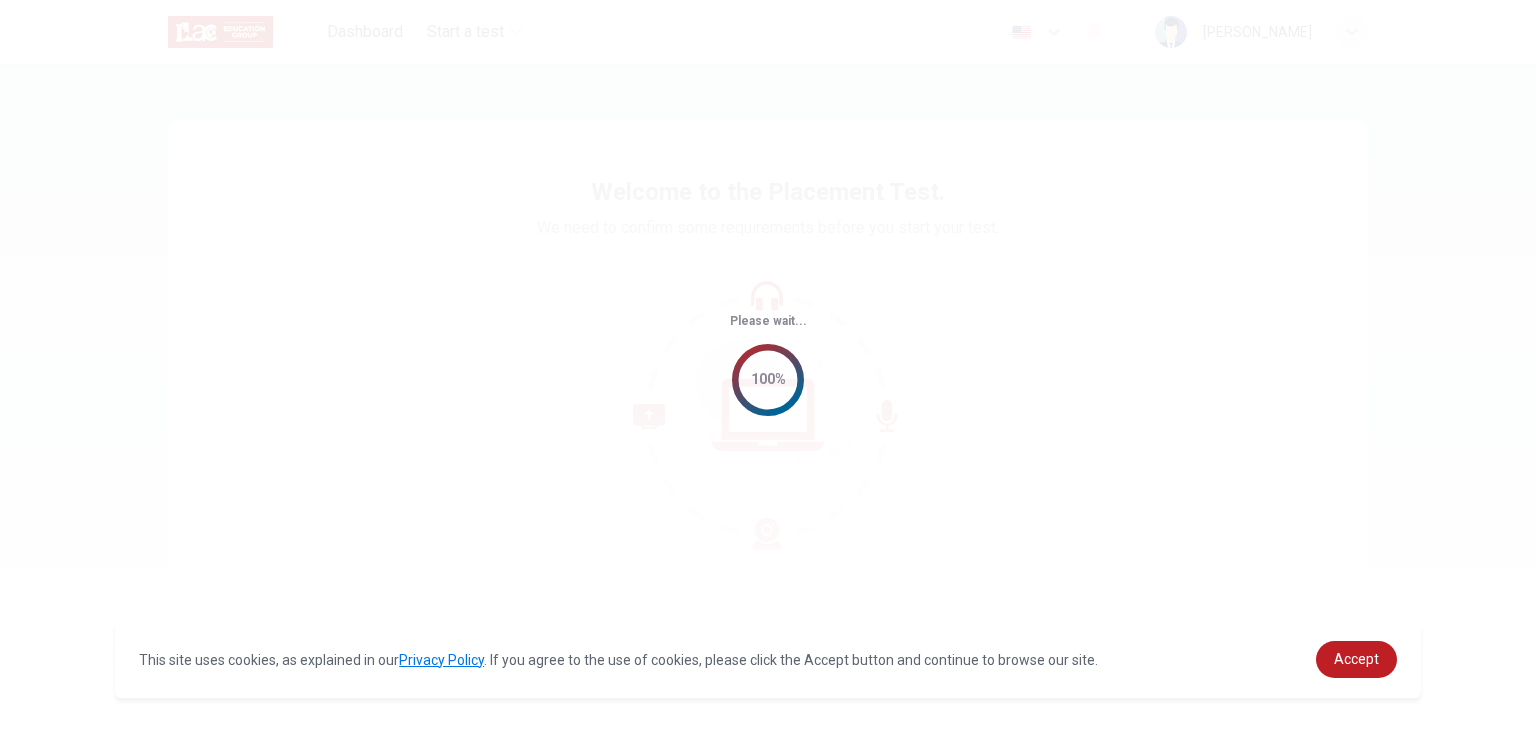 scroll, scrollTop: 0, scrollLeft: 0, axis: both 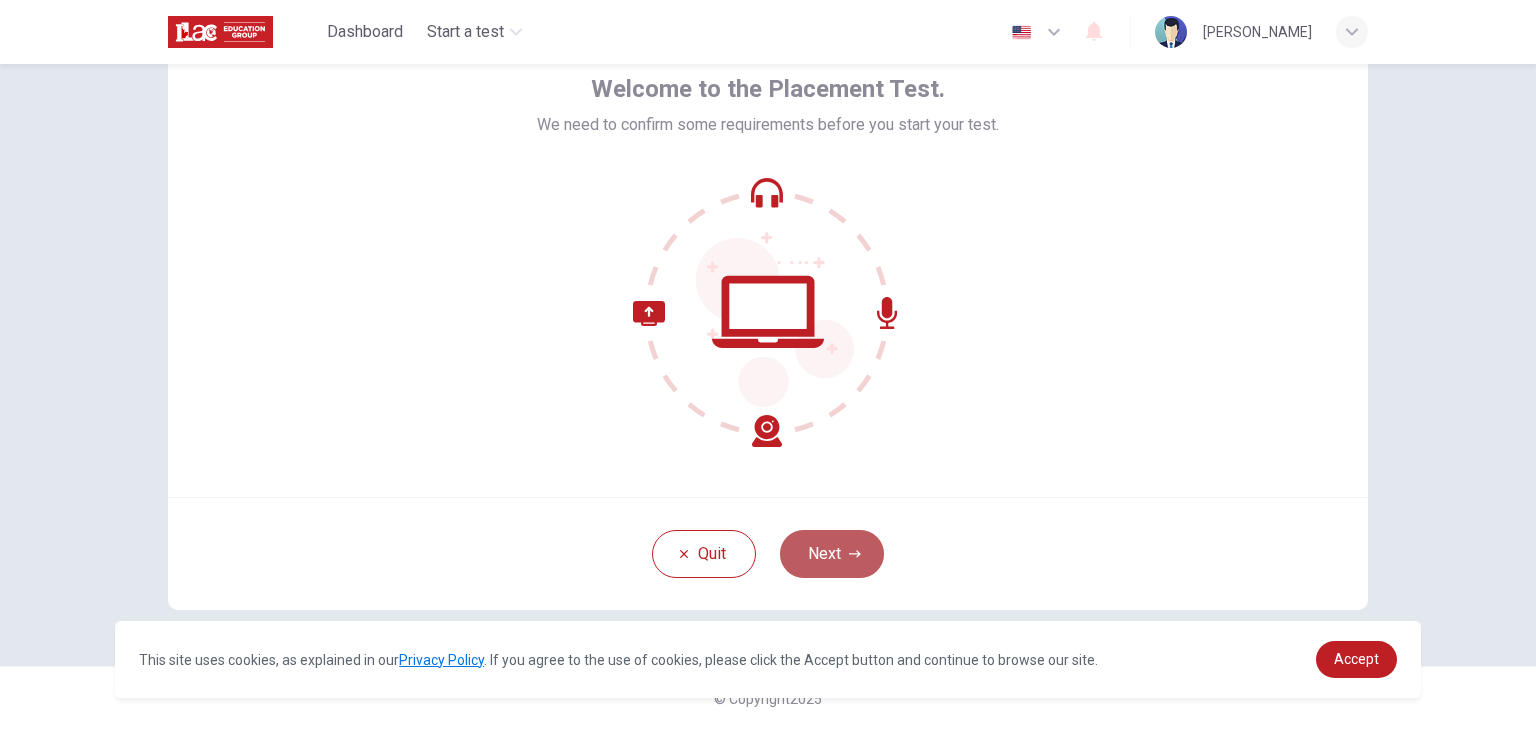 click on "Next" at bounding box center (832, 554) 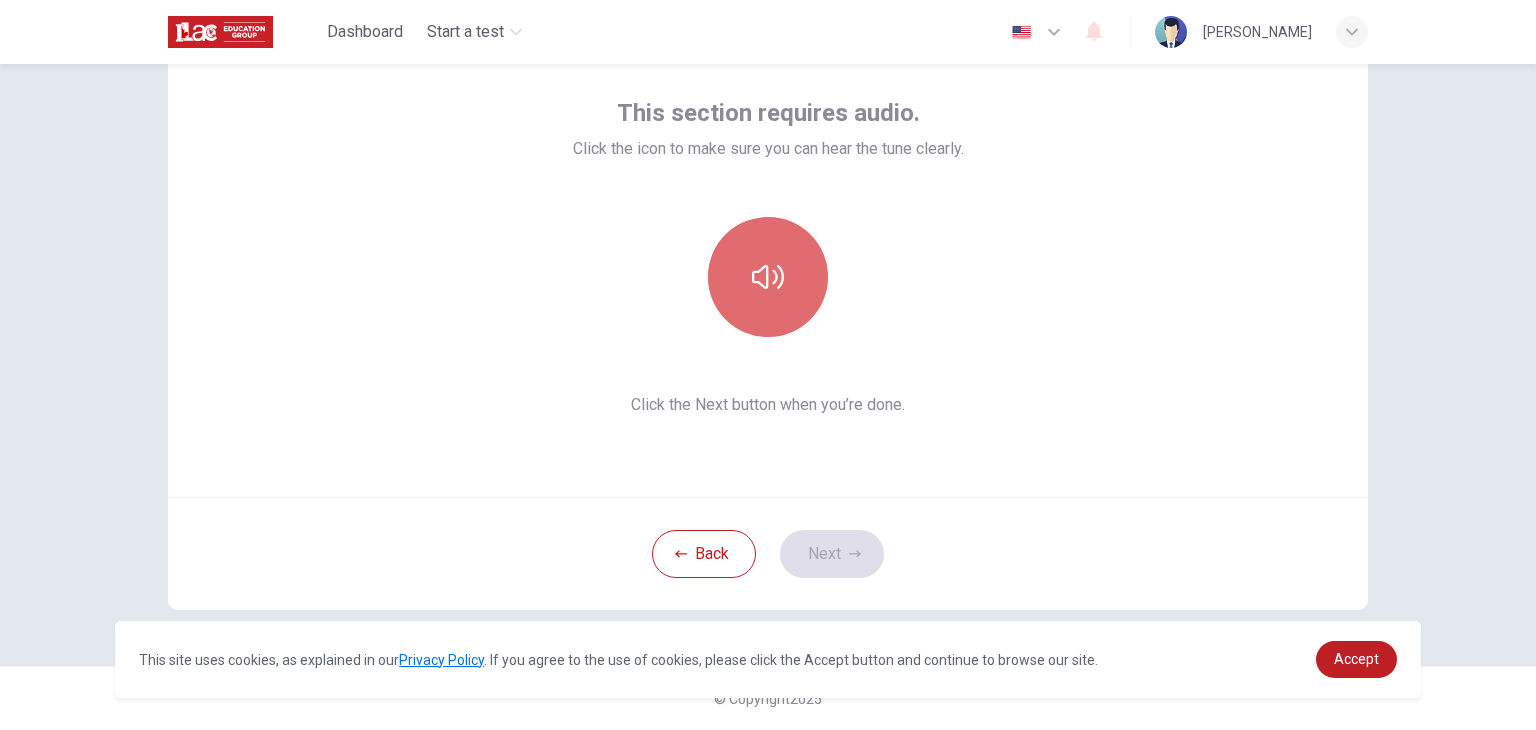 click 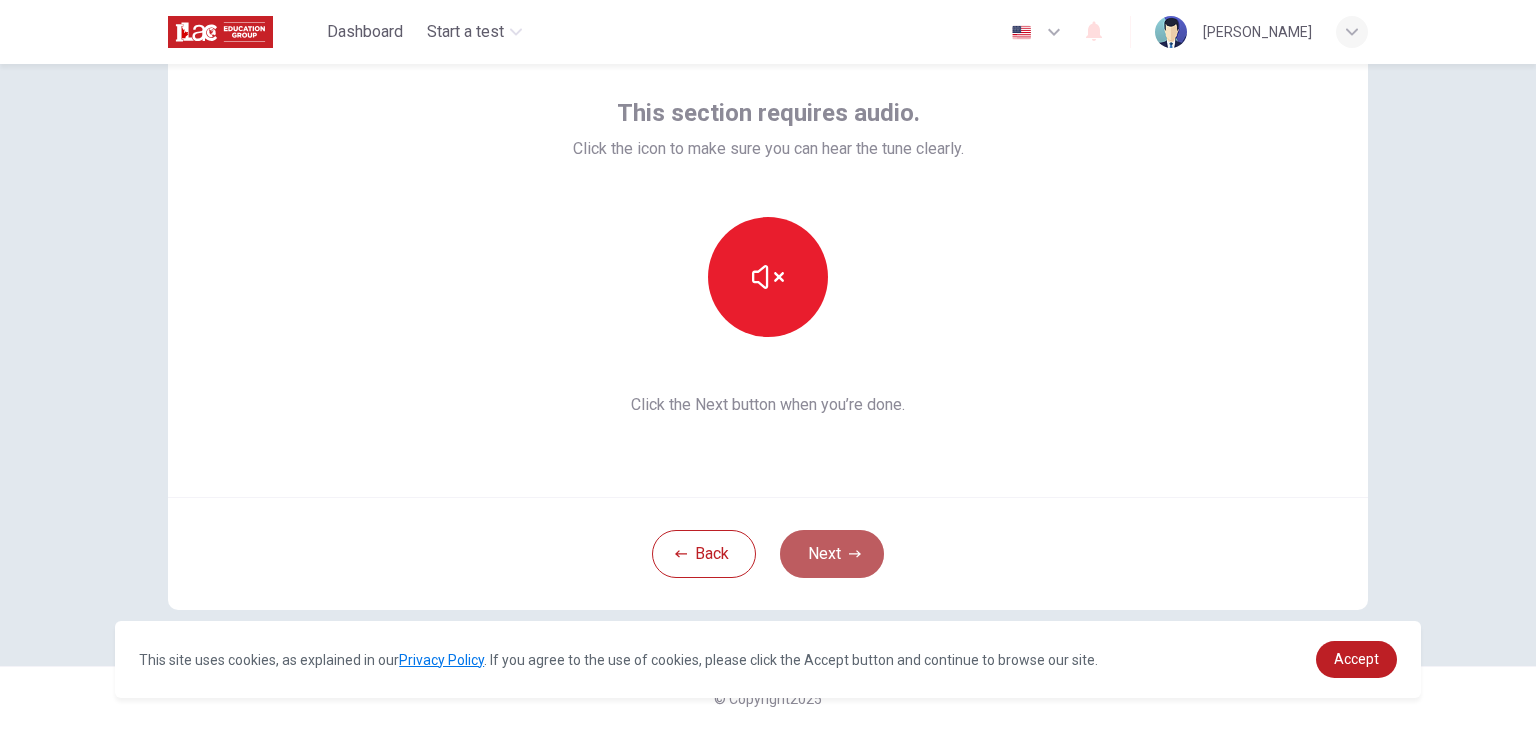 click on "Next" at bounding box center (832, 554) 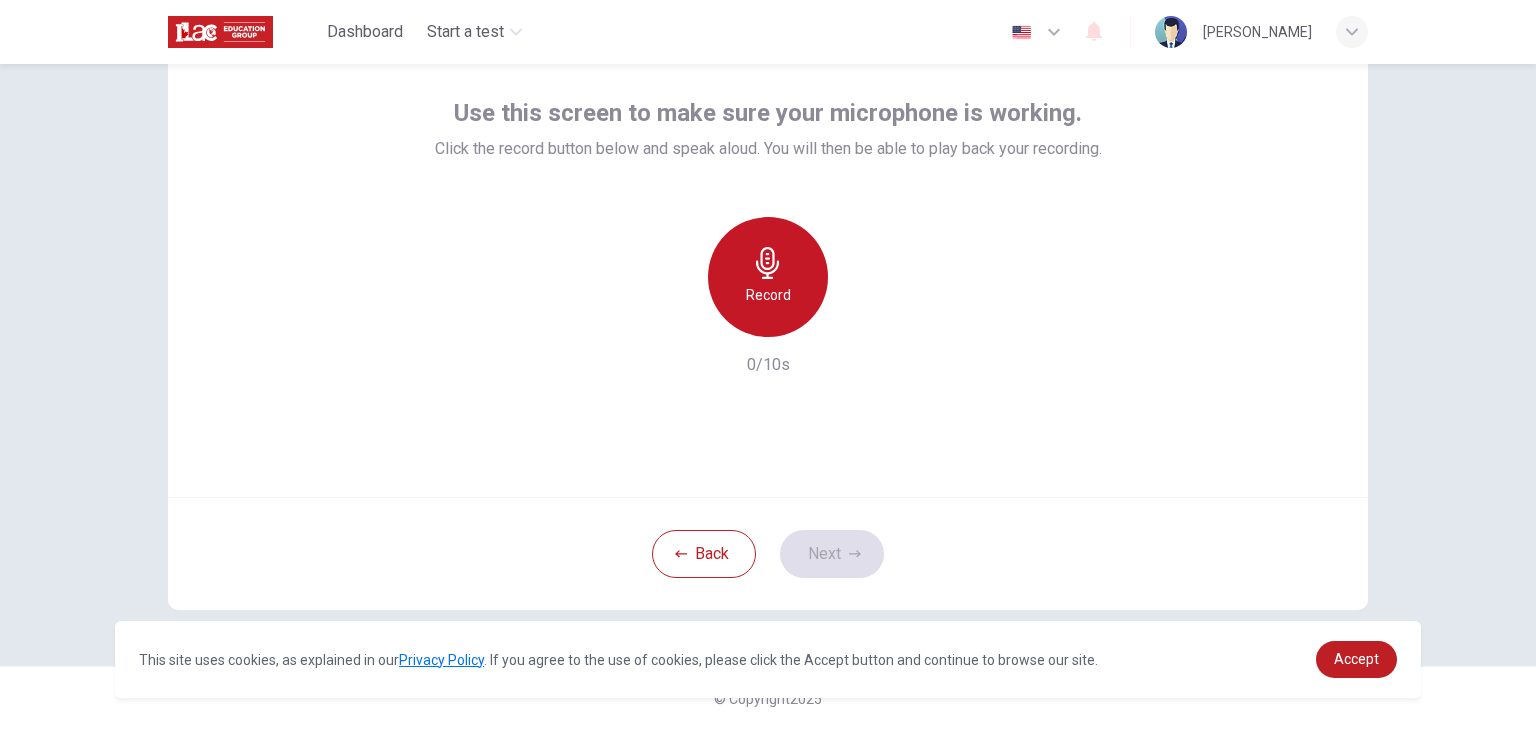 click on "Record" at bounding box center [768, 277] 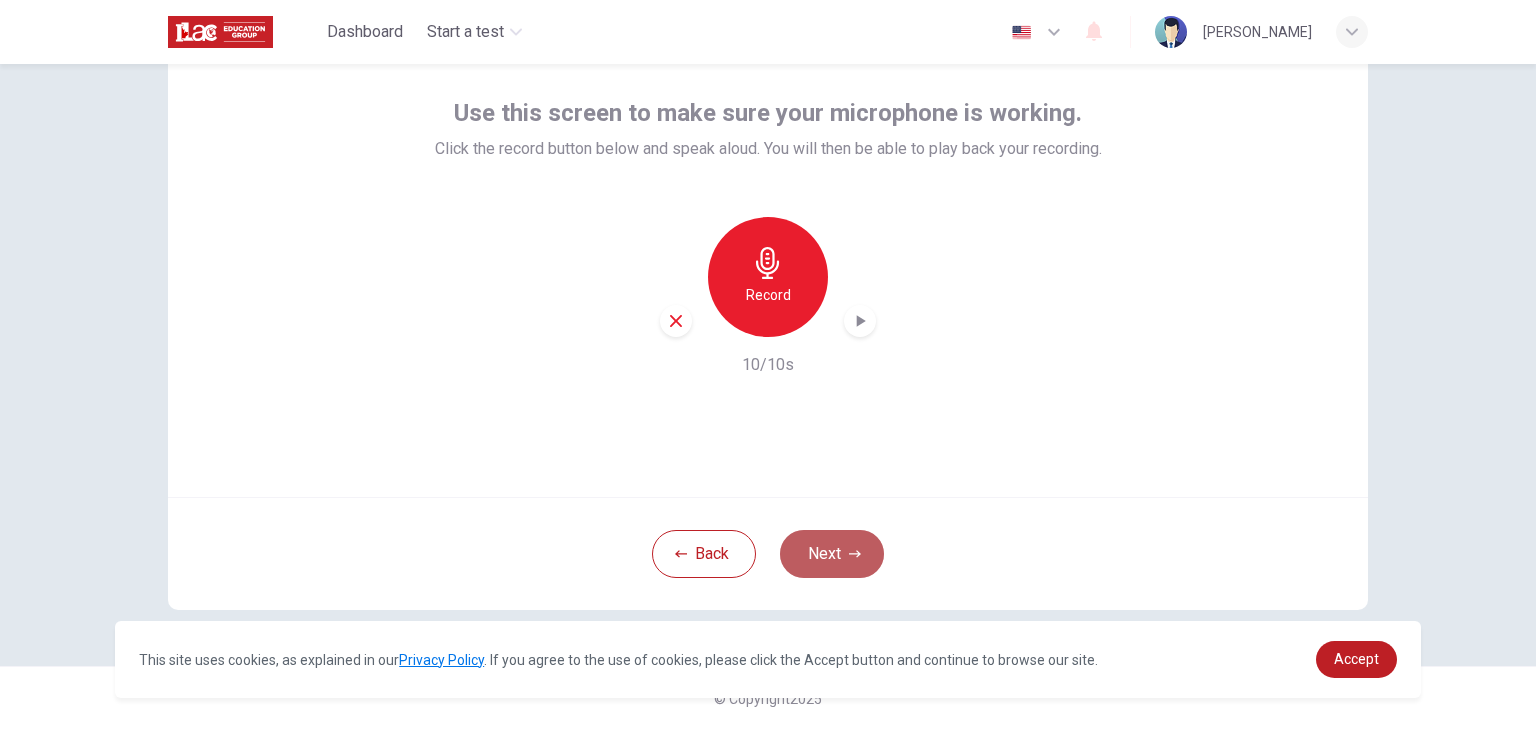 click on "Next" at bounding box center [832, 554] 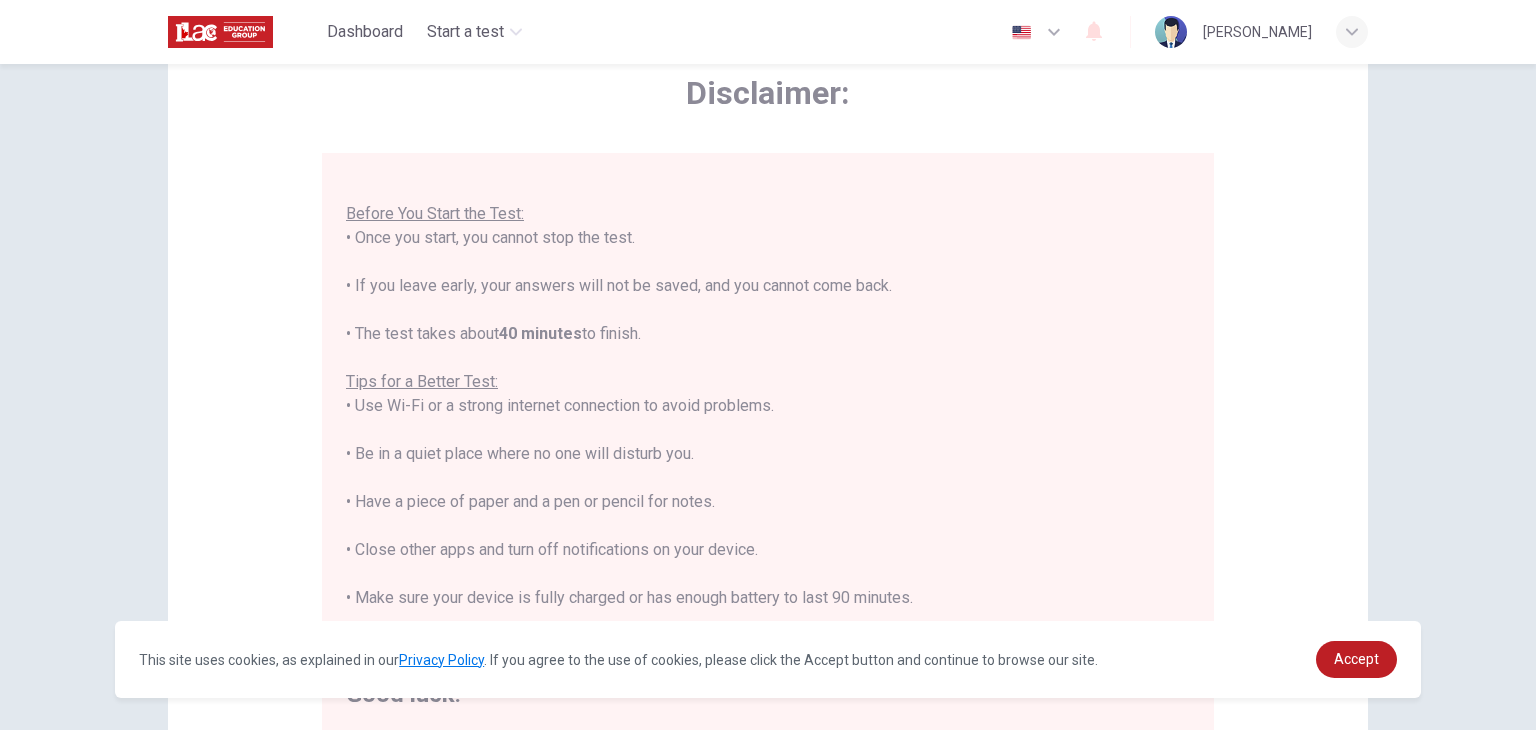 scroll, scrollTop: 23, scrollLeft: 0, axis: vertical 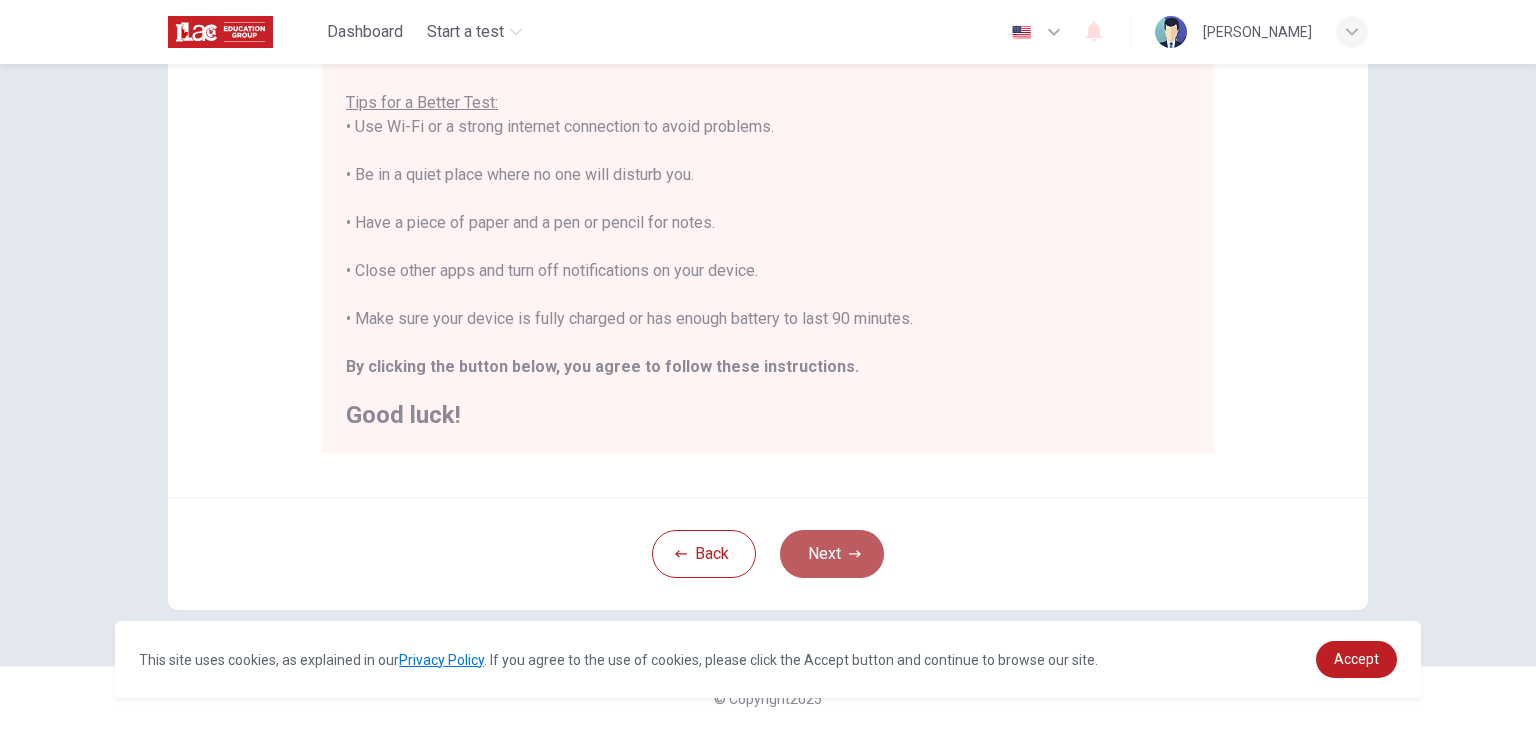 click 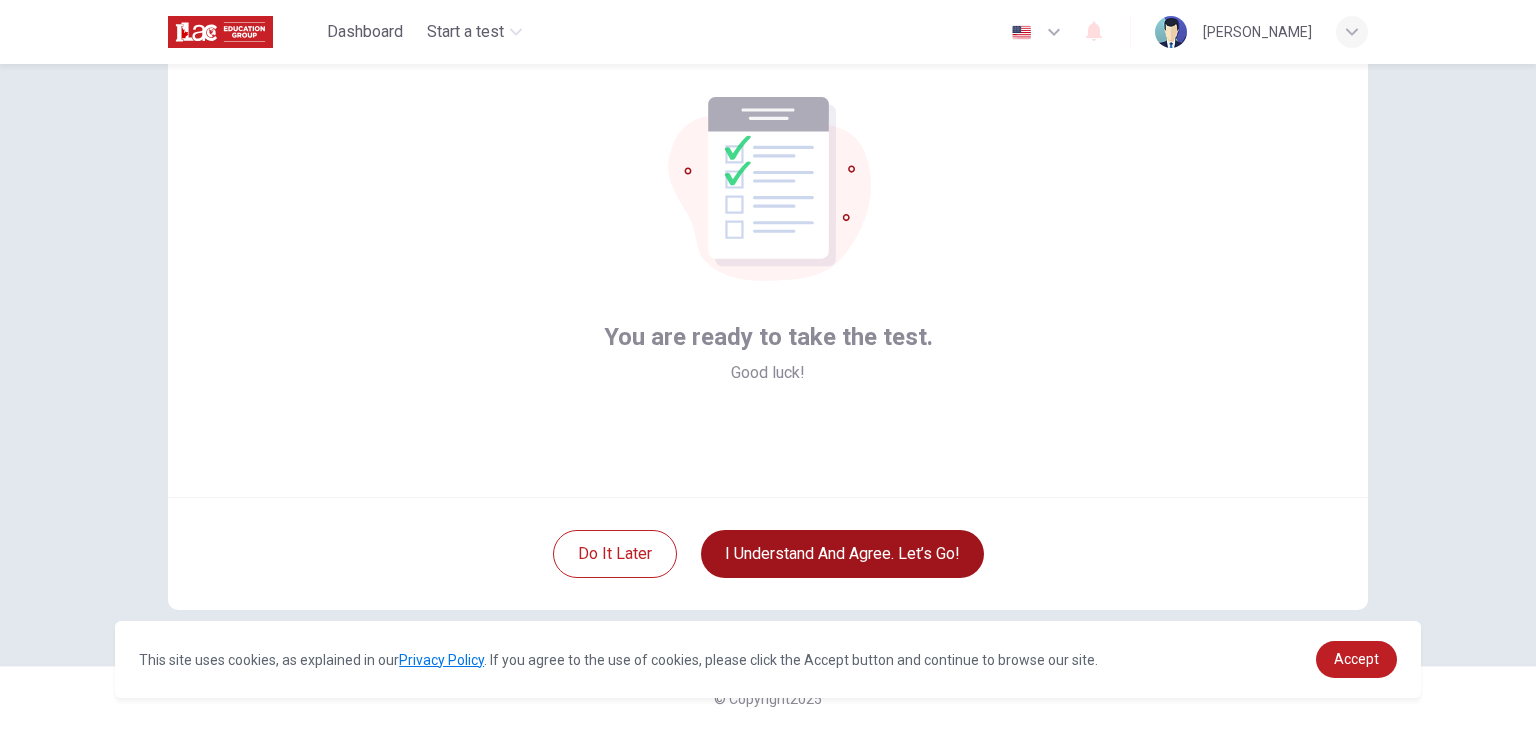 scroll, scrollTop: 103, scrollLeft: 0, axis: vertical 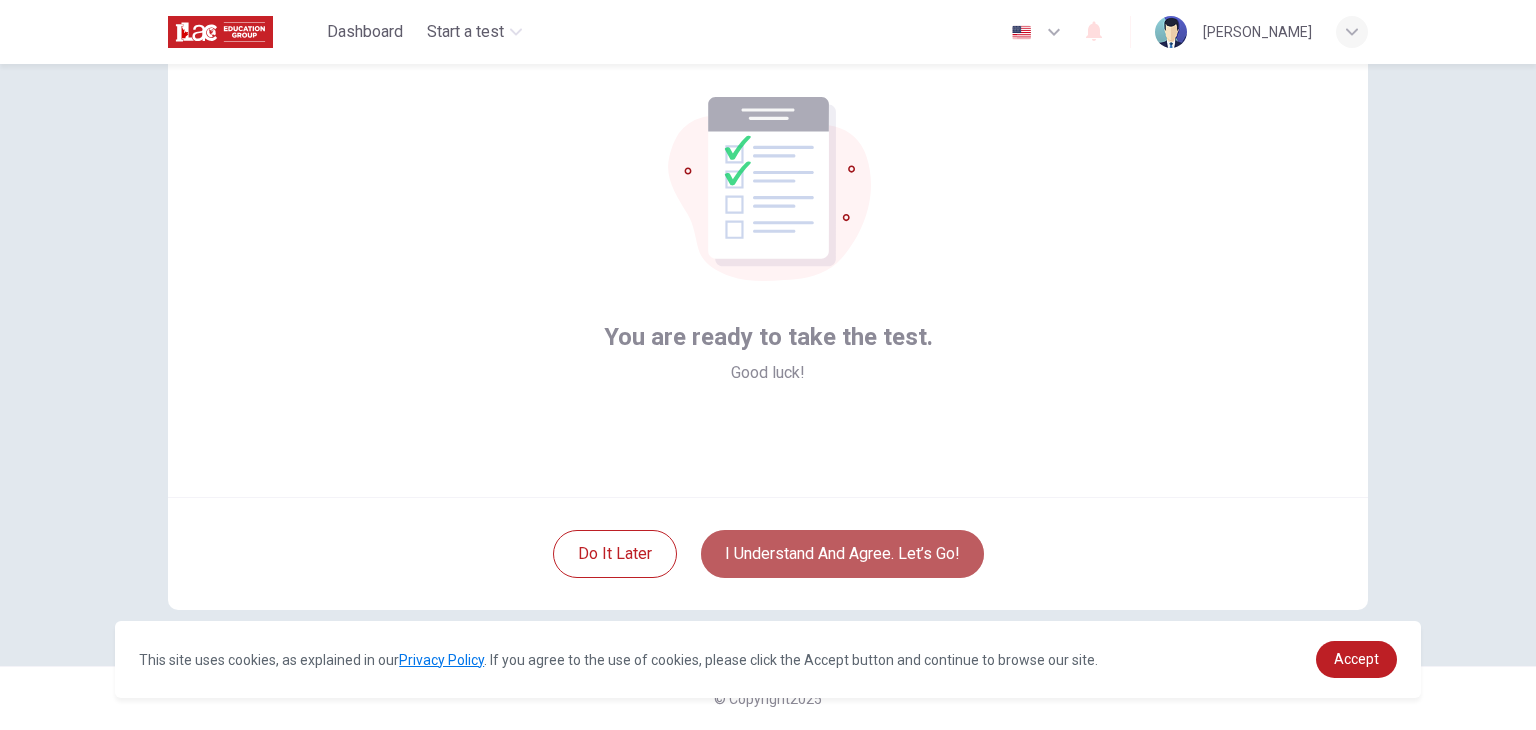 click on "I understand and agree. Let’s go!" at bounding box center (842, 554) 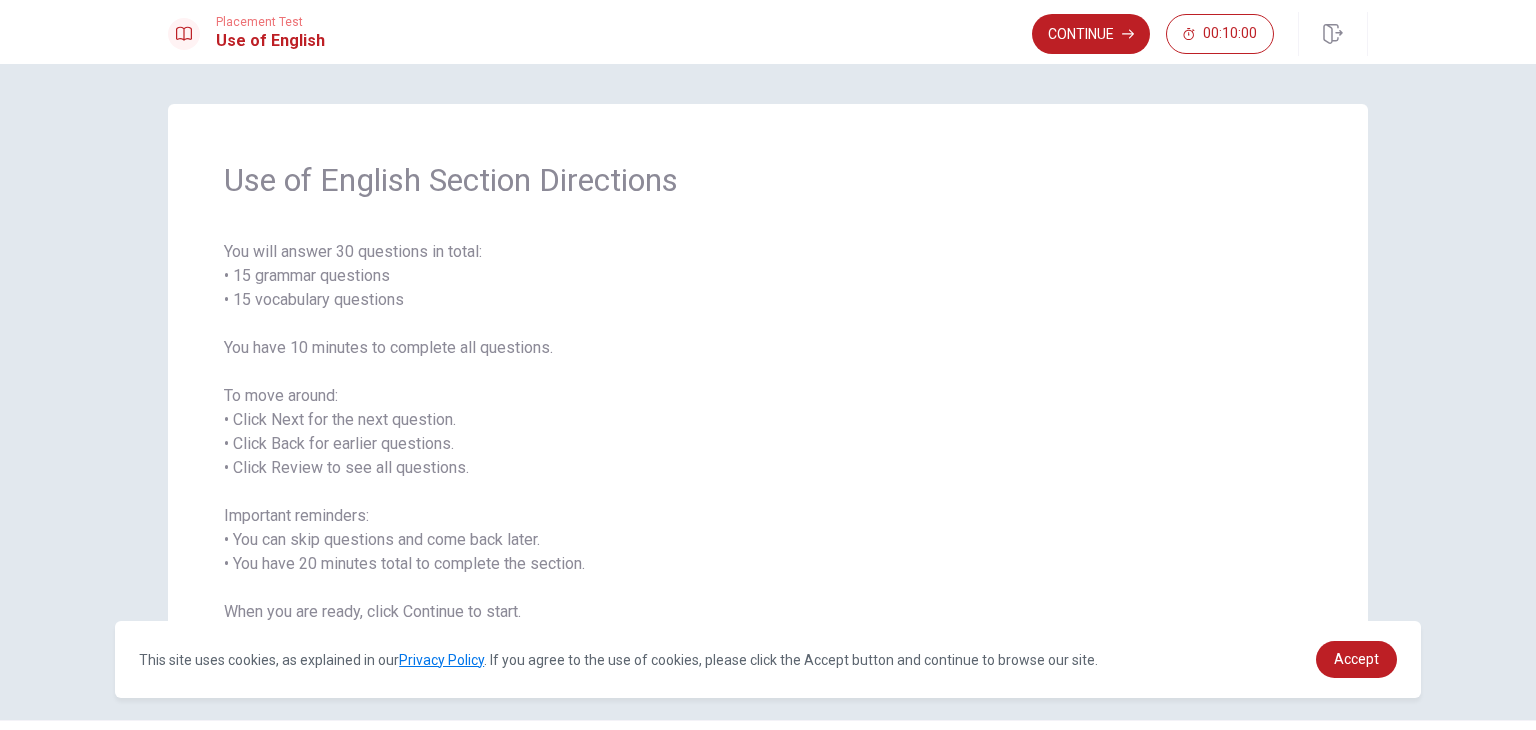 scroll, scrollTop: 54, scrollLeft: 0, axis: vertical 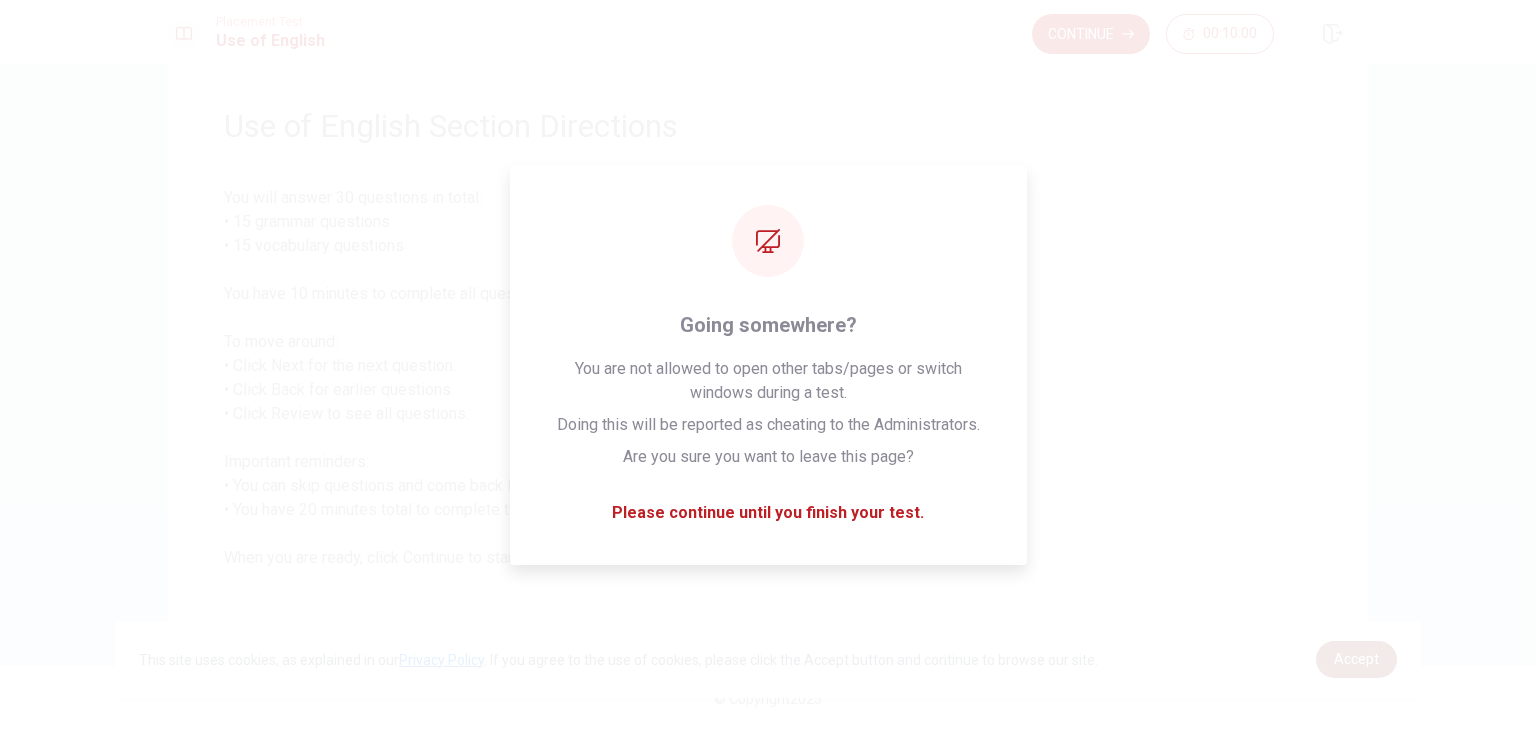 click on "Accept" at bounding box center (1356, 659) 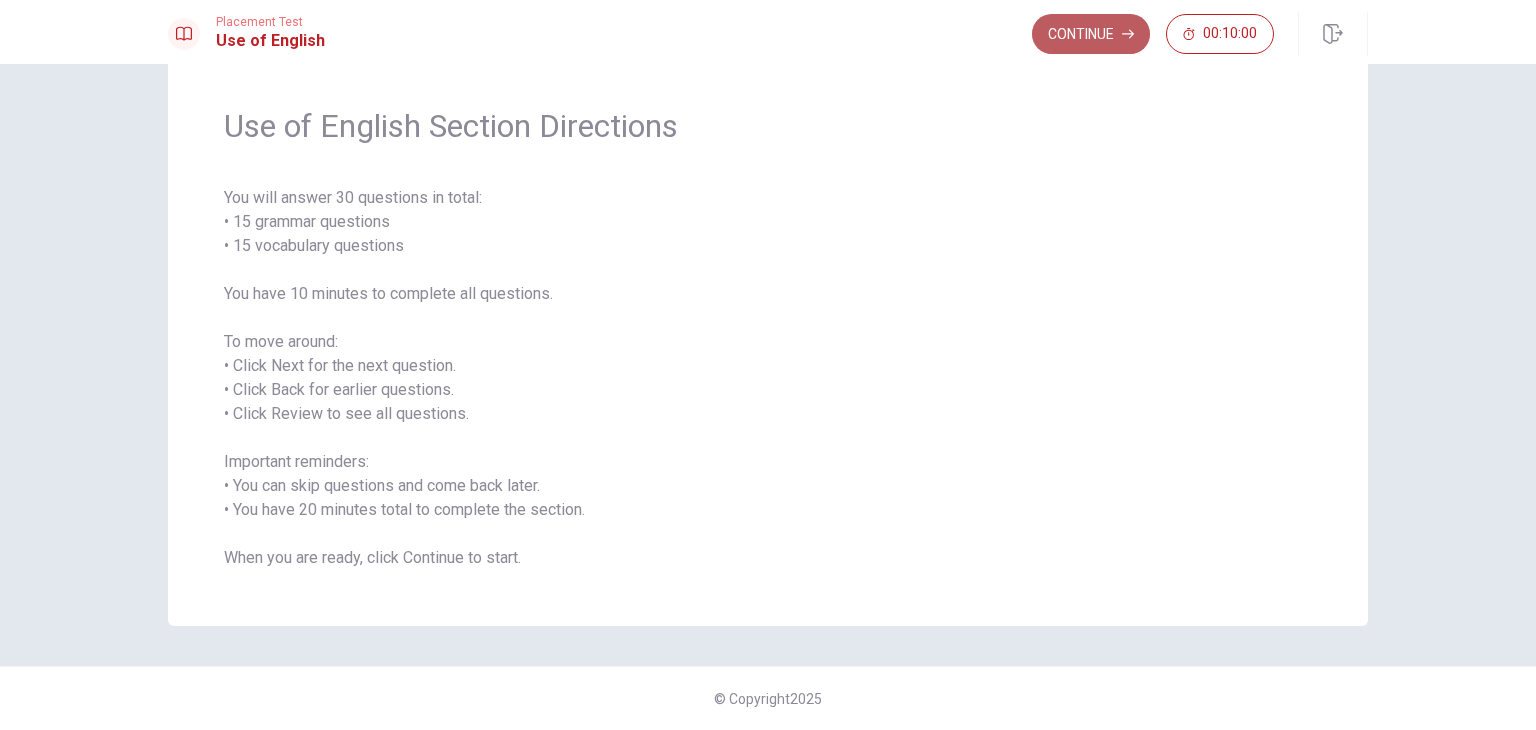 click on "Continue" at bounding box center [1091, 34] 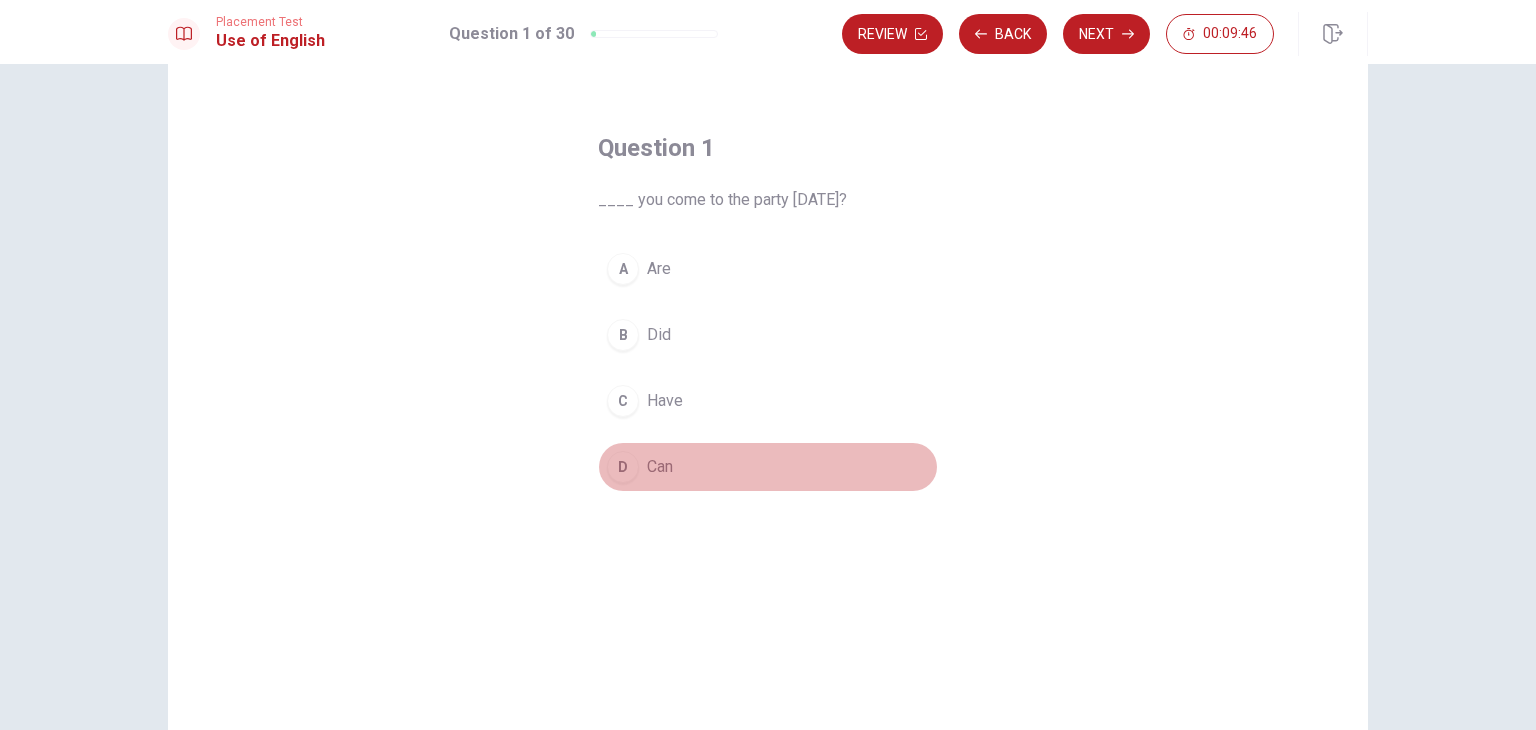 click on "D" at bounding box center (623, 467) 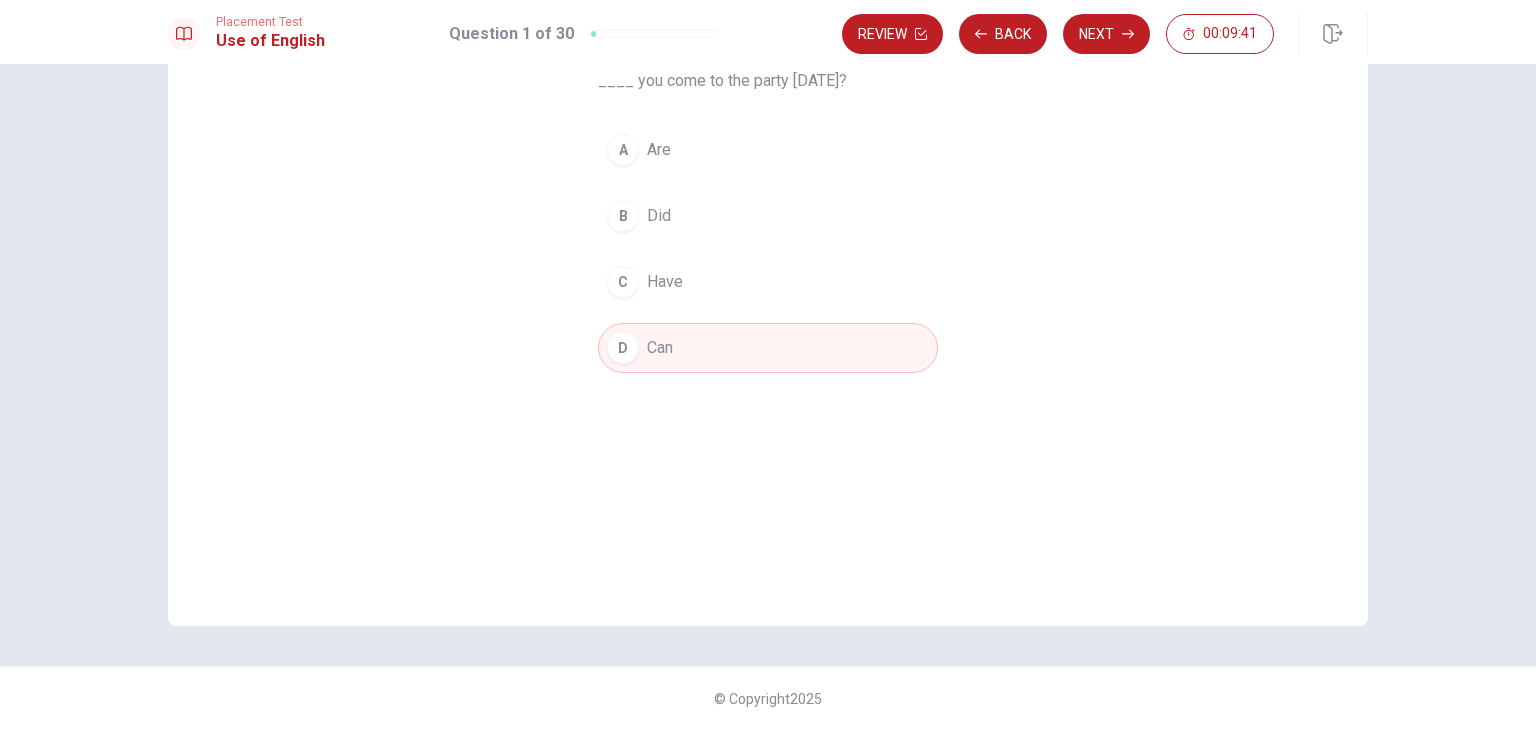 scroll, scrollTop: 0, scrollLeft: 0, axis: both 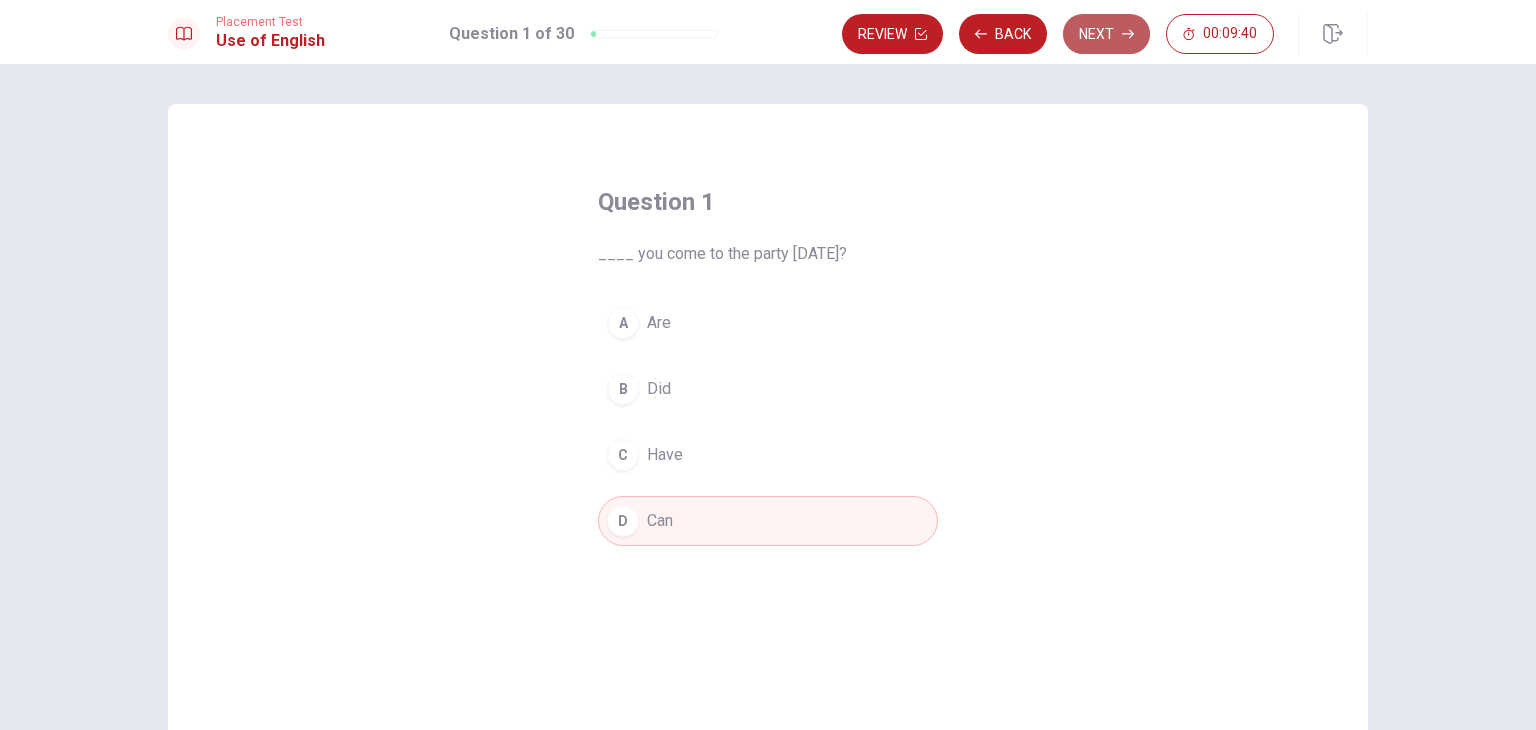 click on "Next" at bounding box center [1106, 34] 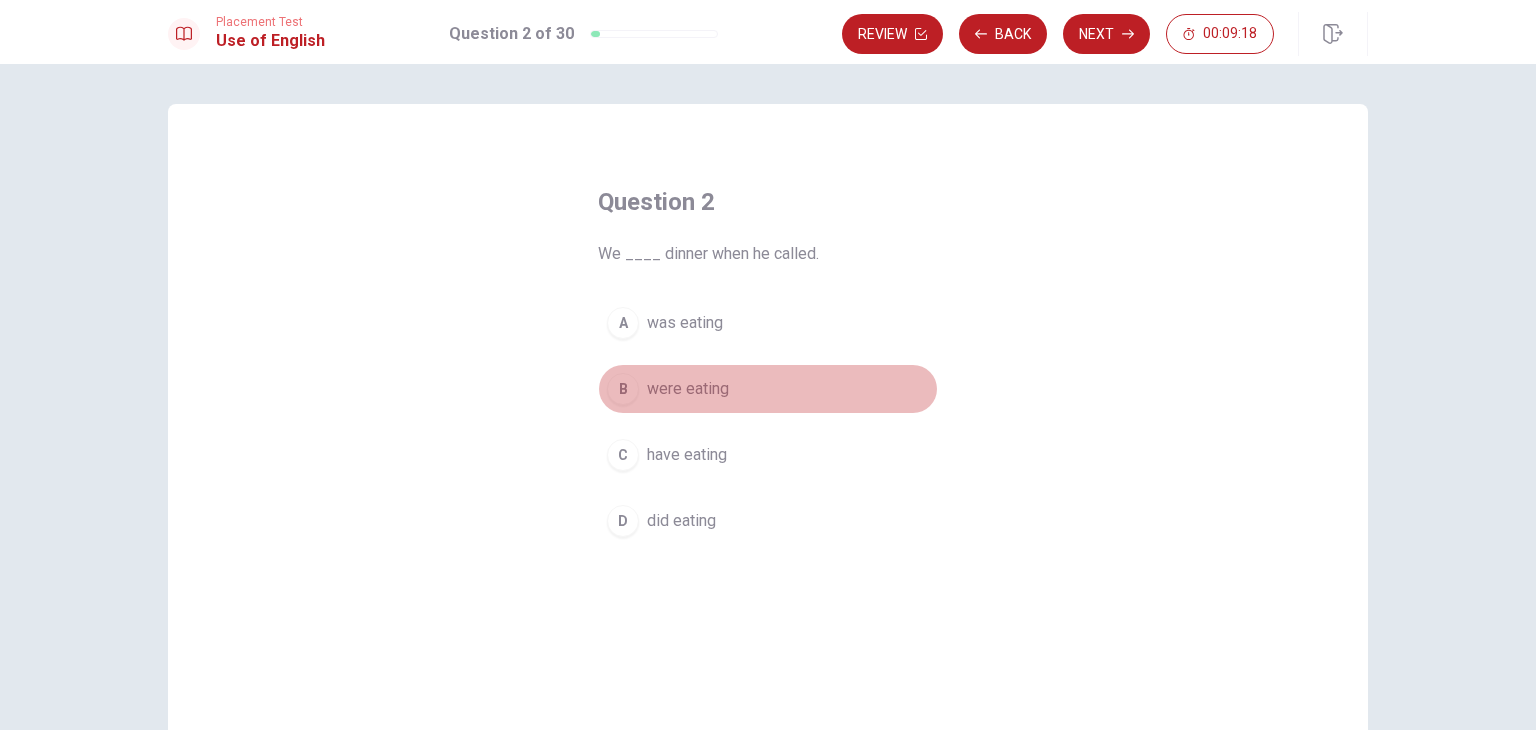 click on "B" at bounding box center (623, 389) 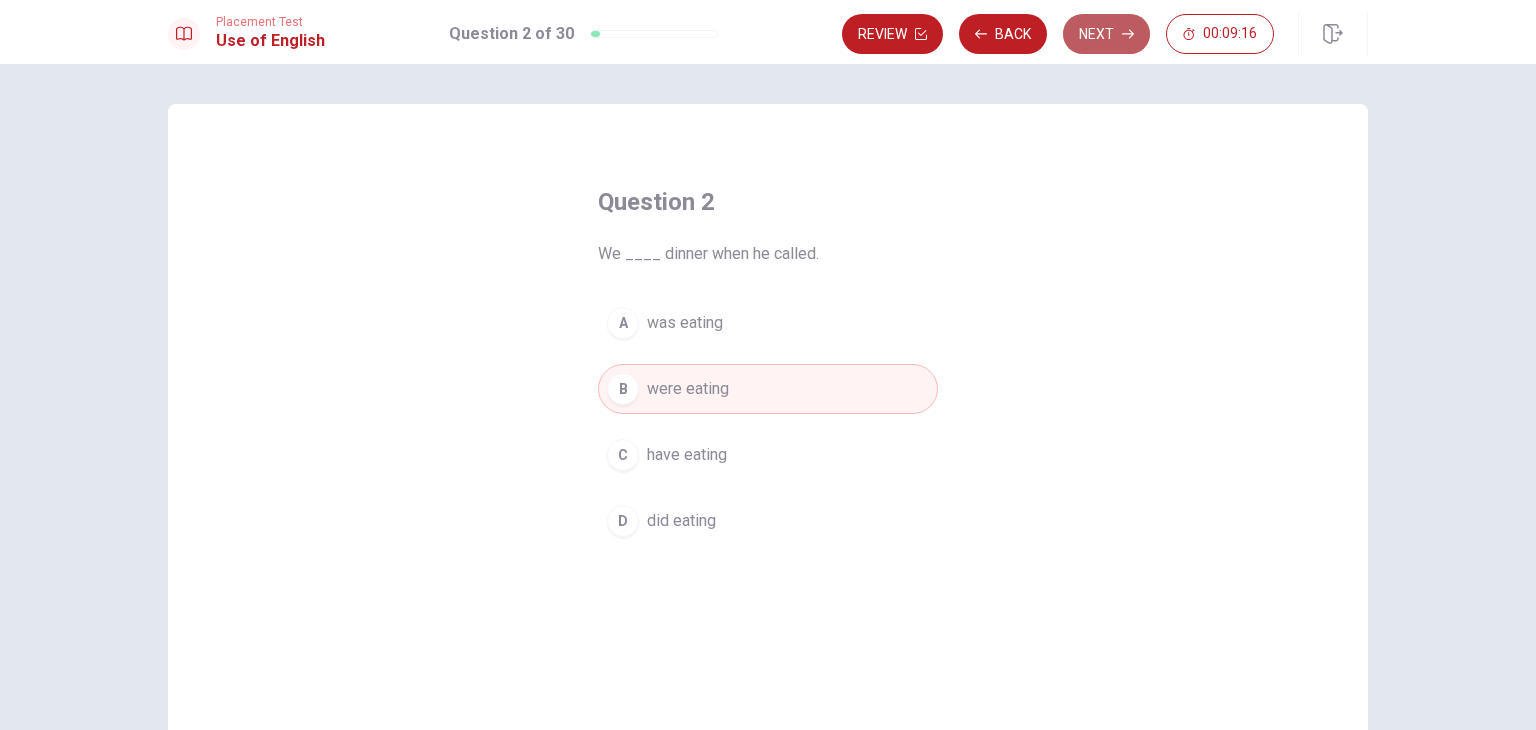 click on "Next" at bounding box center [1106, 34] 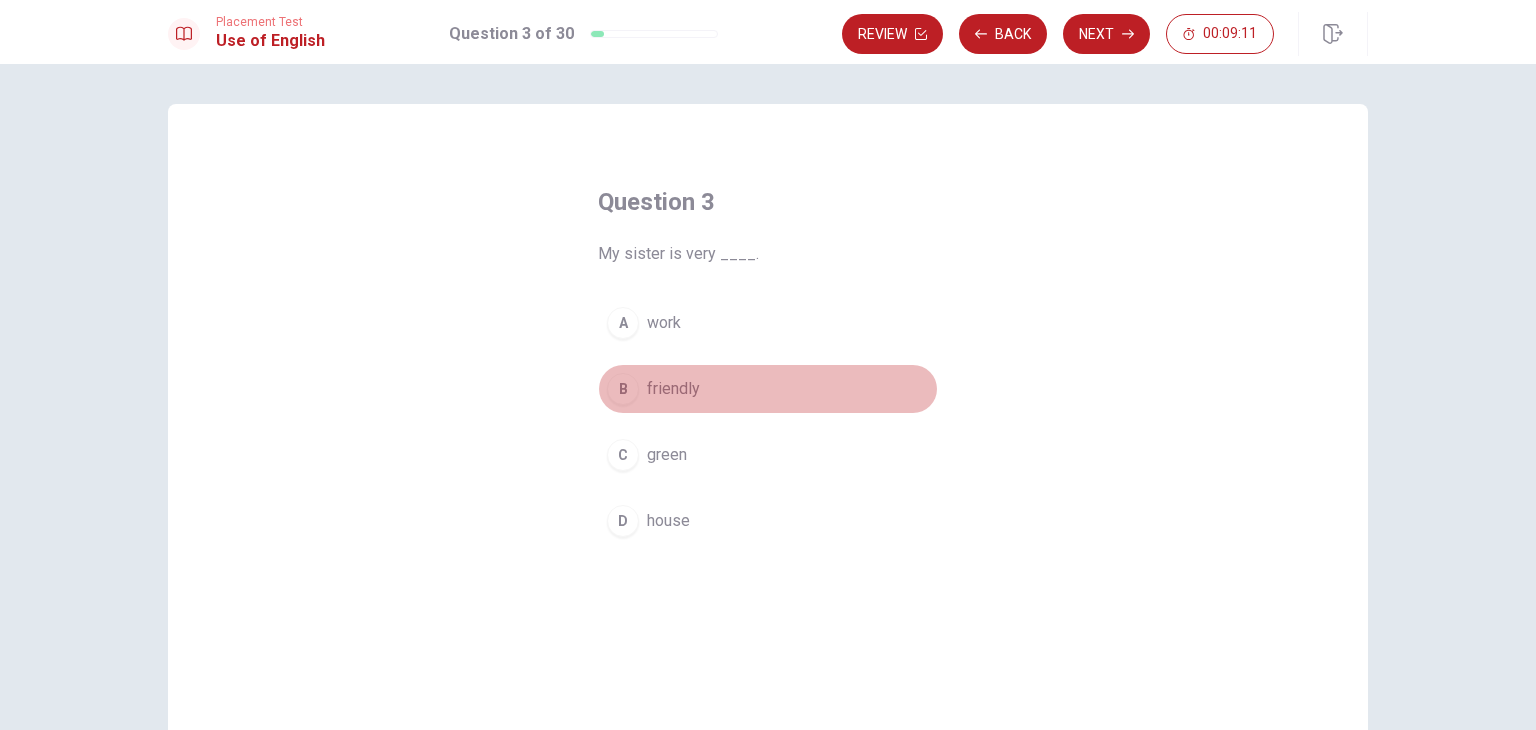 click on "B" at bounding box center [623, 389] 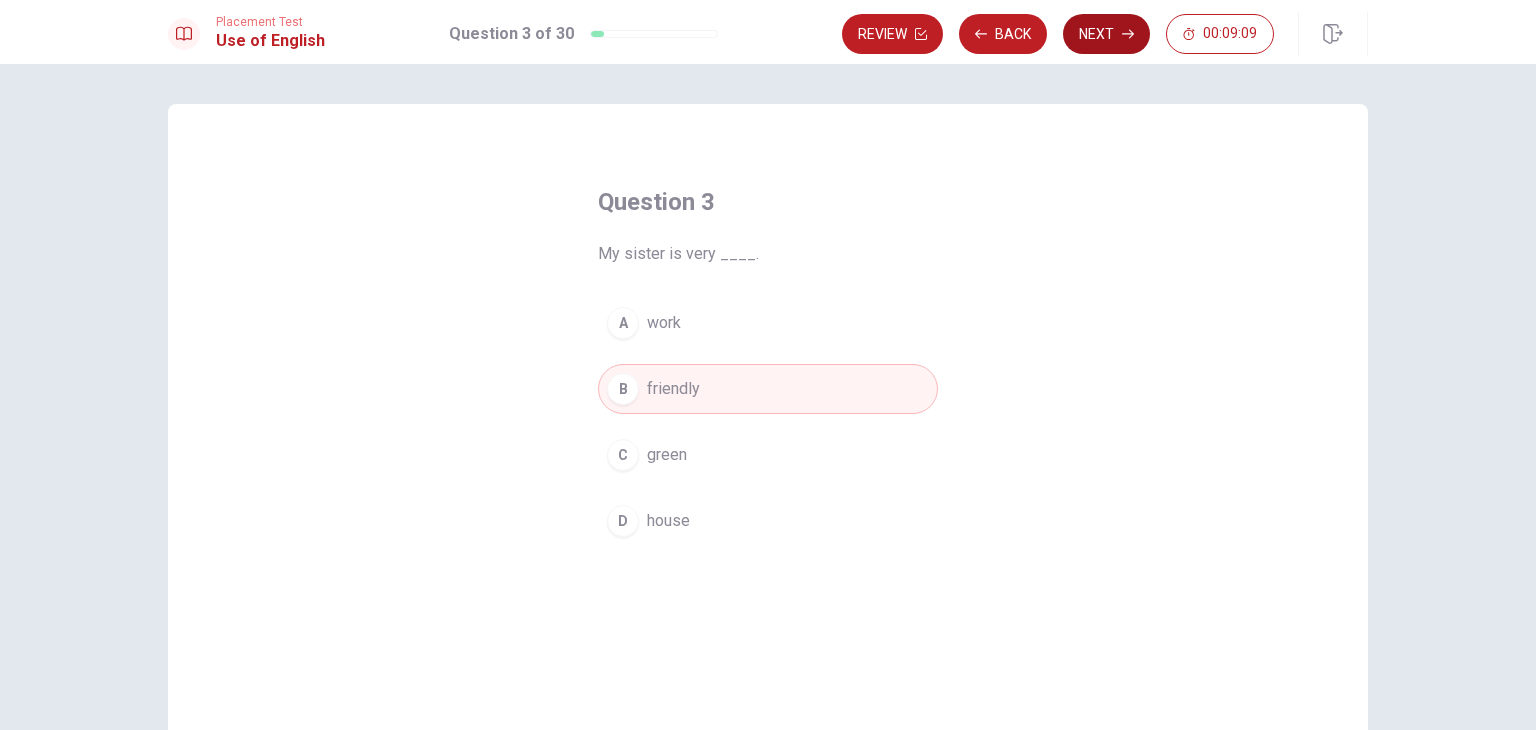 click on "Next" at bounding box center [1106, 34] 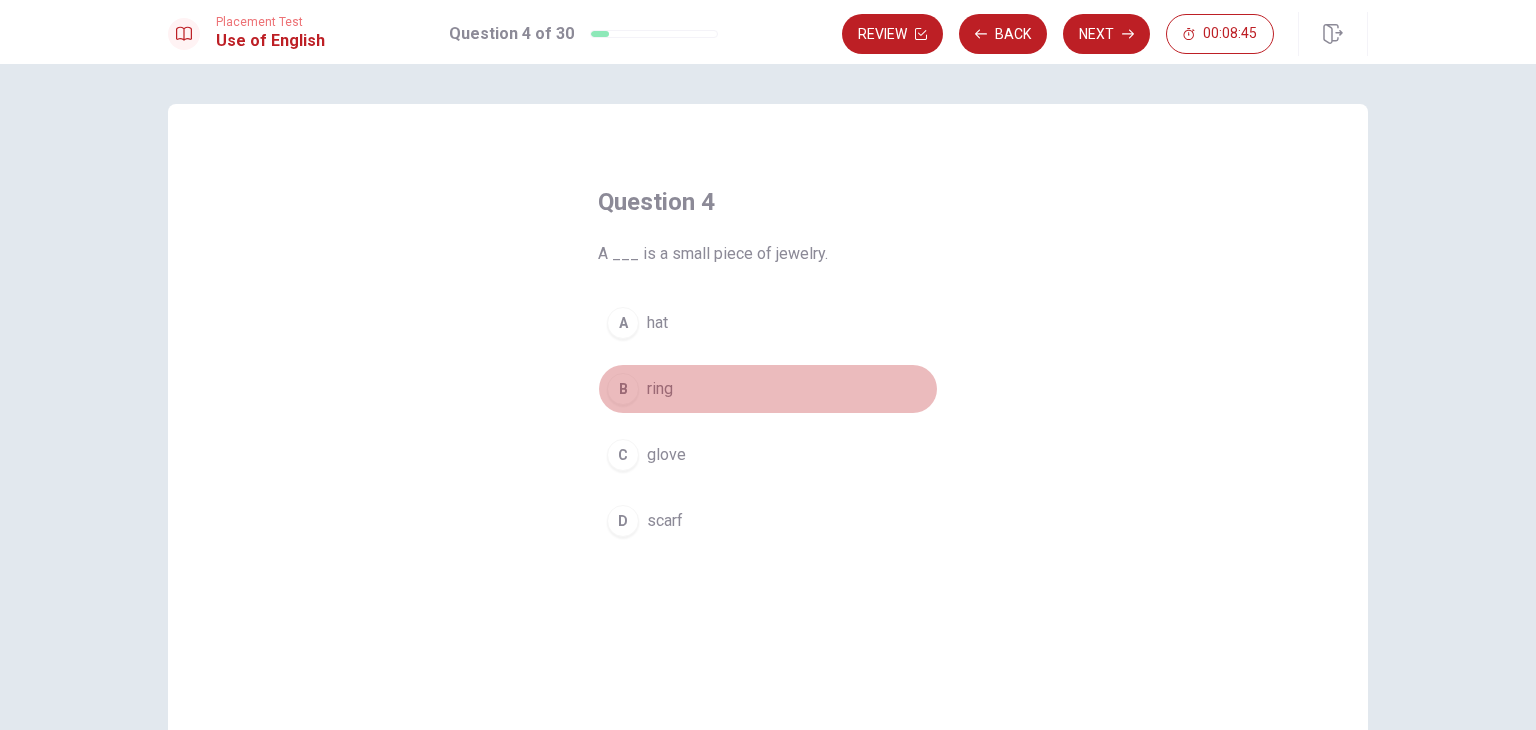 click on "B" at bounding box center [623, 389] 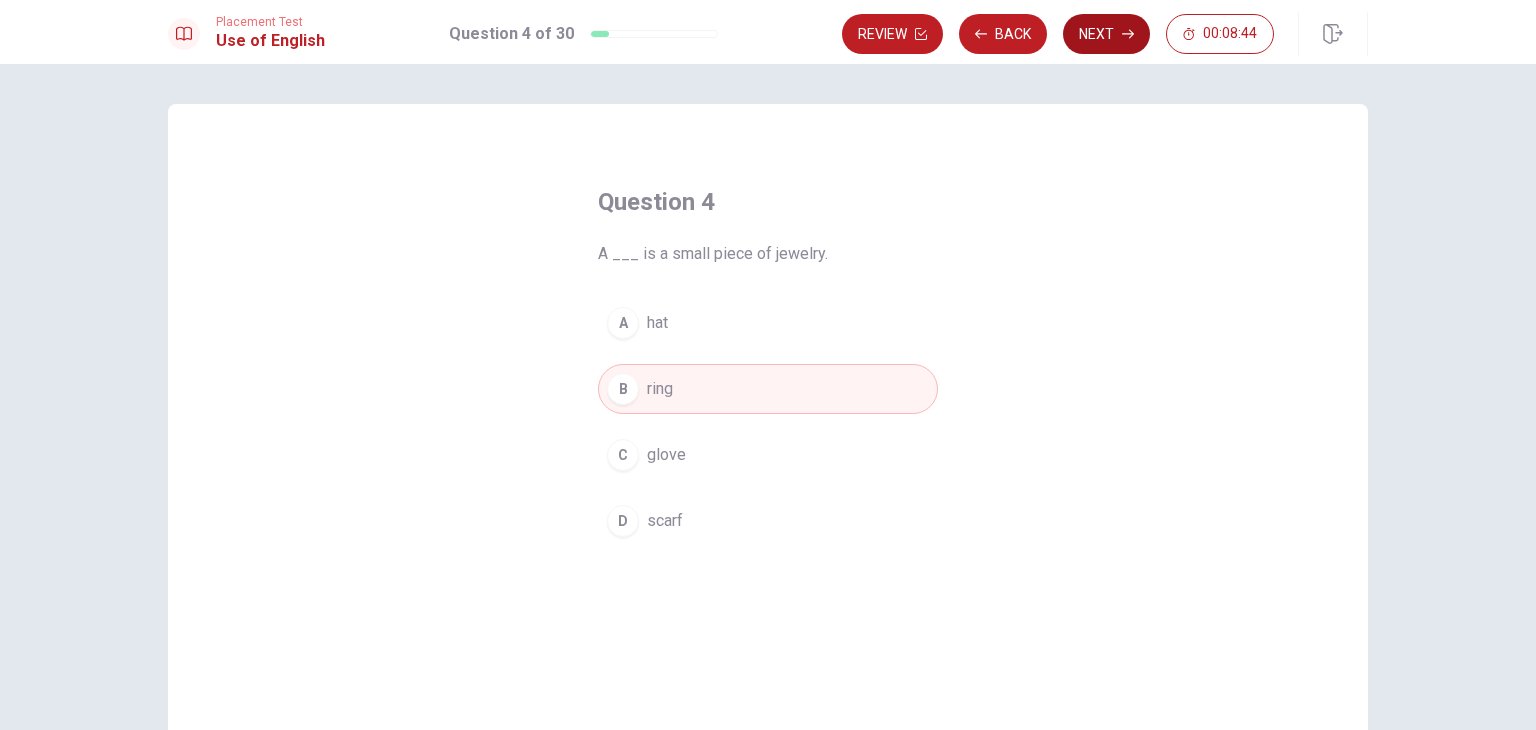 click on "Next" at bounding box center [1106, 34] 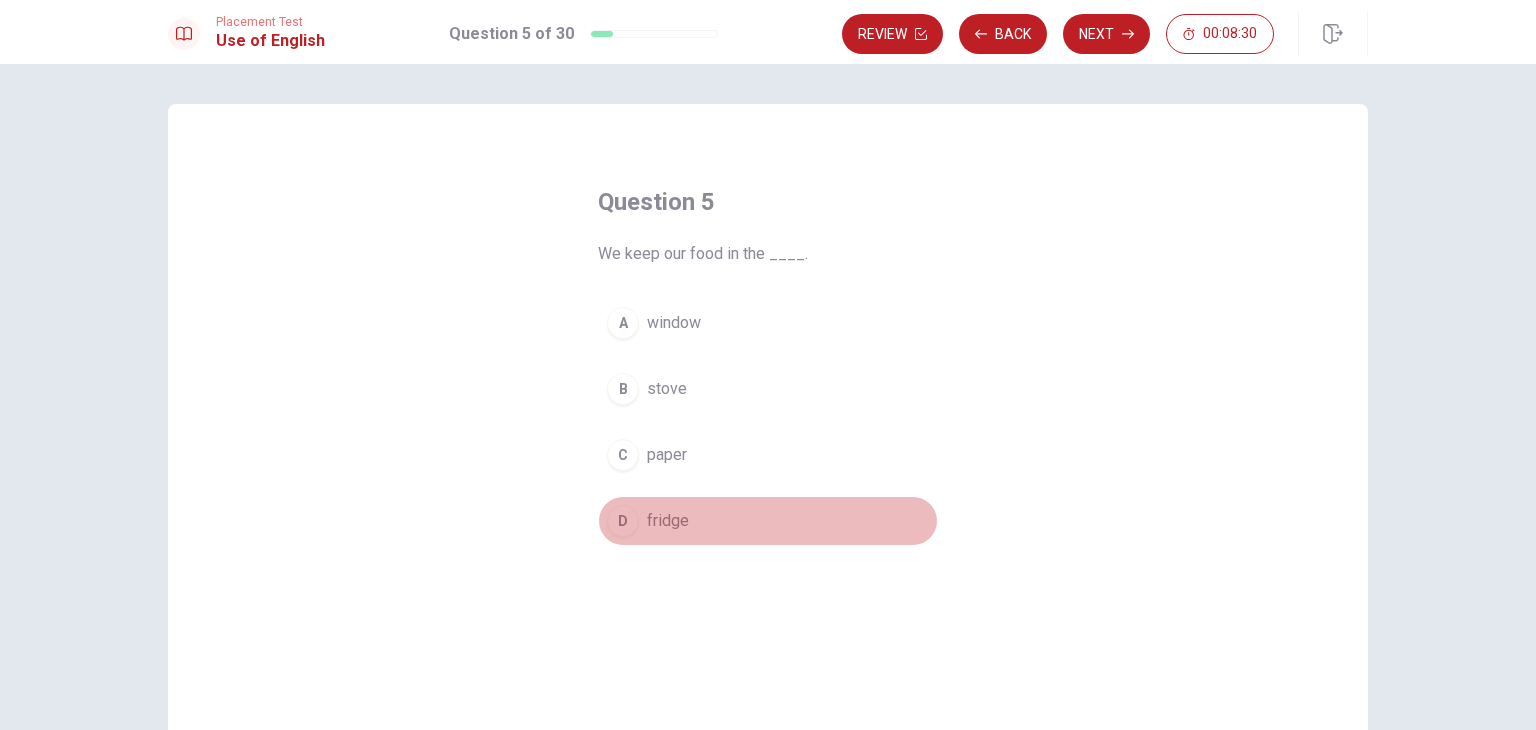 click on "D" at bounding box center [623, 521] 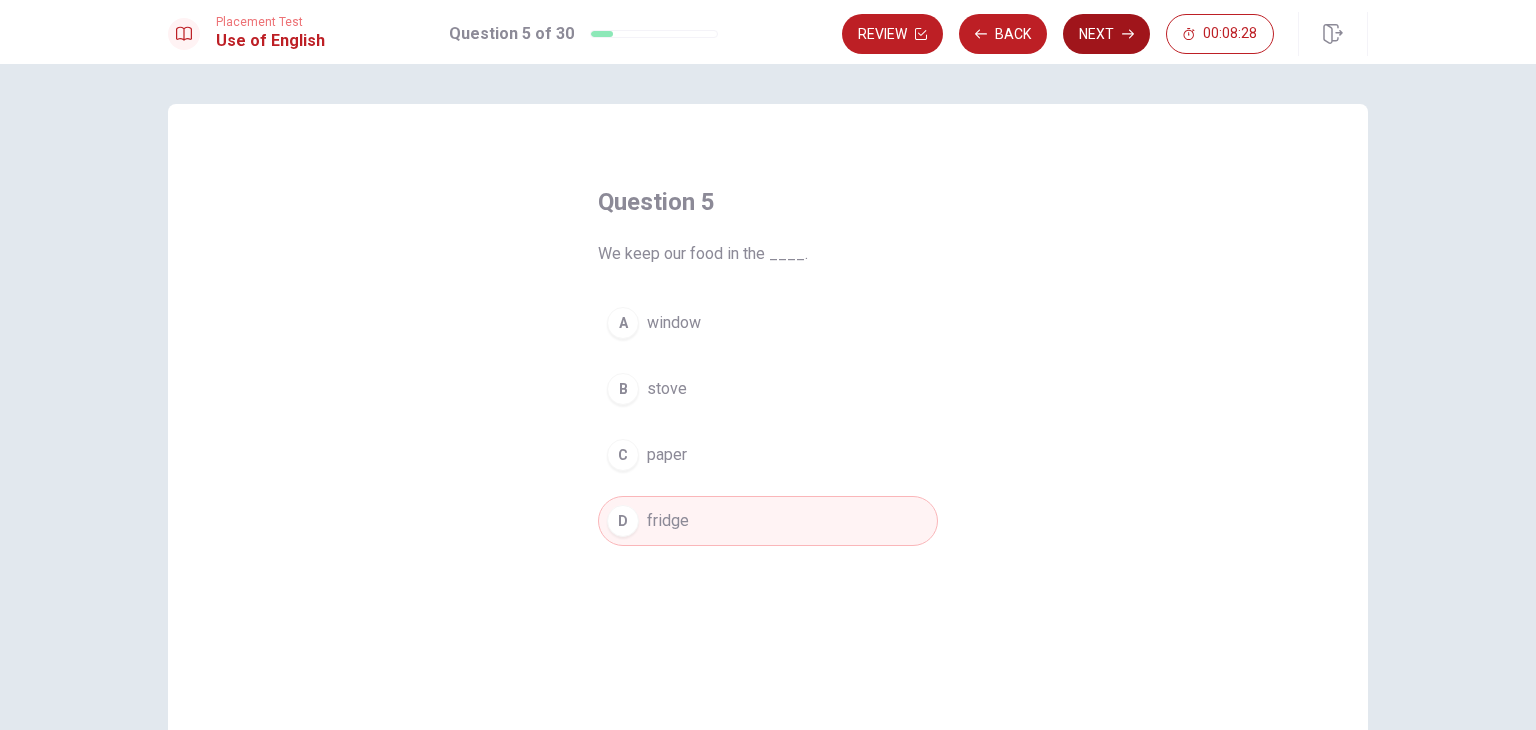 click on "Next" at bounding box center (1106, 34) 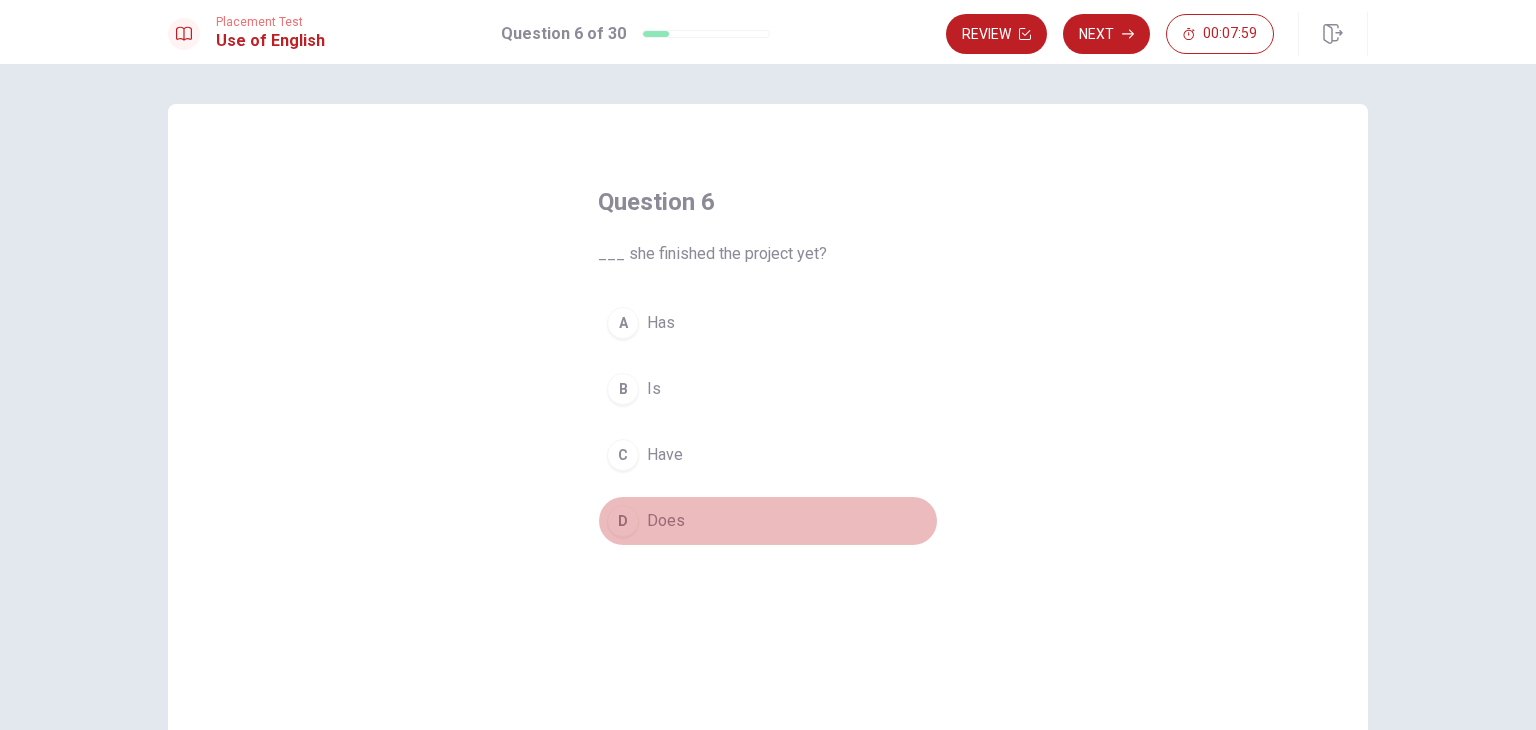 click on "D" at bounding box center [623, 521] 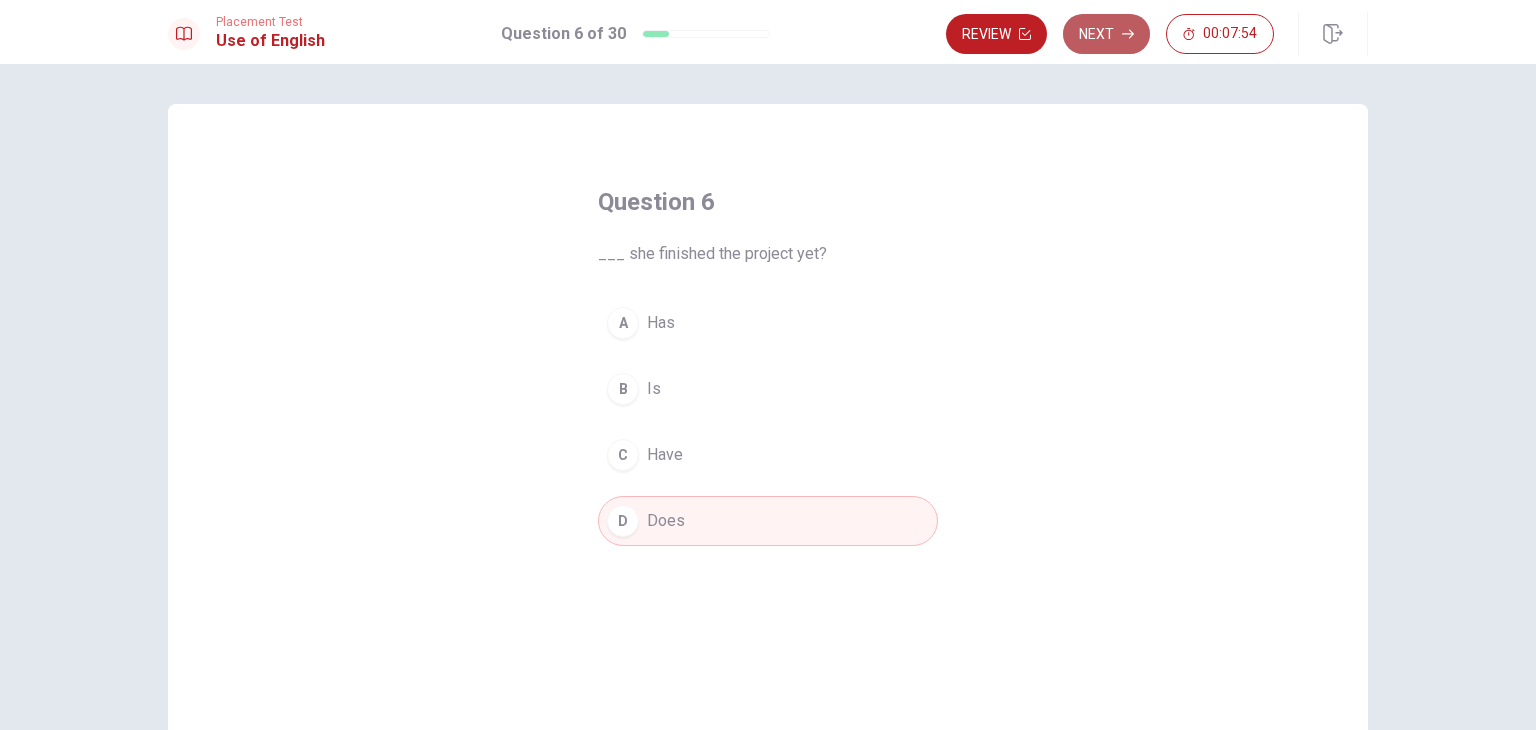 click on "Next" at bounding box center [1106, 34] 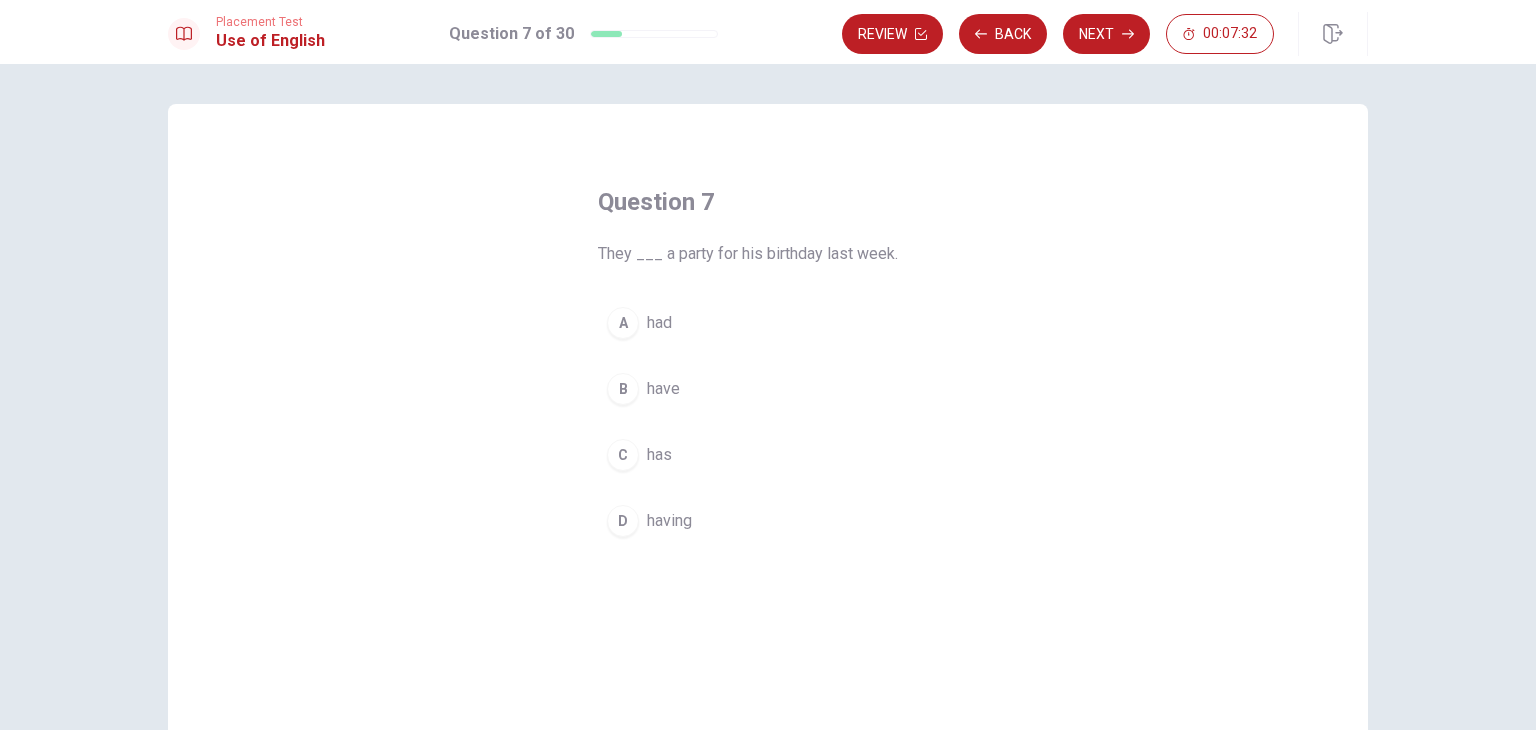 click on "A" at bounding box center [623, 323] 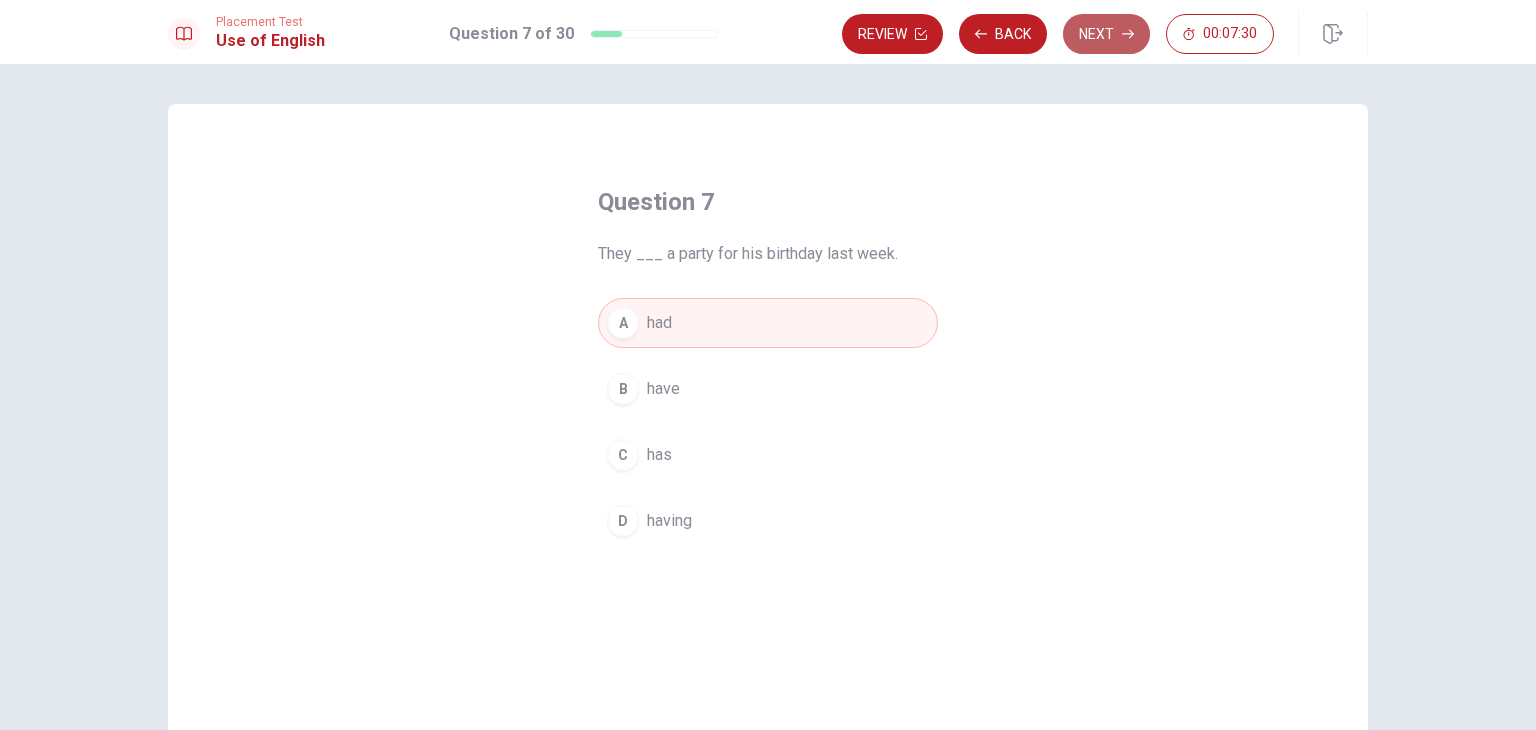 click on "Next" at bounding box center [1106, 34] 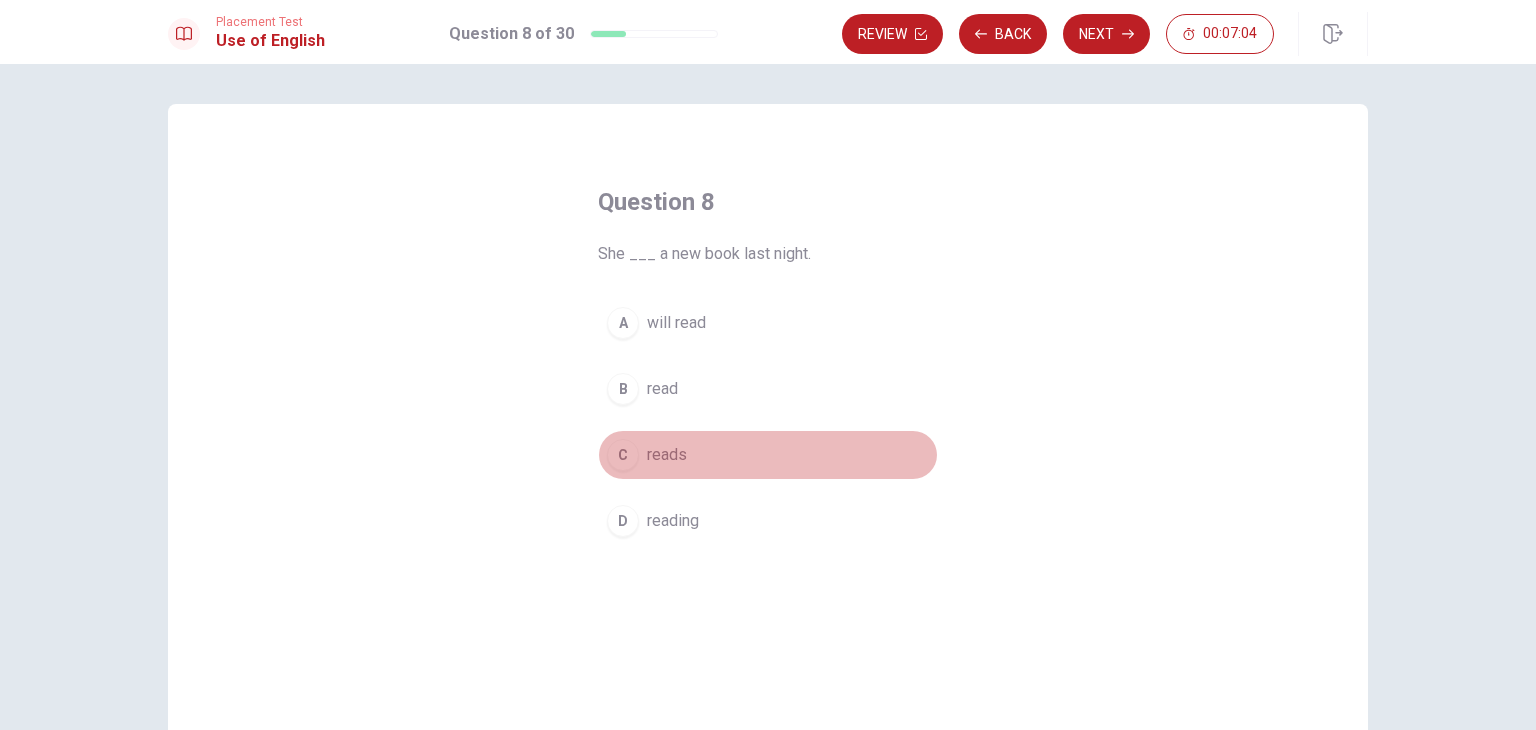 click on "C" at bounding box center [623, 455] 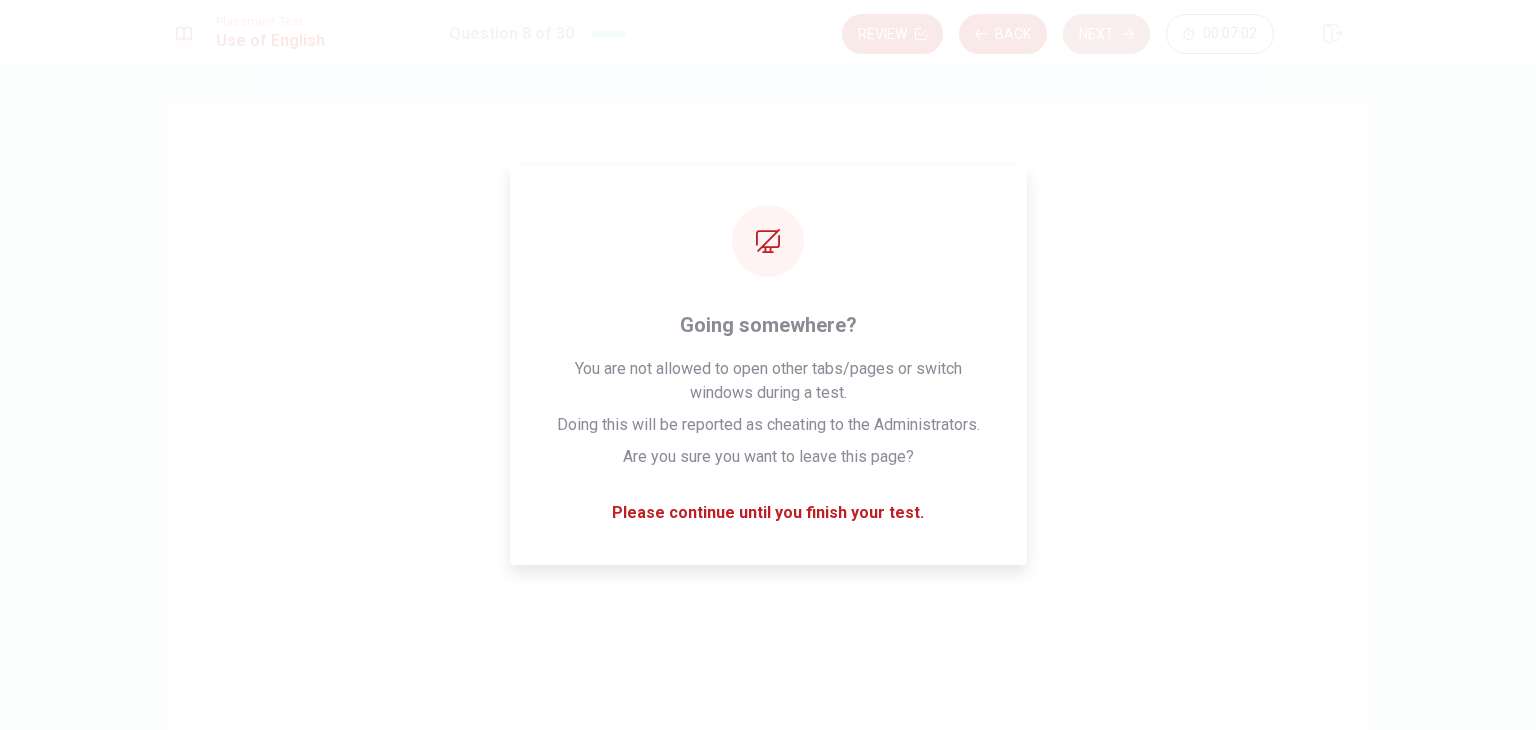 click on "Next" at bounding box center [1106, 34] 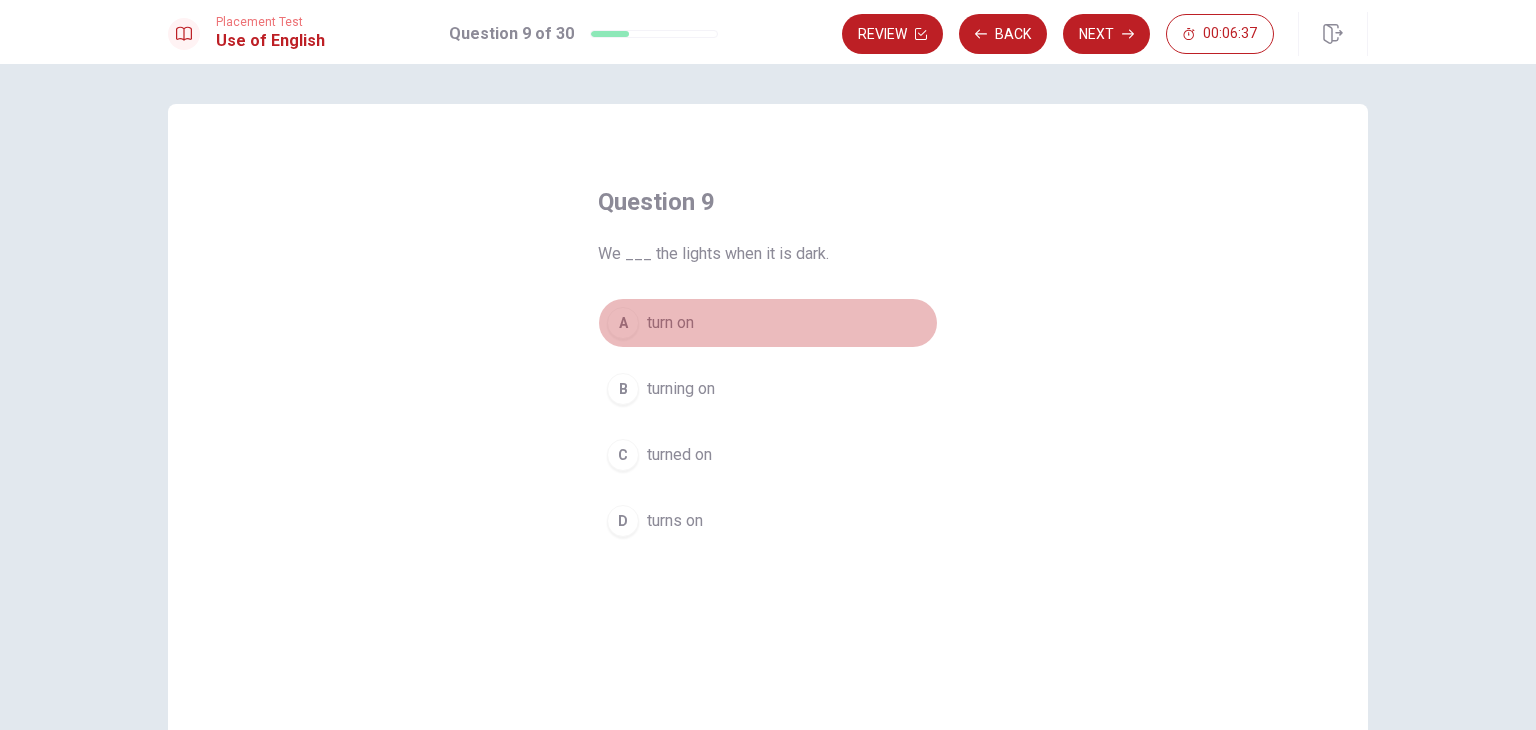 click on "A" at bounding box center (623, 323) 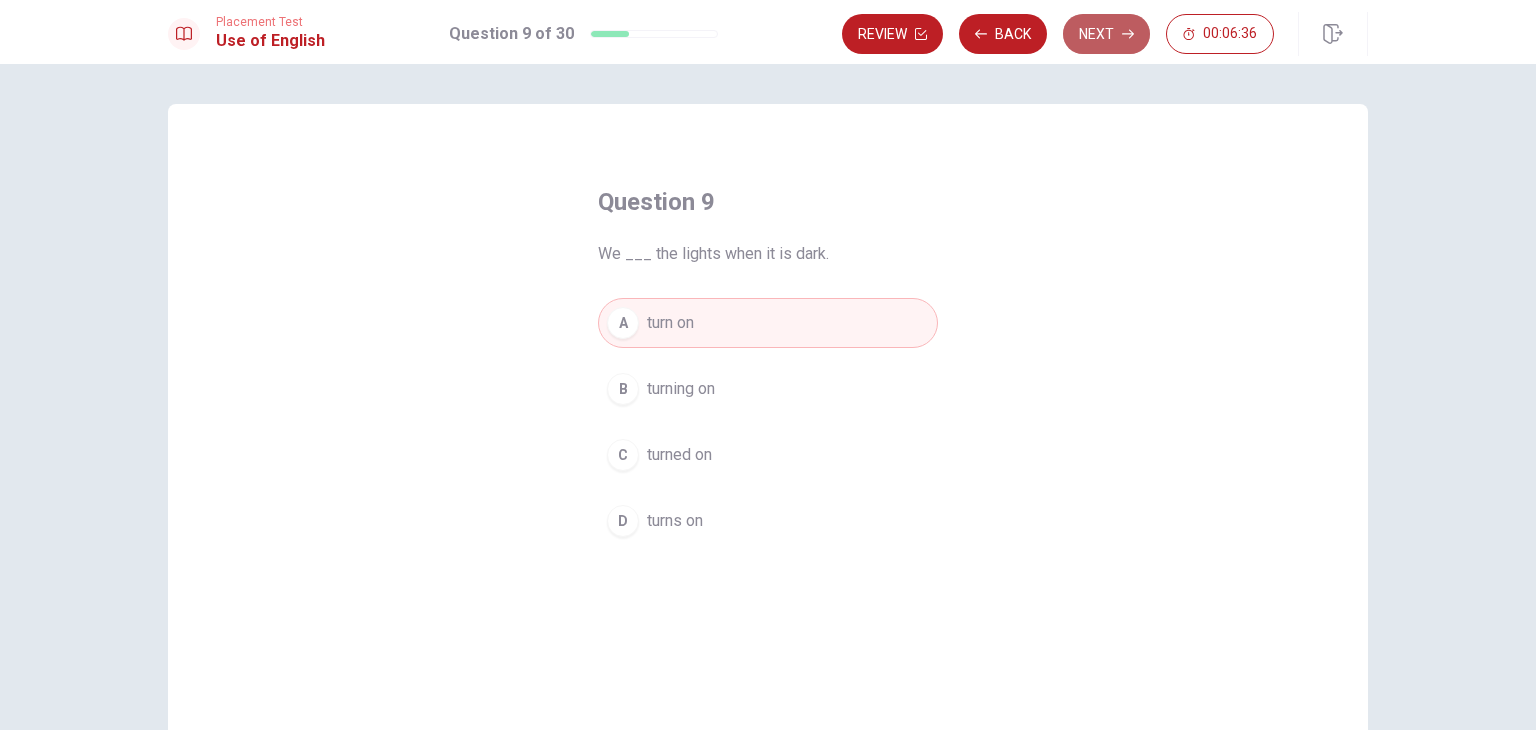 click on "Next" at bounding box center [1106, 34] 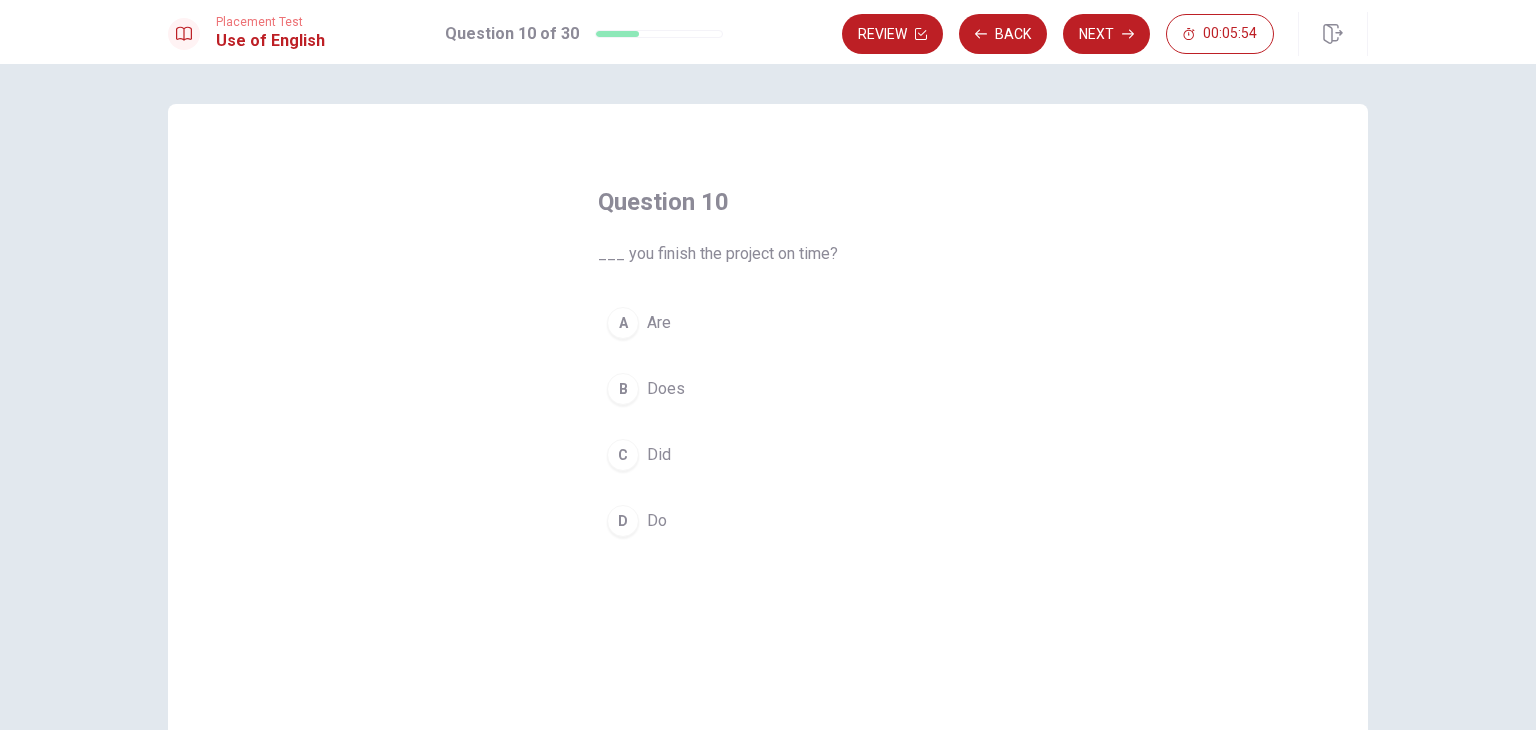click on "C" at bounding box center [623, 455] 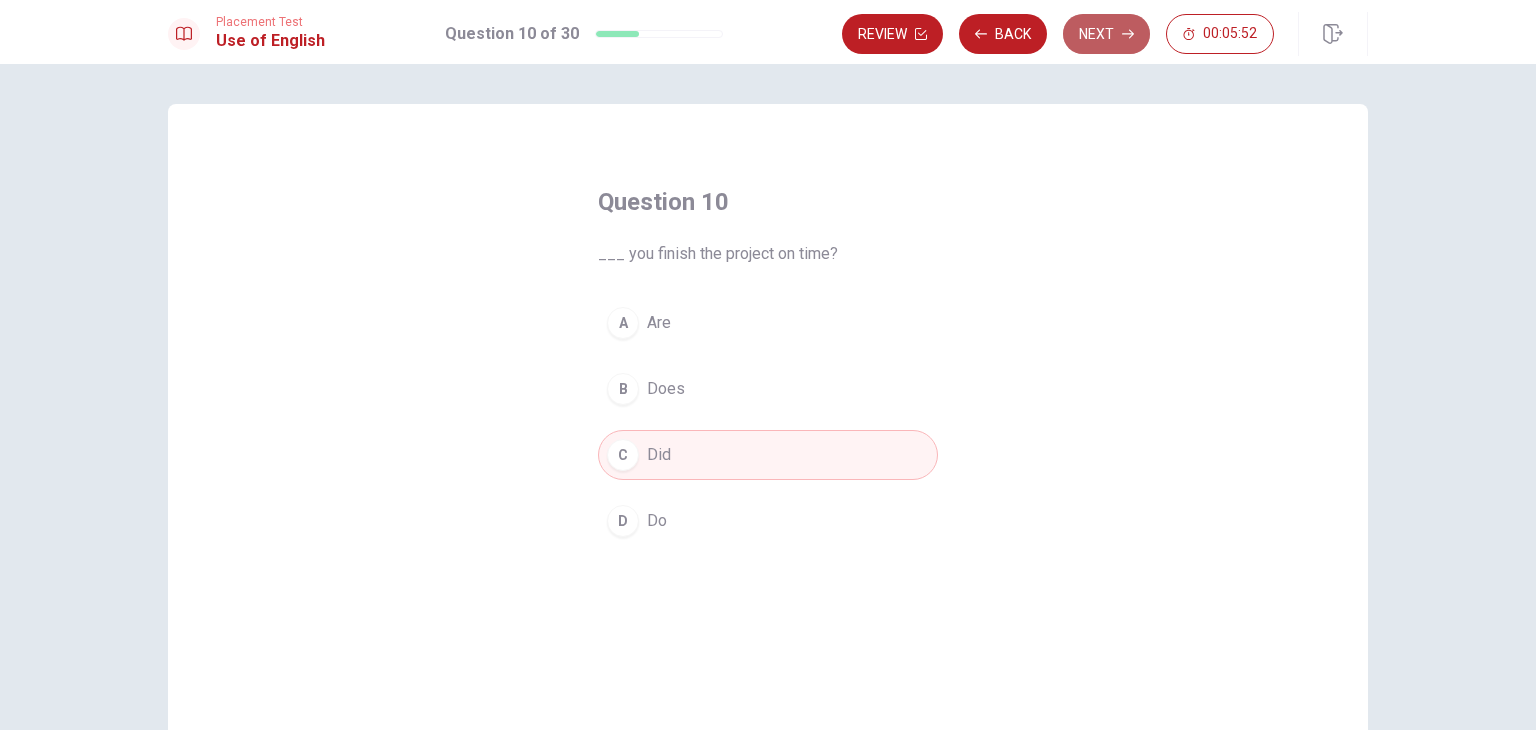 click on "Next" at bounding box center [1106, 34] 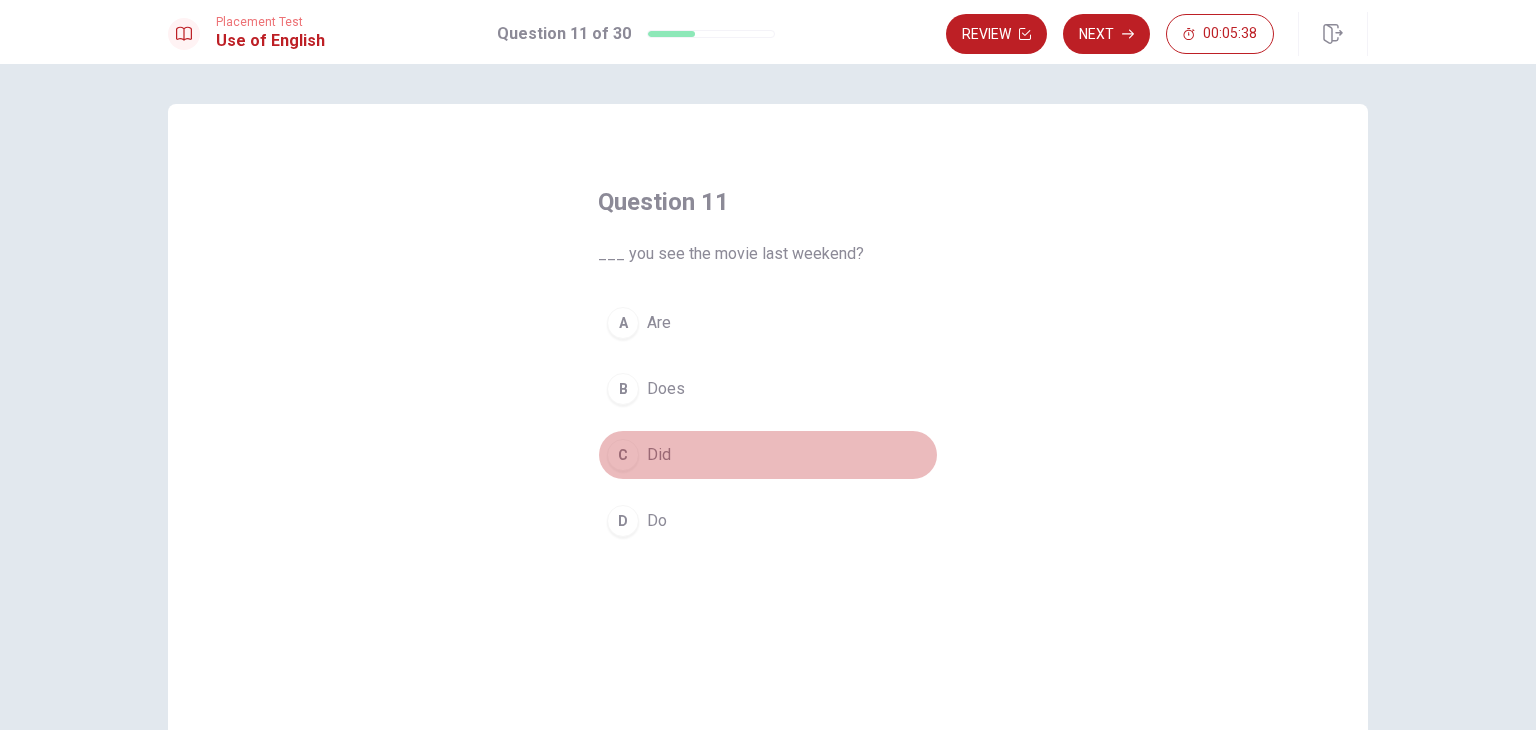 click on "C" at bounding box center [623, 455] 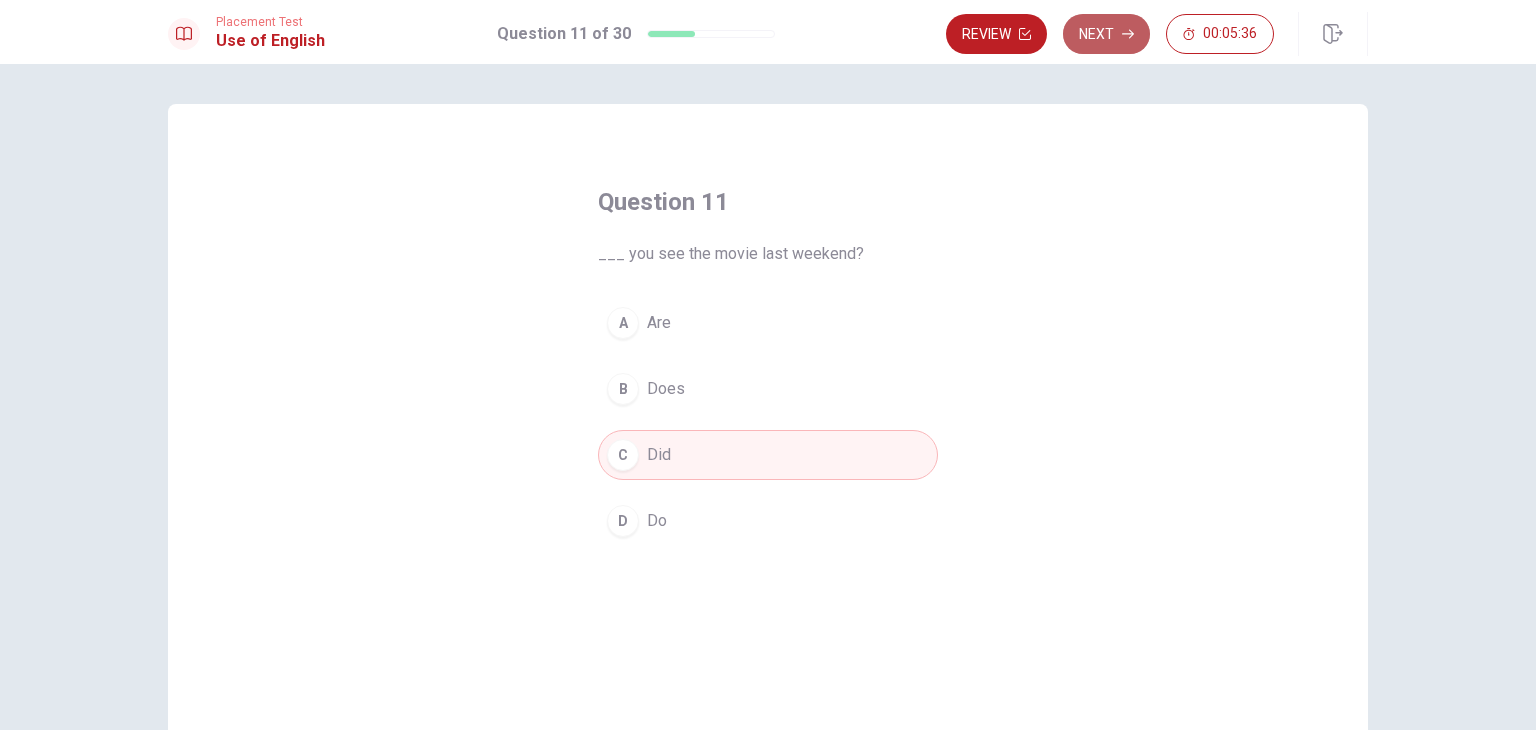 click on "Next" at bounding box center [1106, 34] 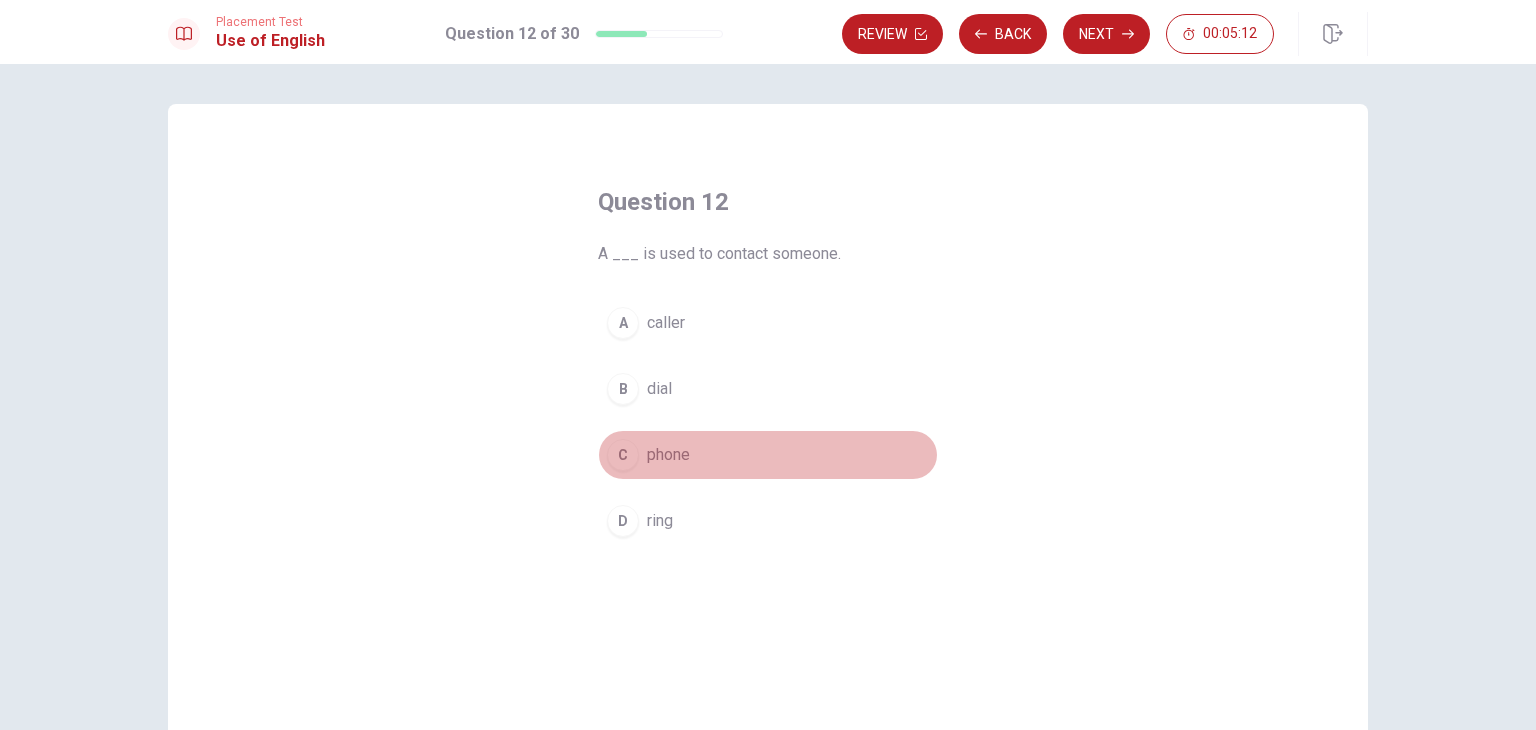 click on "C" at bounding box center (623, 455) 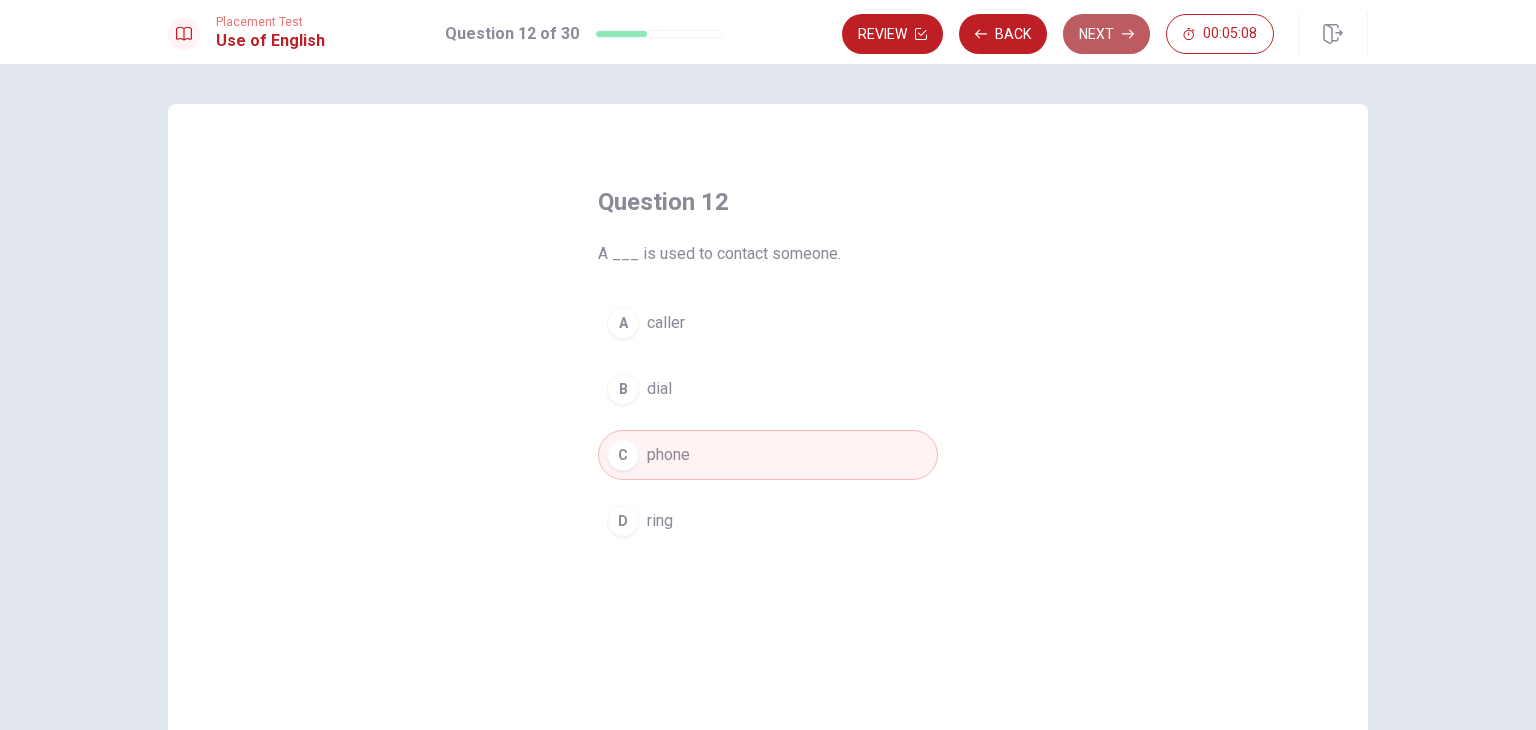 click on "Next" at bounding box center (1106, 34) 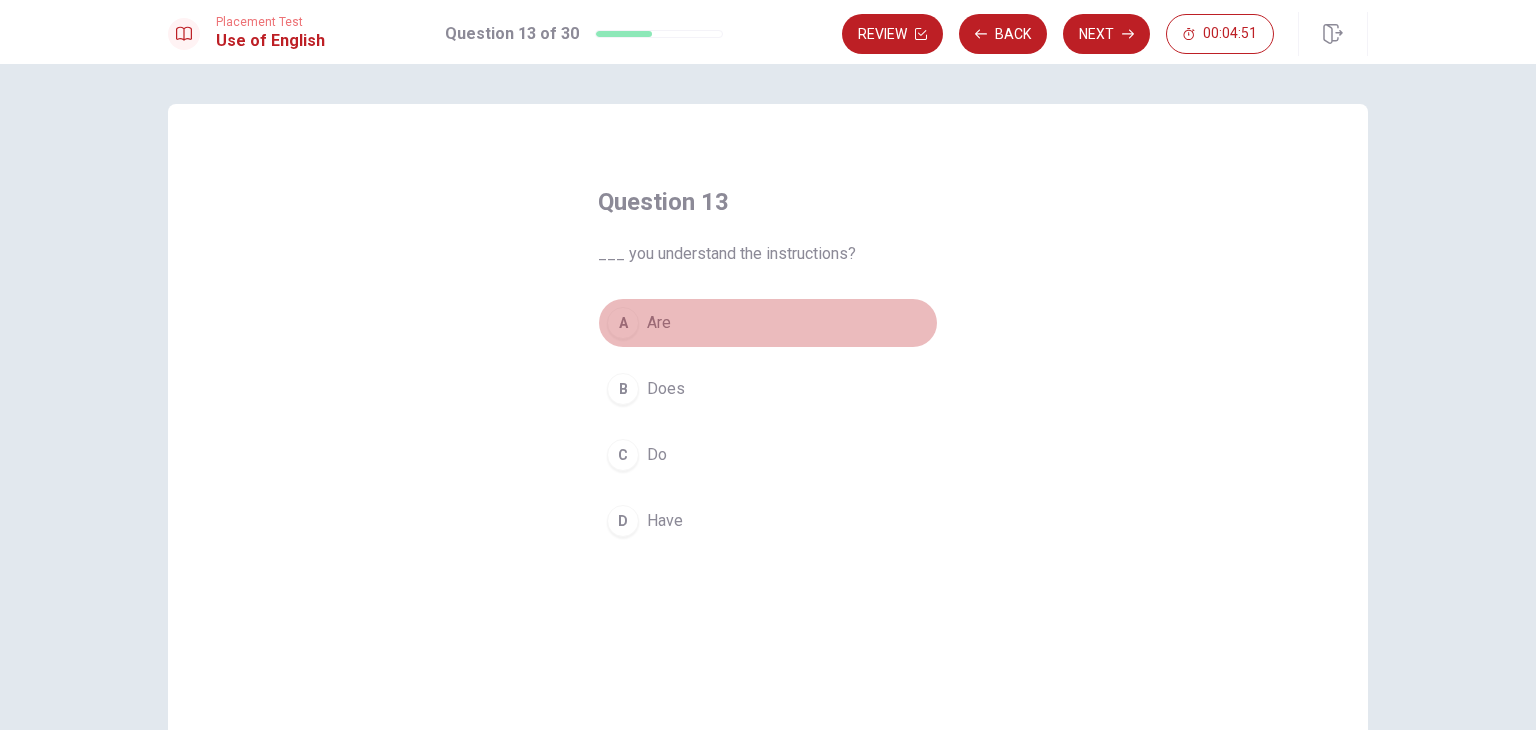 click on "A" at bounding box center (623, 323) 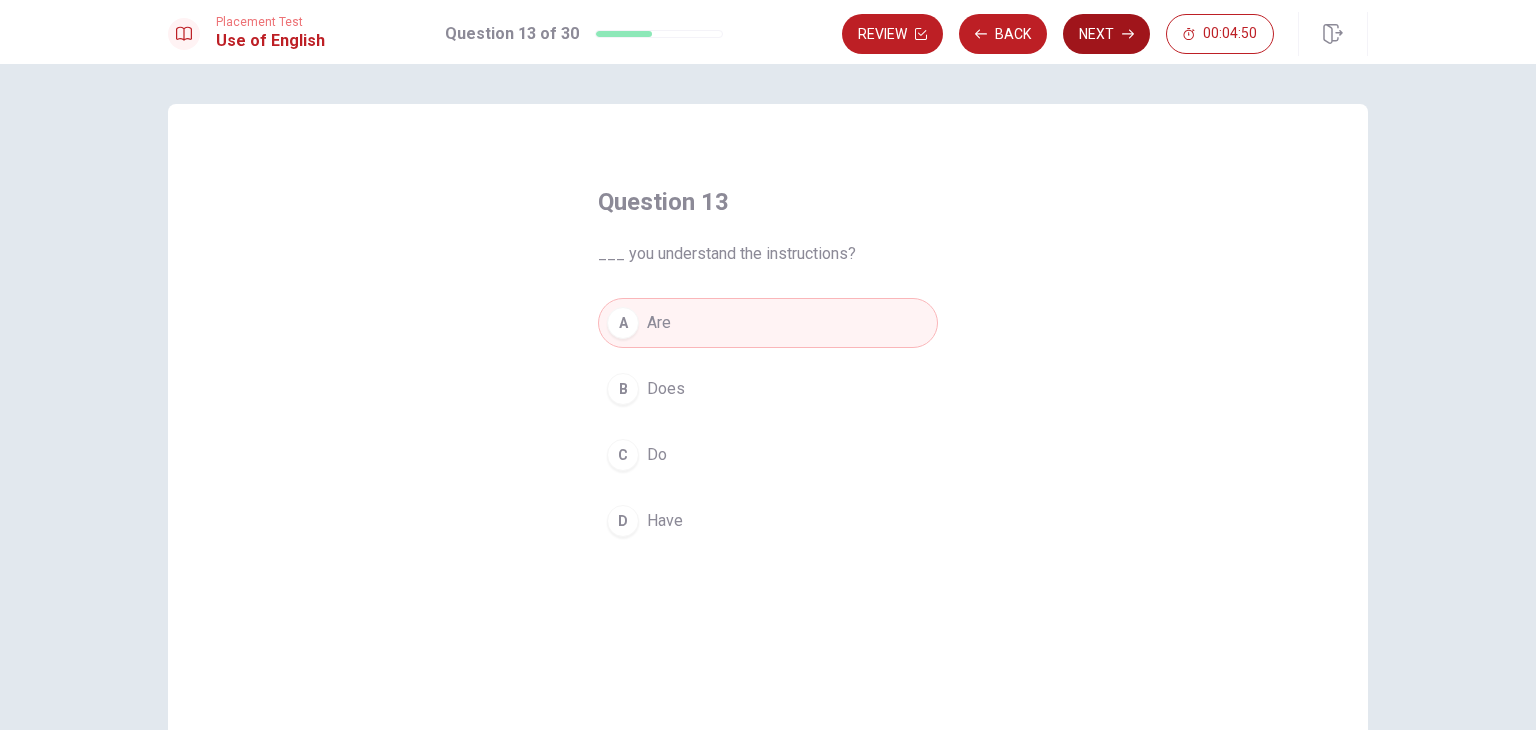 click on "Next" at bounding box center [1106, 34] 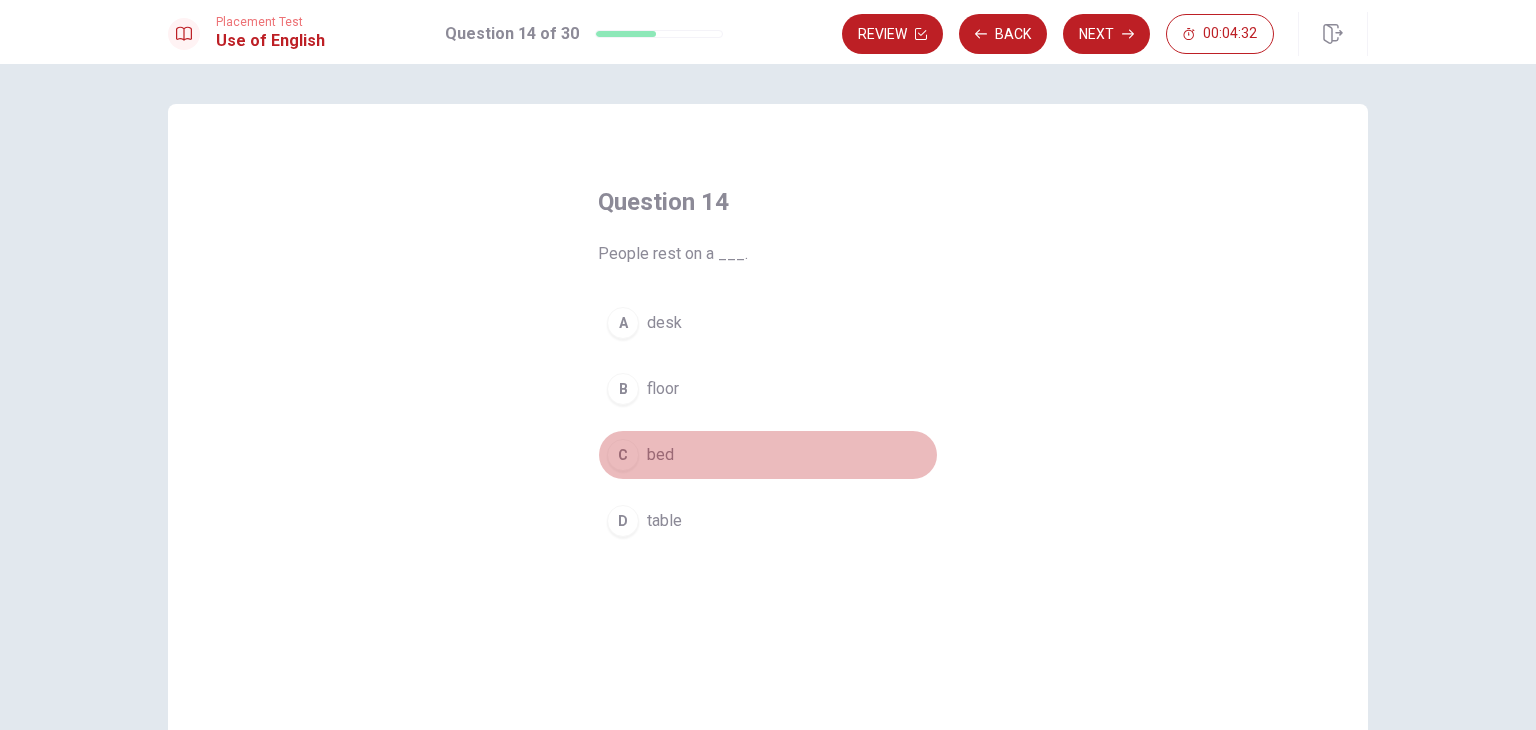 click on "C" at bounding box center (623, 455) 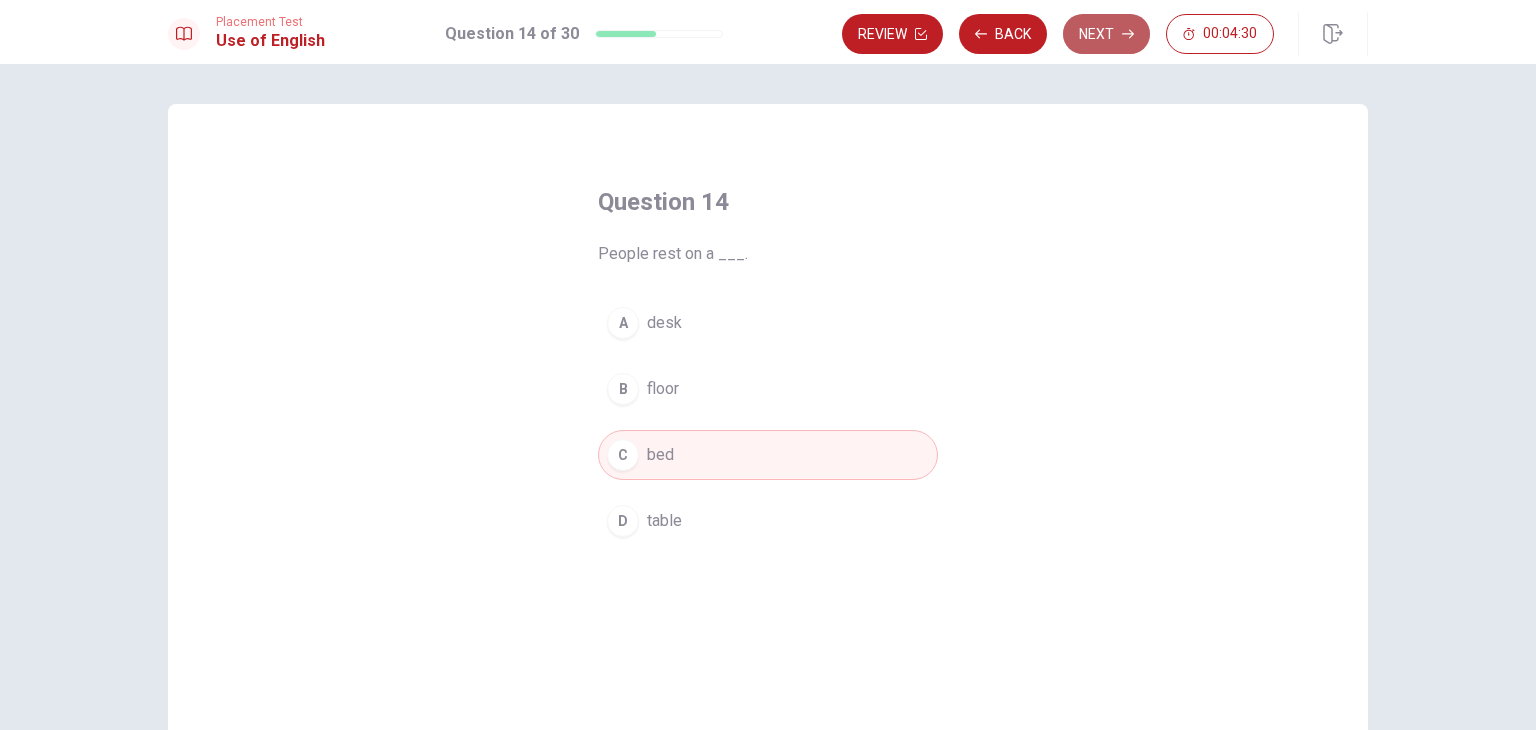 click on "Next" at bounding box center (1106, 34) 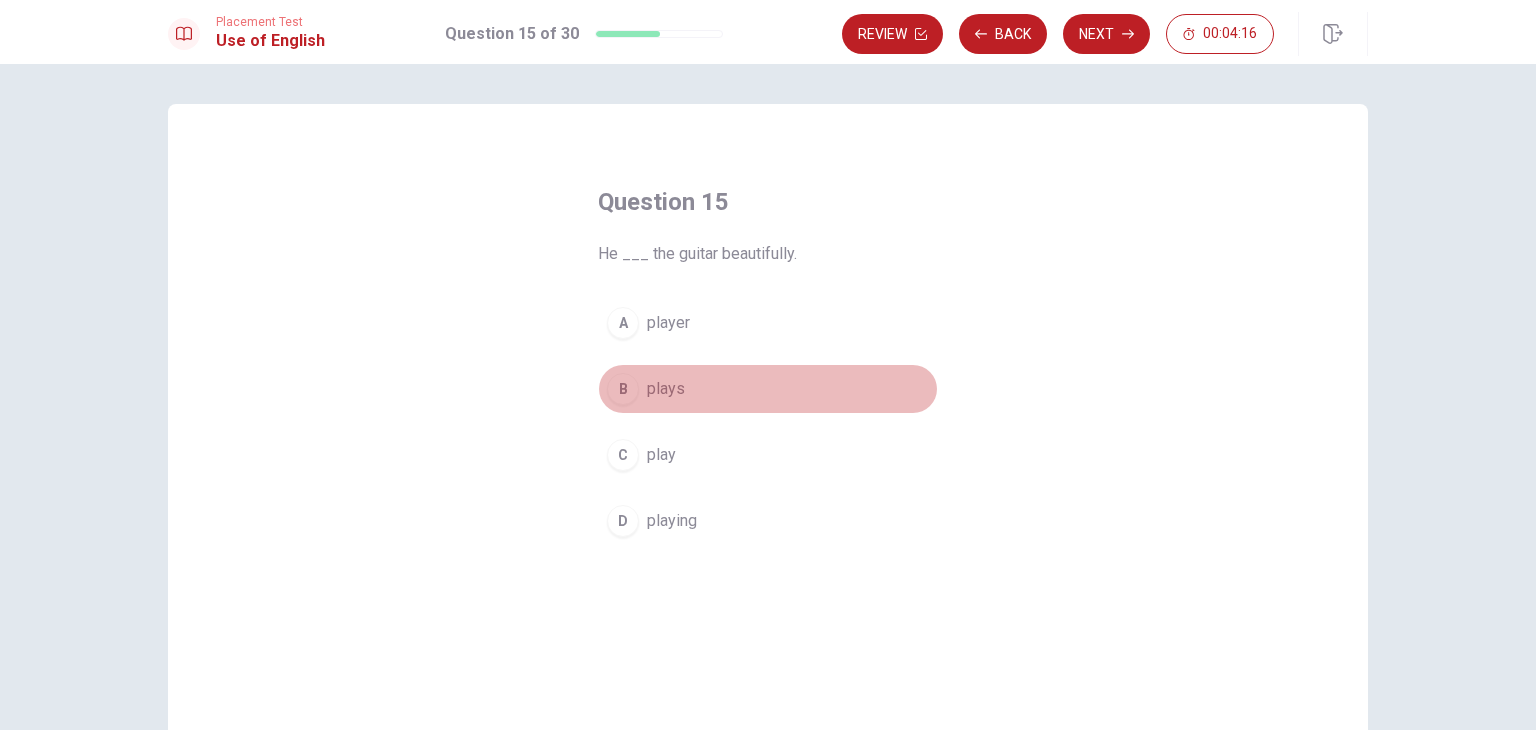click on "B" at bounding box center [623, 389] 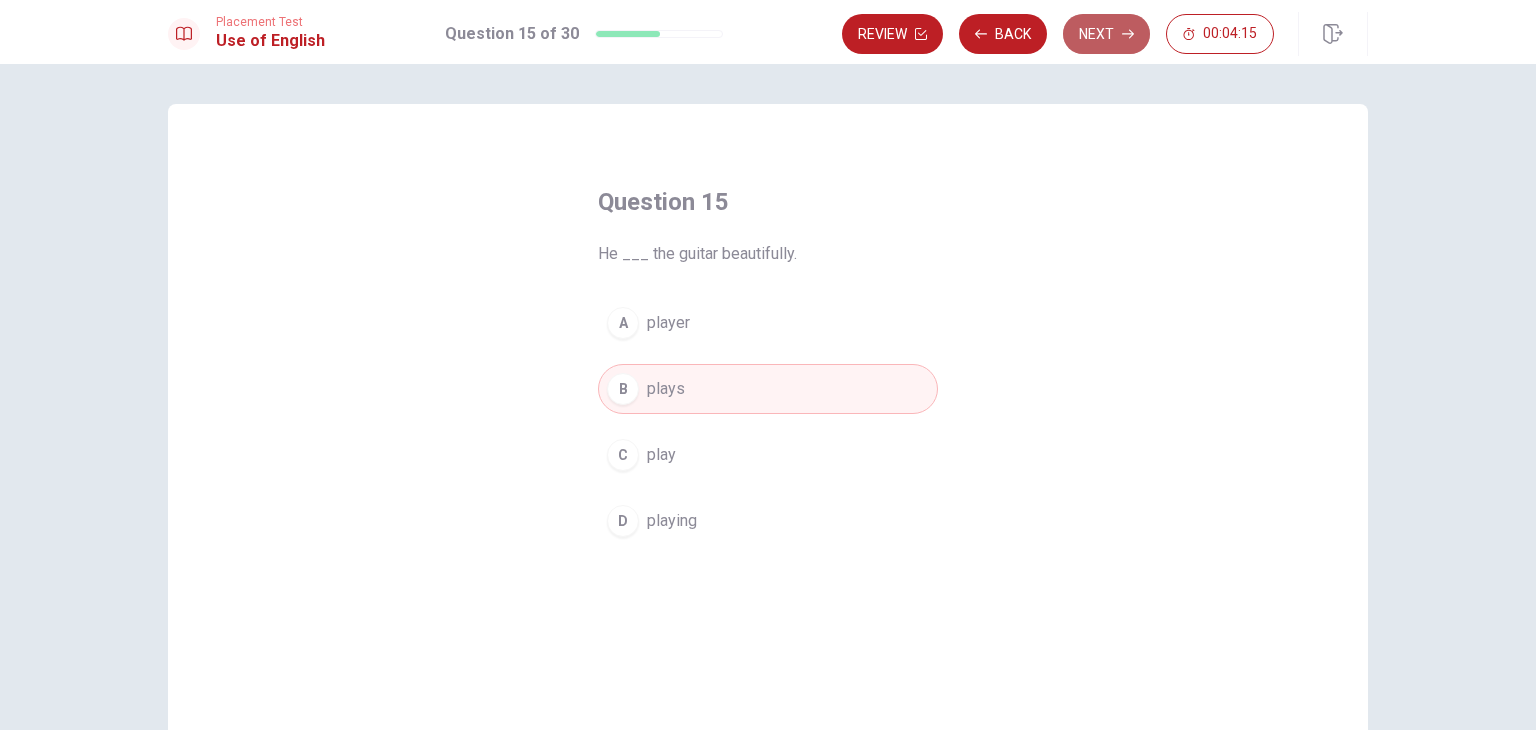 click on "Next" at bounding box center [1106, 34] 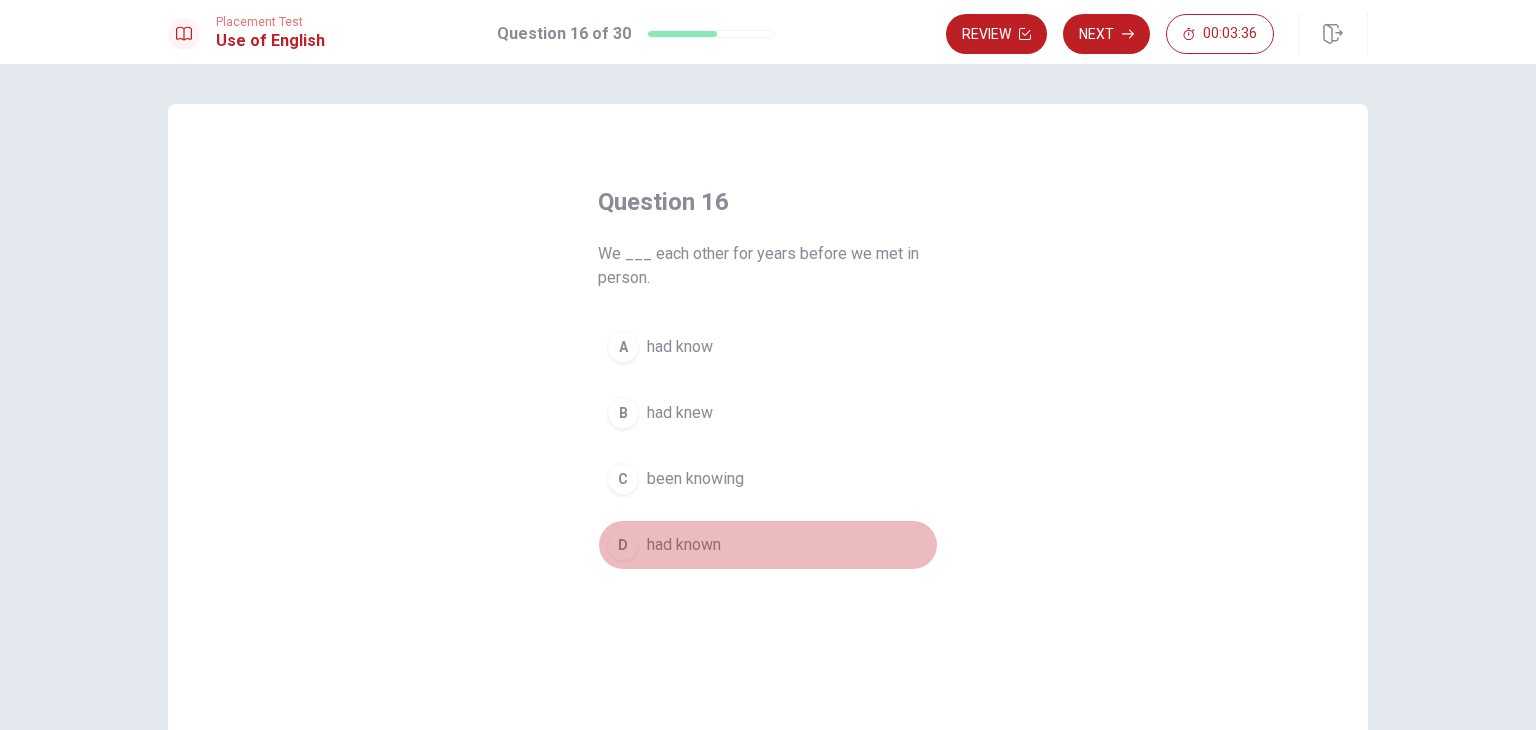click on "D" at bounding box center [623, 545] 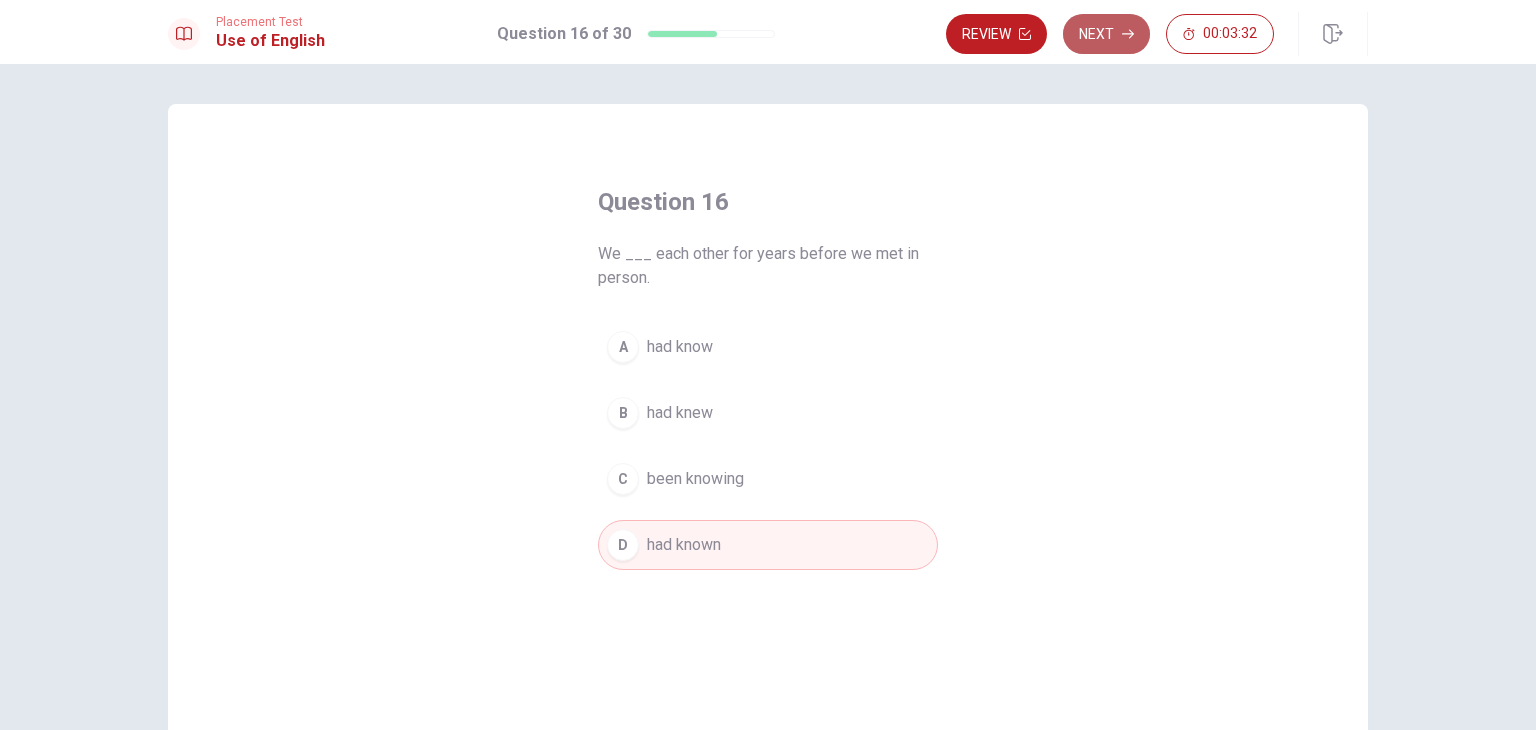 click on "Next" at bounding box center [1106, 34] 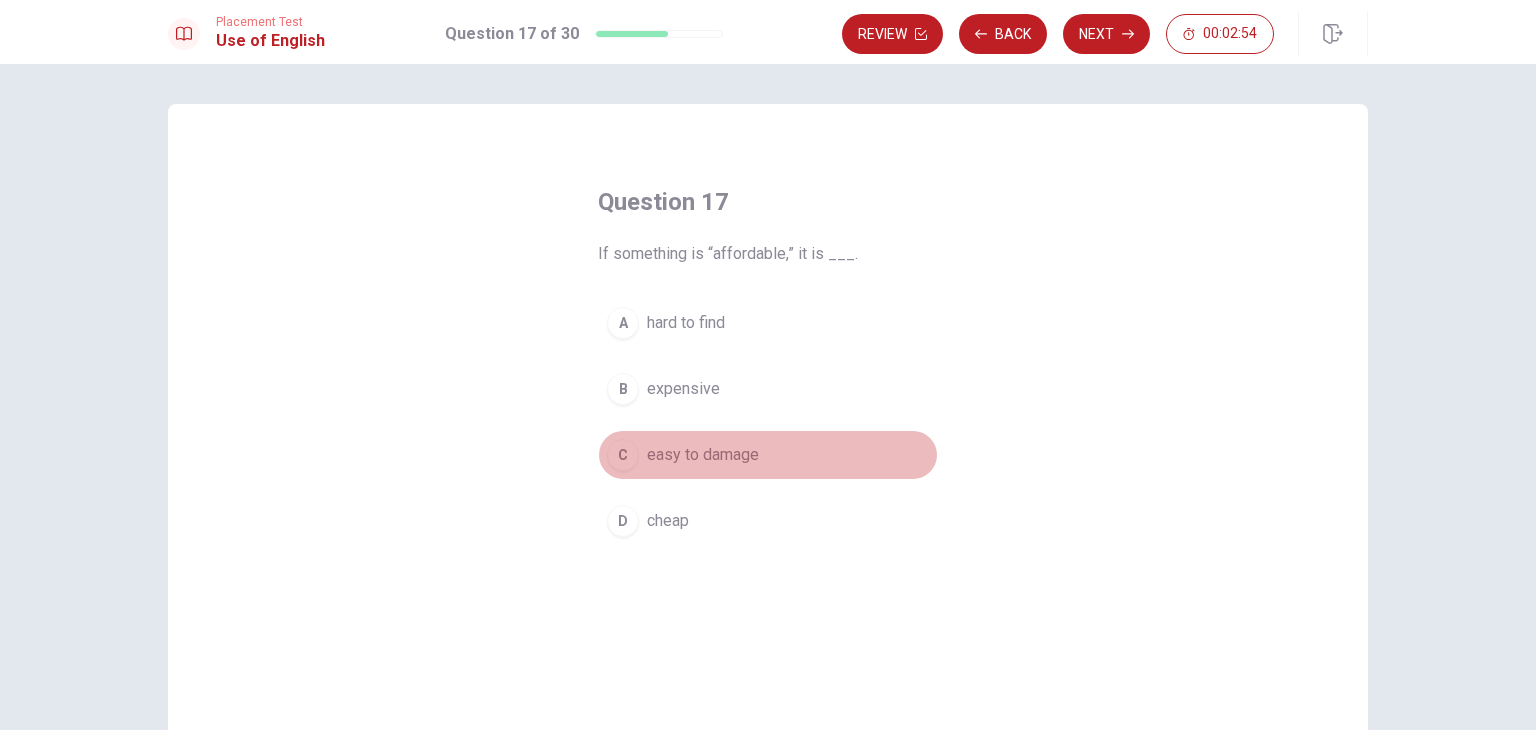 click on "C" at bounding box center [623, 455] 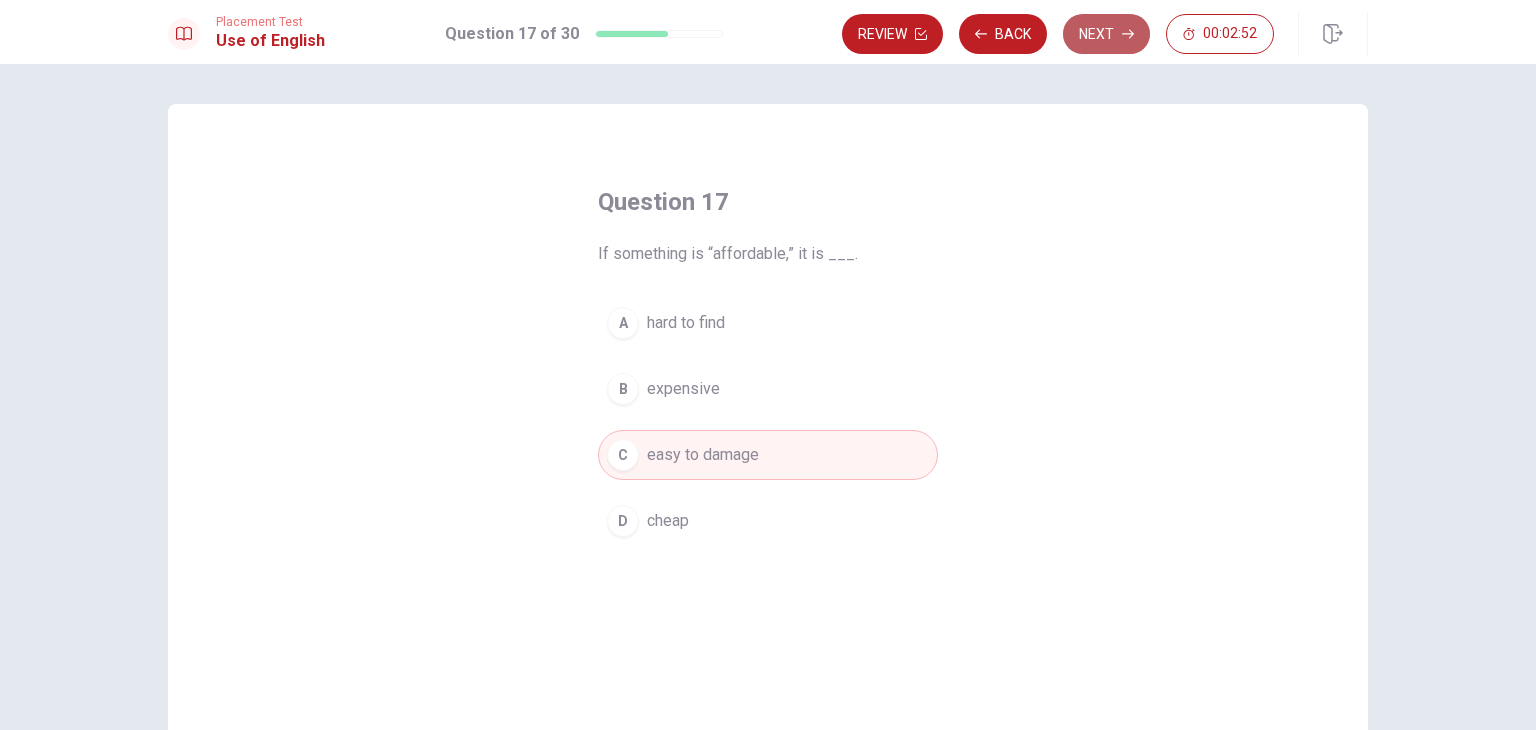 click on "Next" at bounding box center [1106, 34] 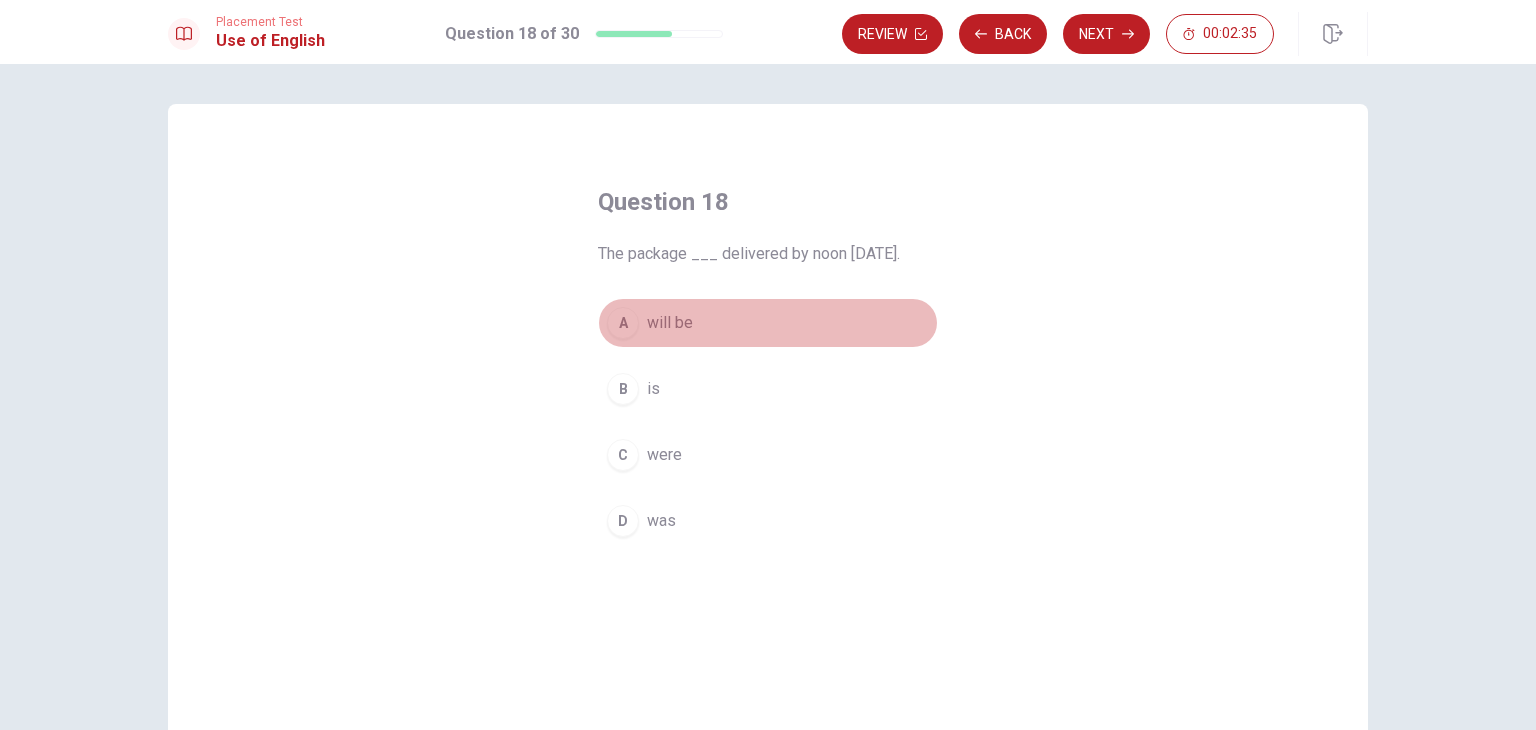 click on "A" at bounding box center [623, 323] 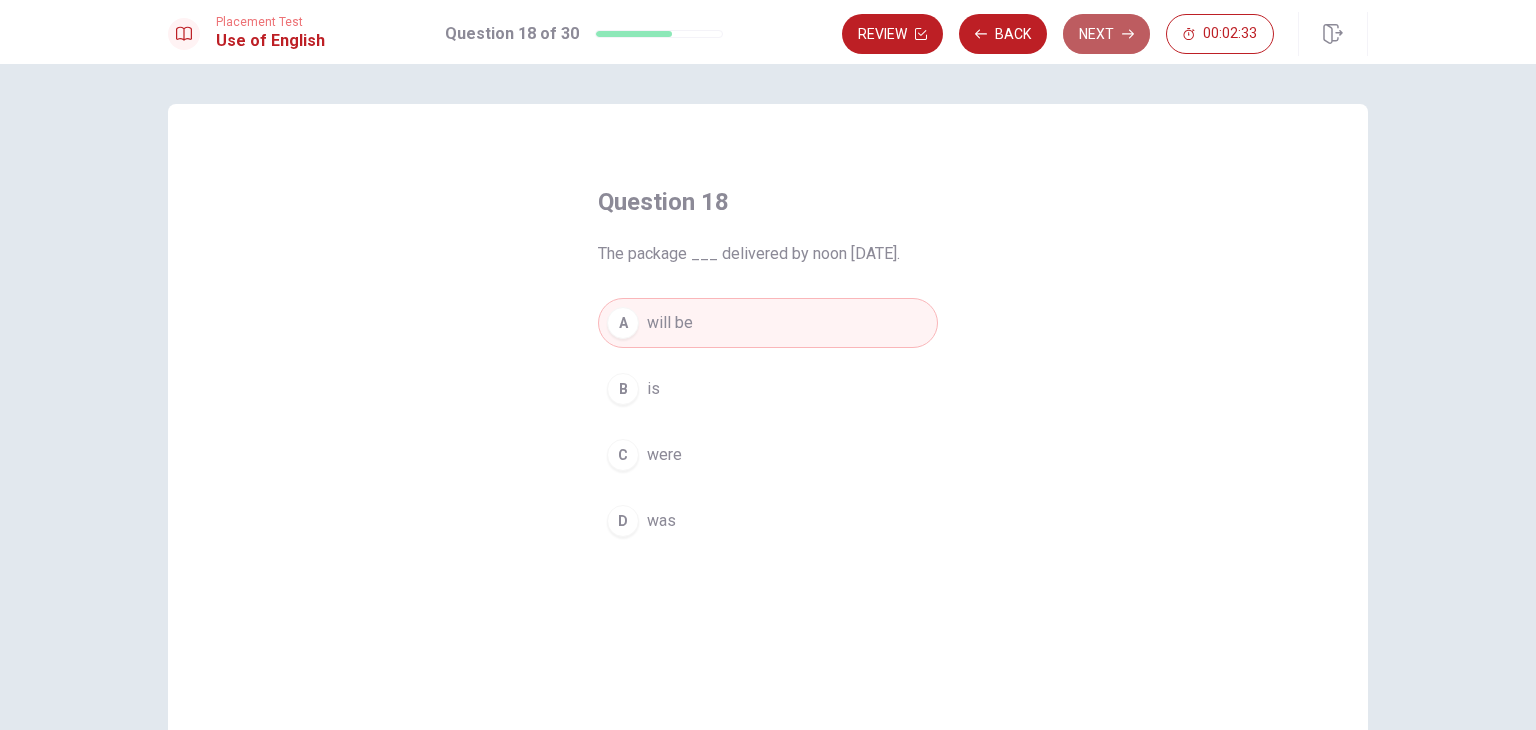 click on "Next" at bounding box center [1106, 34] 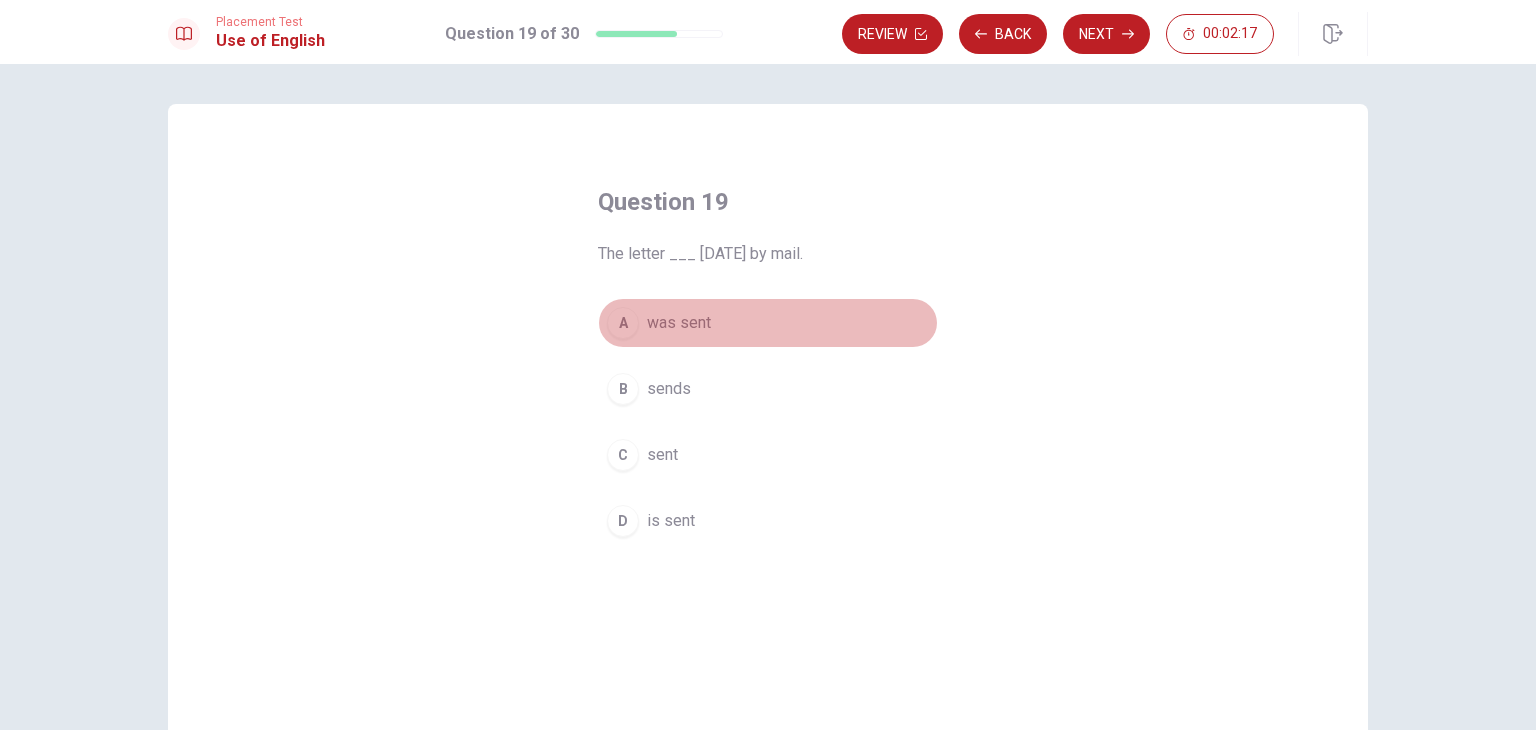 click on "A" at bounding box center [623, 323] 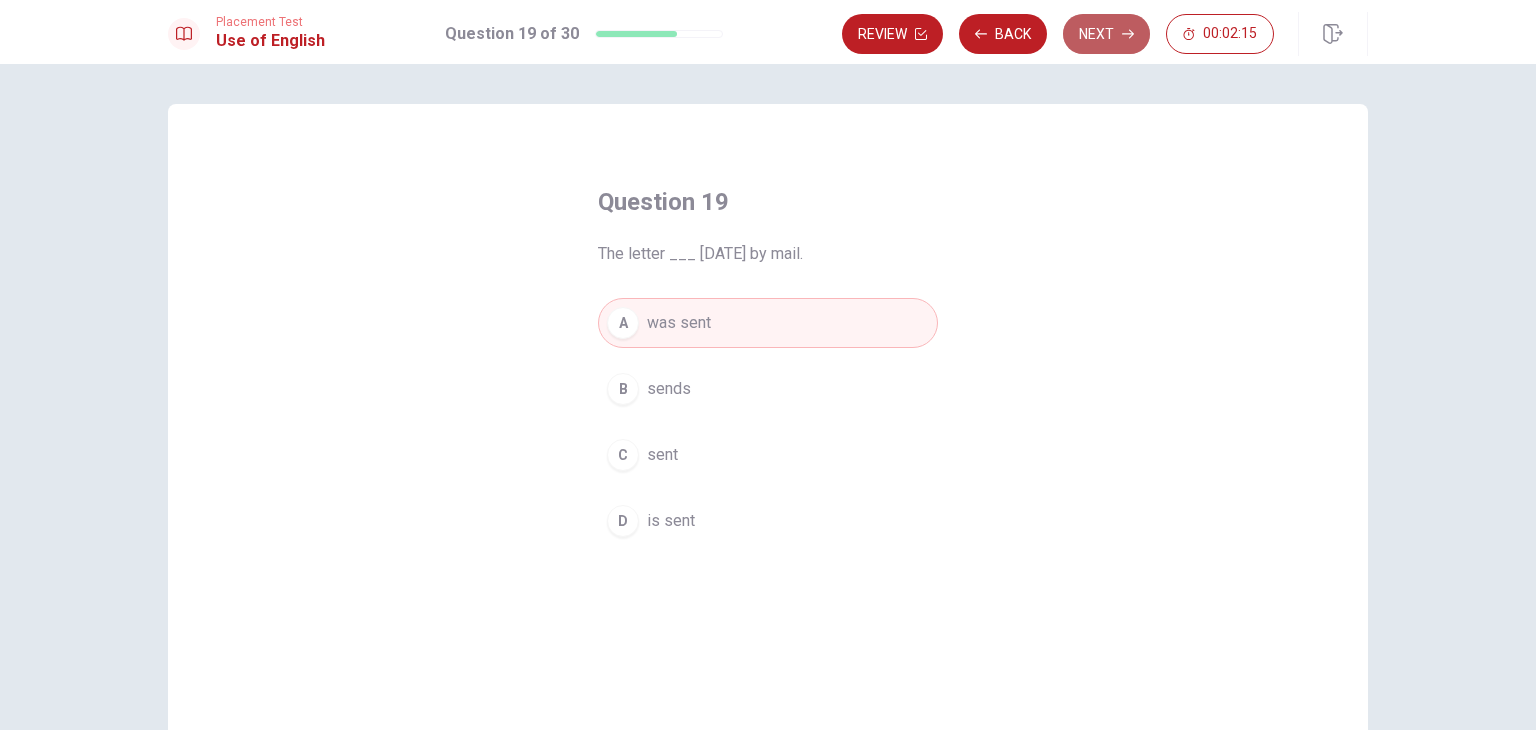 click on "Next" at bounding box center [1106, 34] 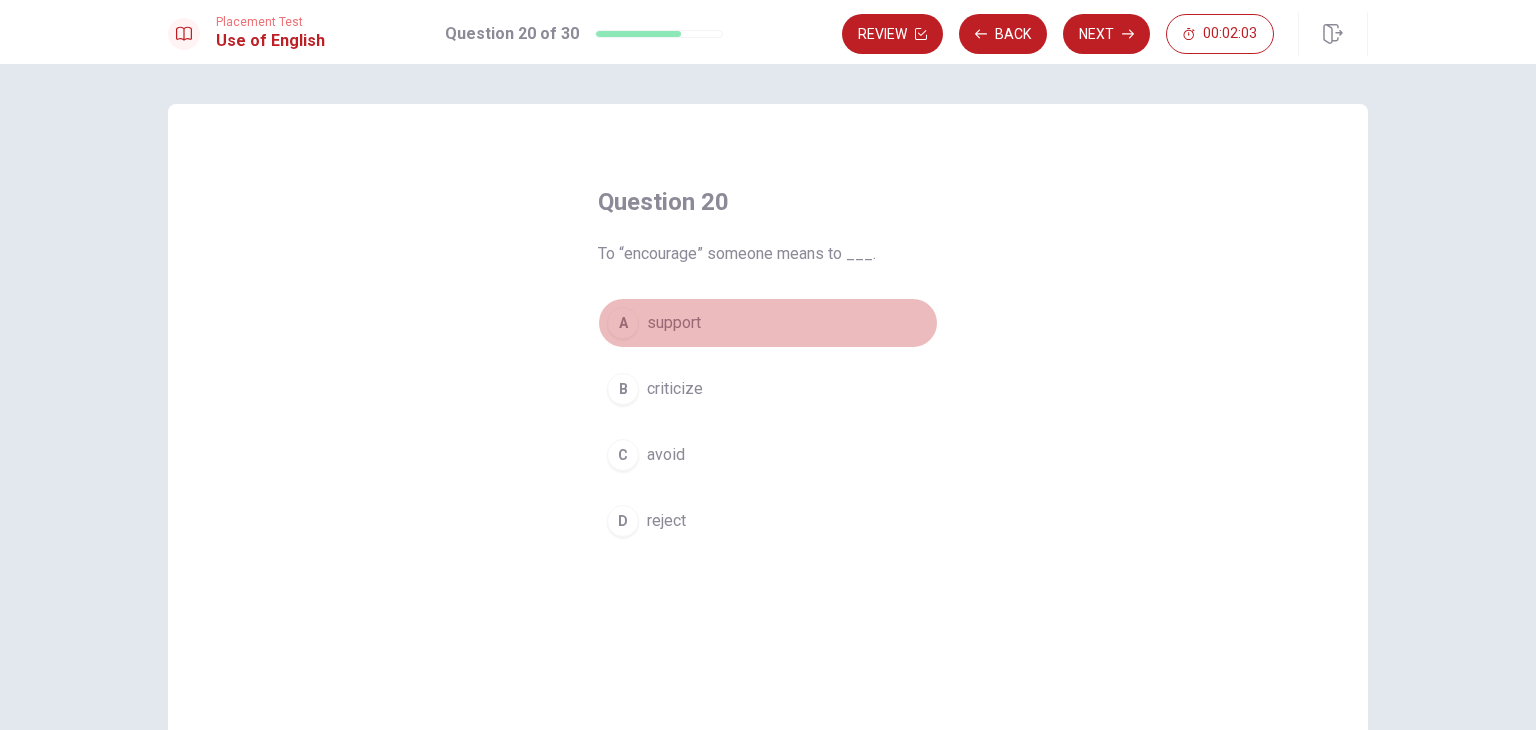 click on "A" at bounding box center (623, 323) 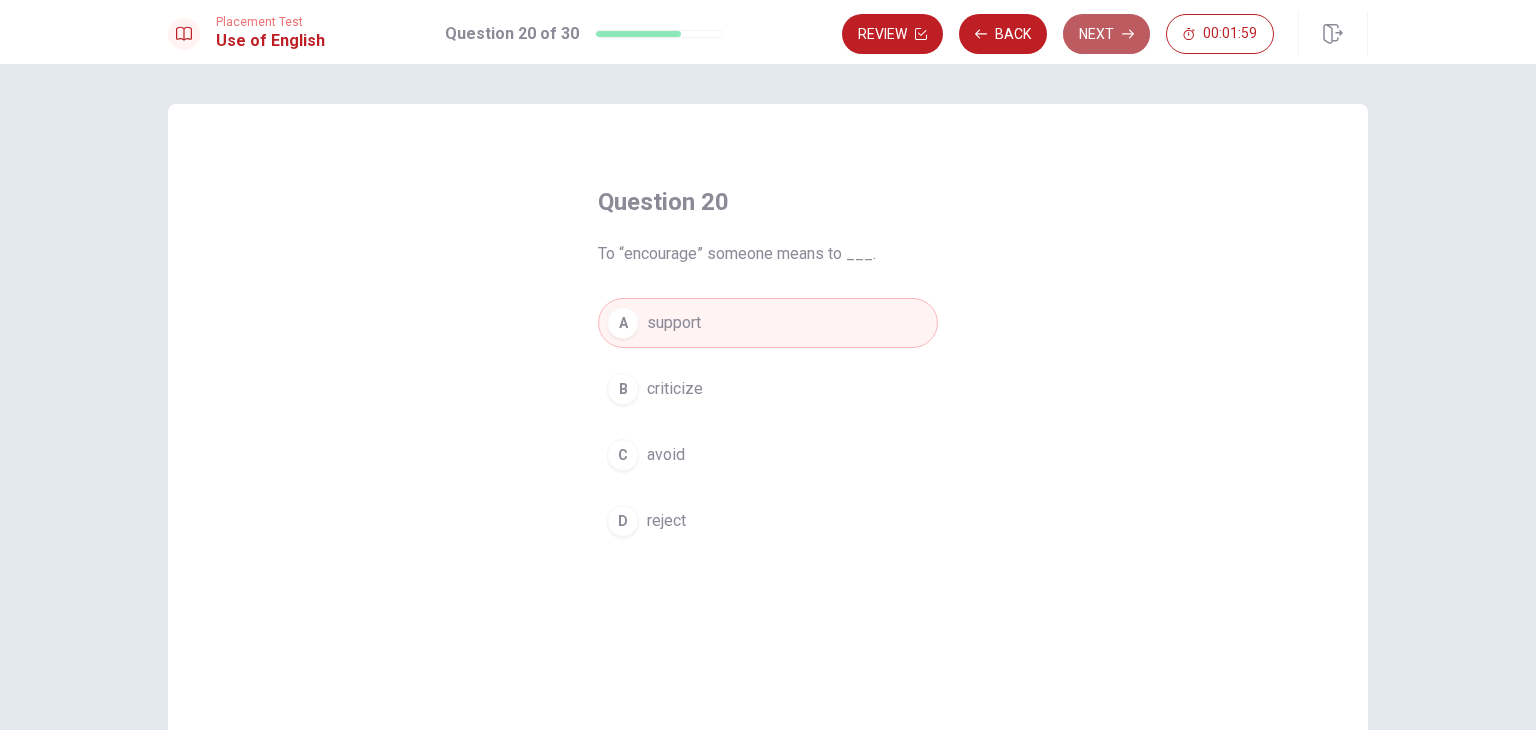 click on "Next" at bounding box center (1106, 34) 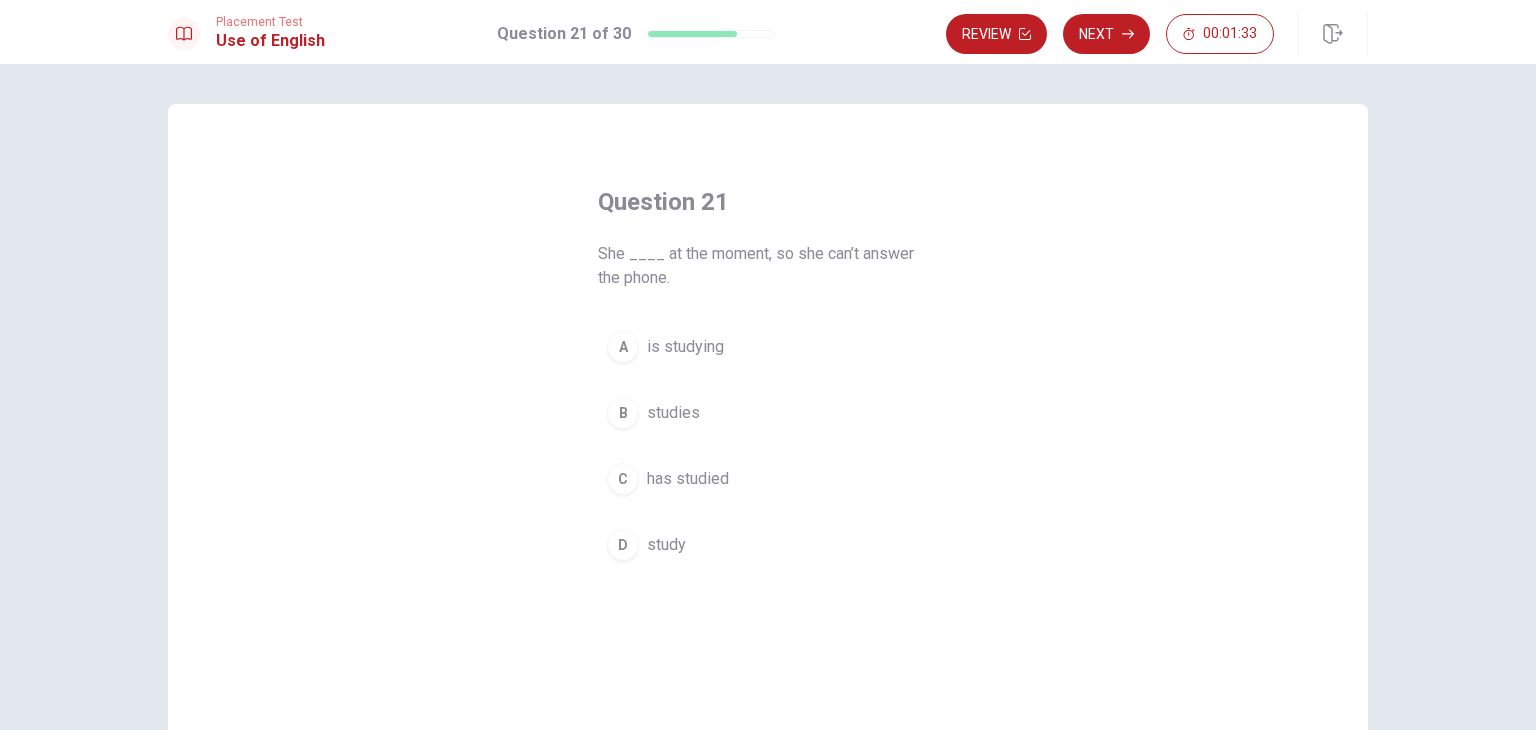 click on "C" at bounding box center (623, 479) 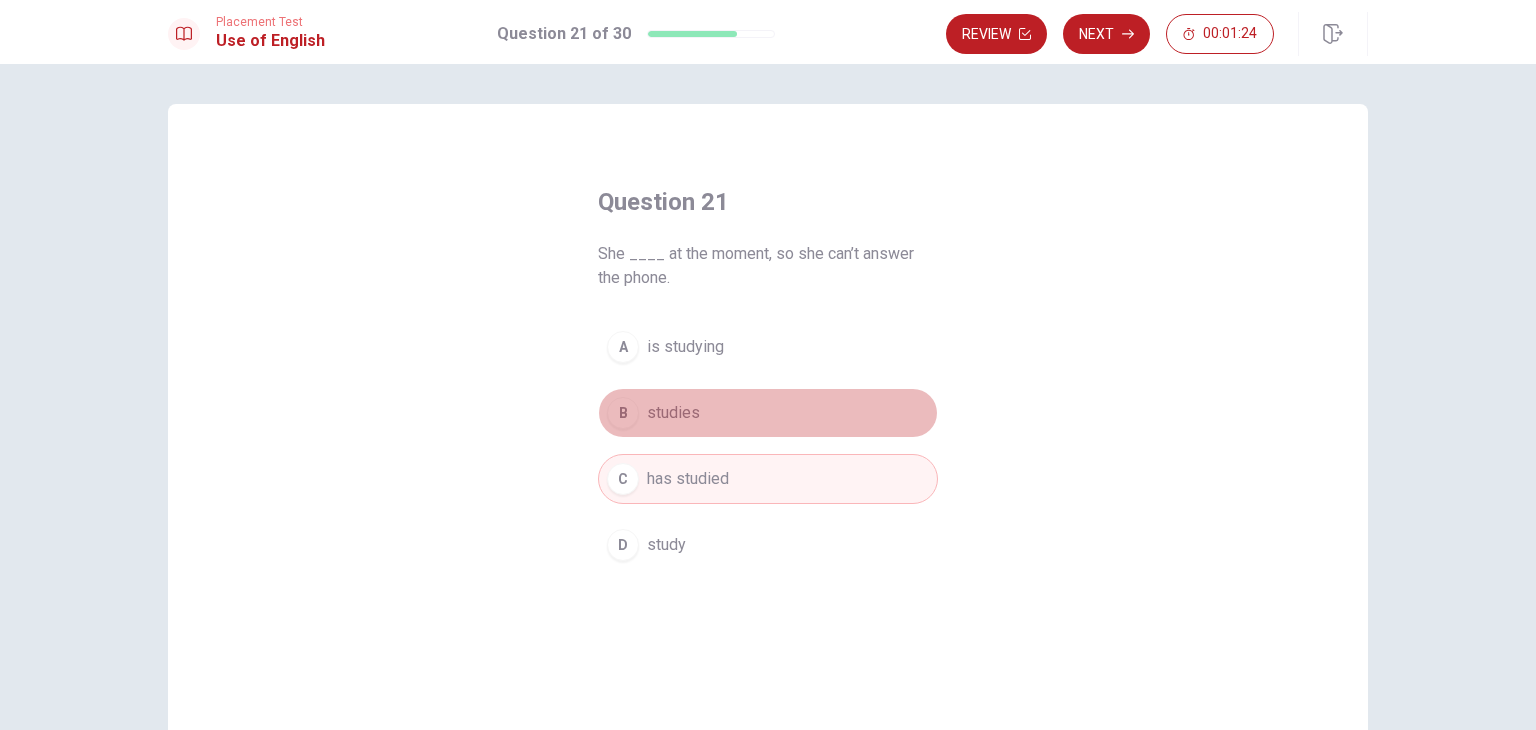 click on "studies" at bounding box center (673, 413) 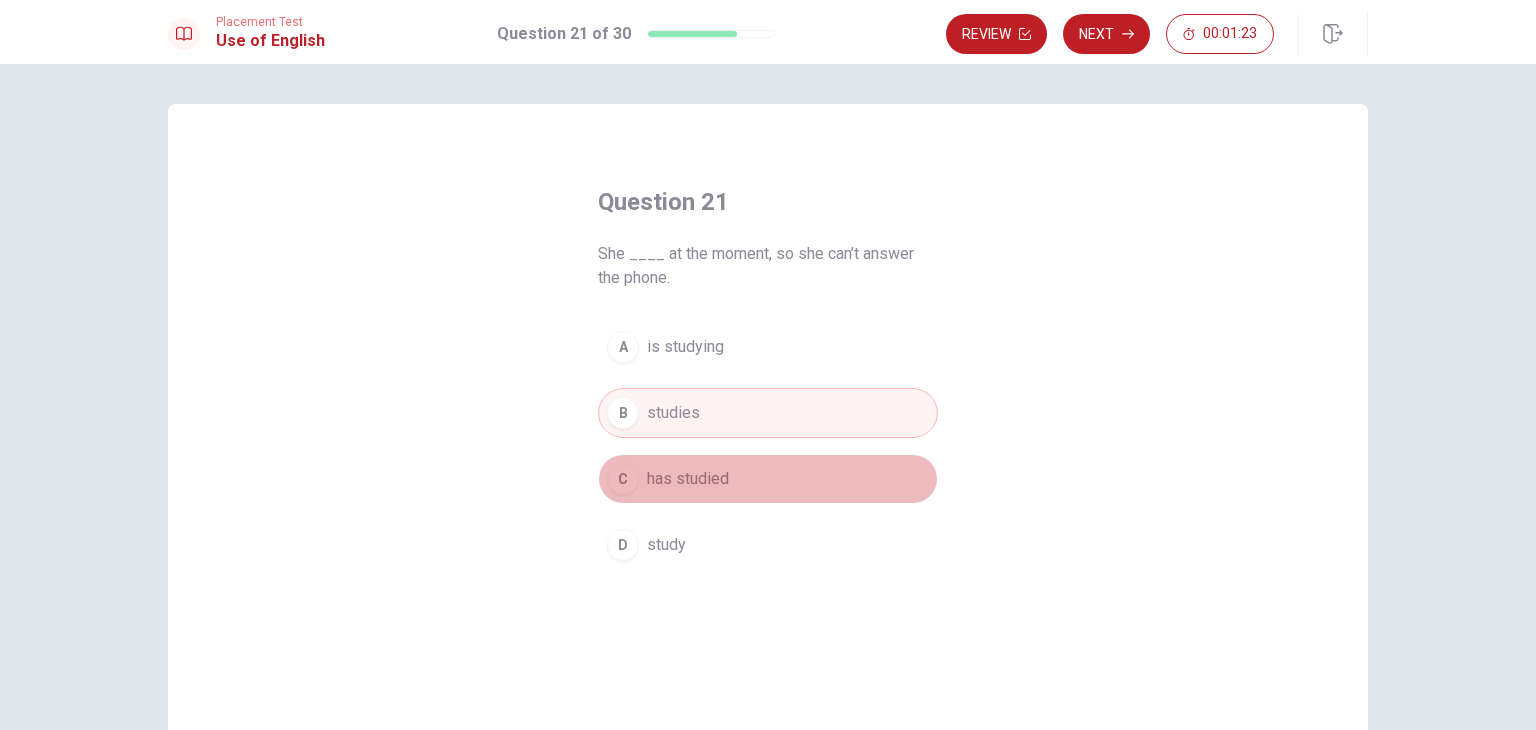 click on "has studied" at bounding box center [688, 479] 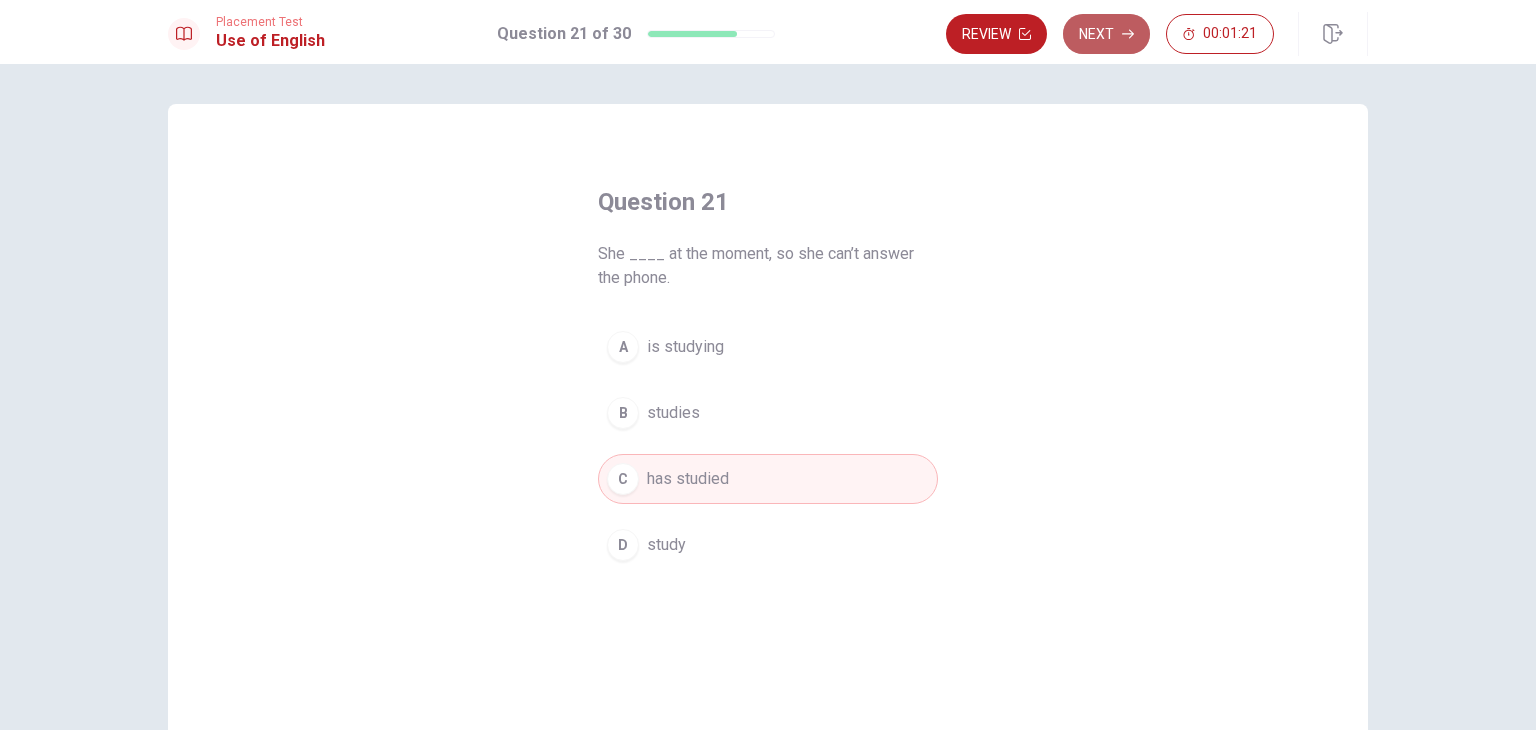 click on "Next" at bounding box center [1106, 34] 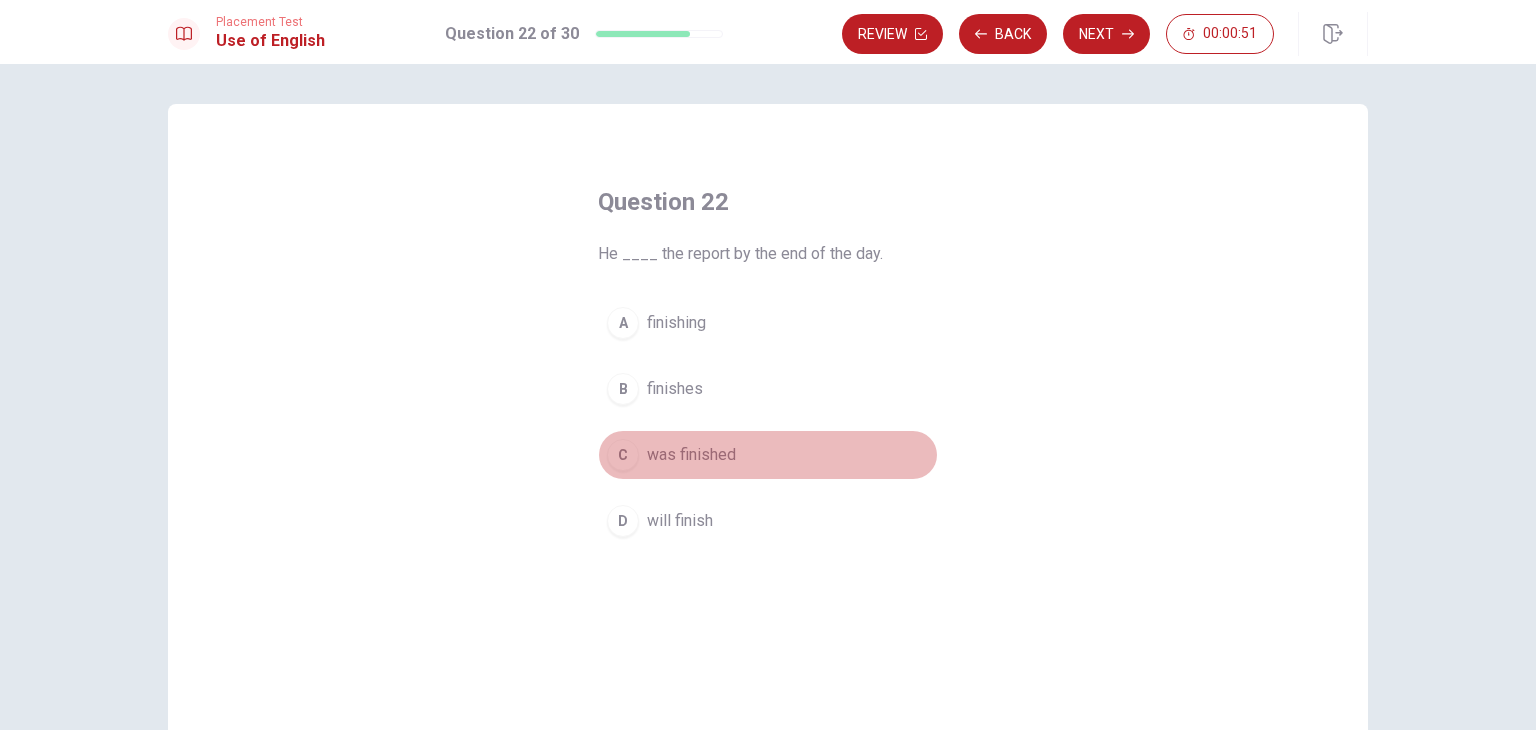 click on "C was finished" at bounding box center [768, 455] 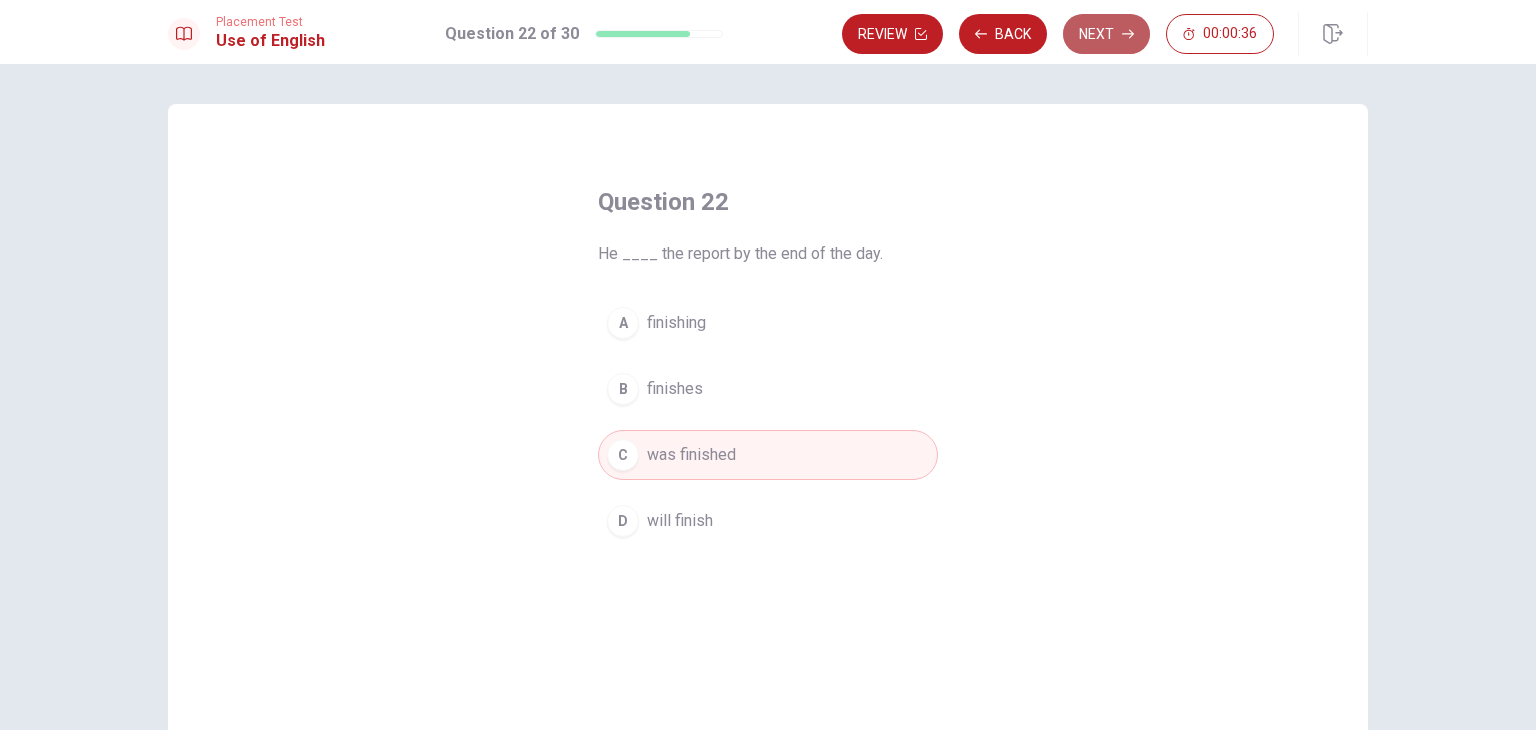 click on "Next" at bounding box center [1106, 34] 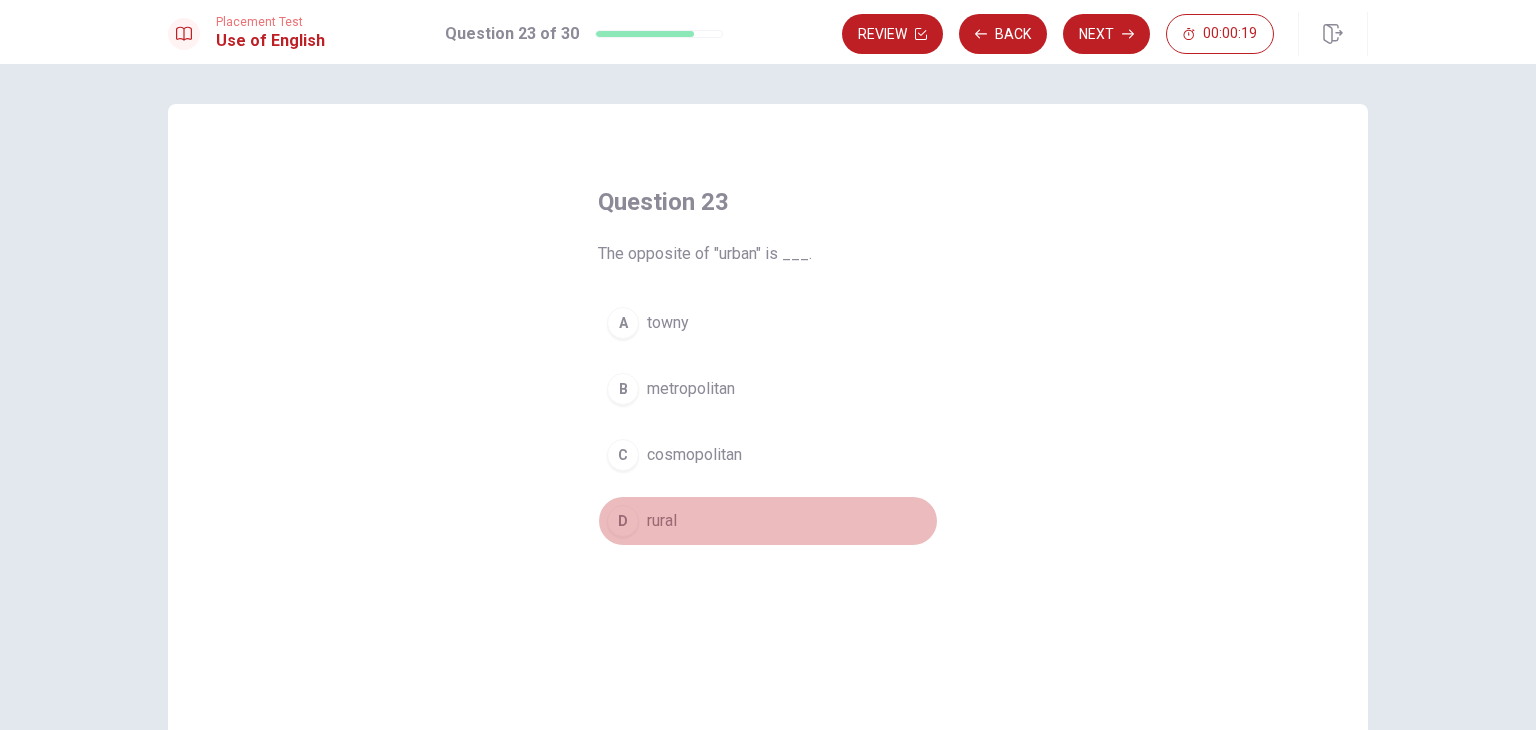 click on "D" at bounding box center (623, 521) 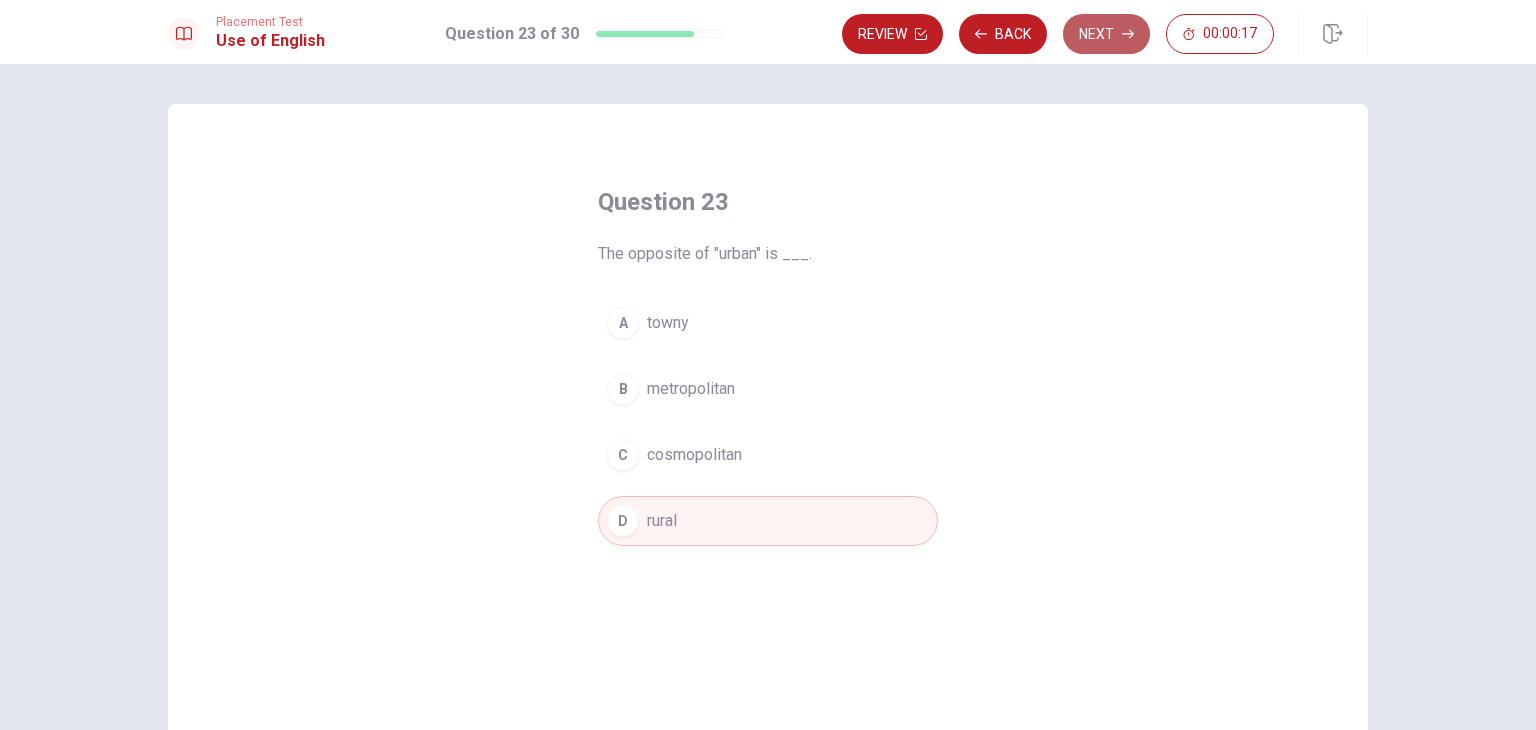 click on "Next" at bounding box center (1106, 34) 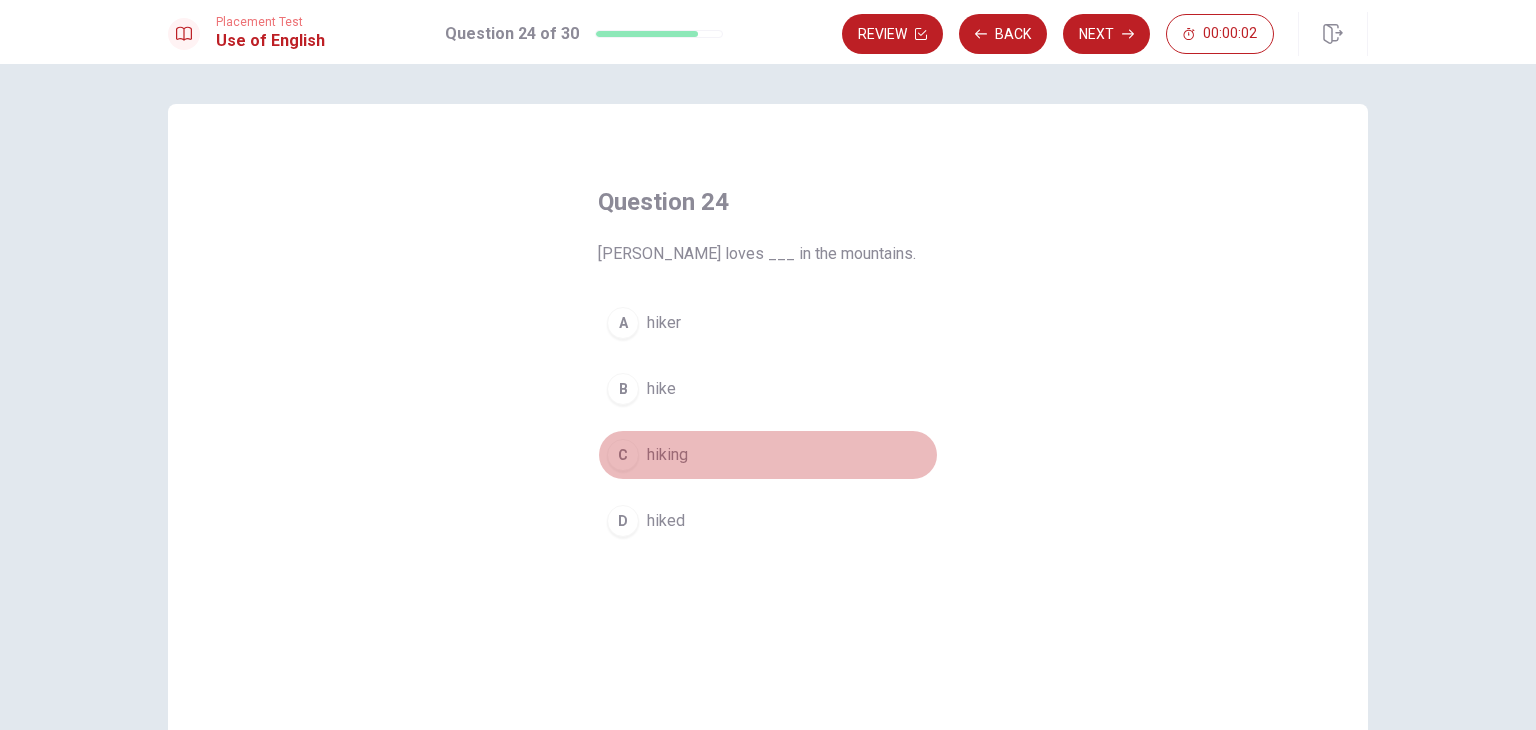 click on "C" at bounding box center [623, 455] 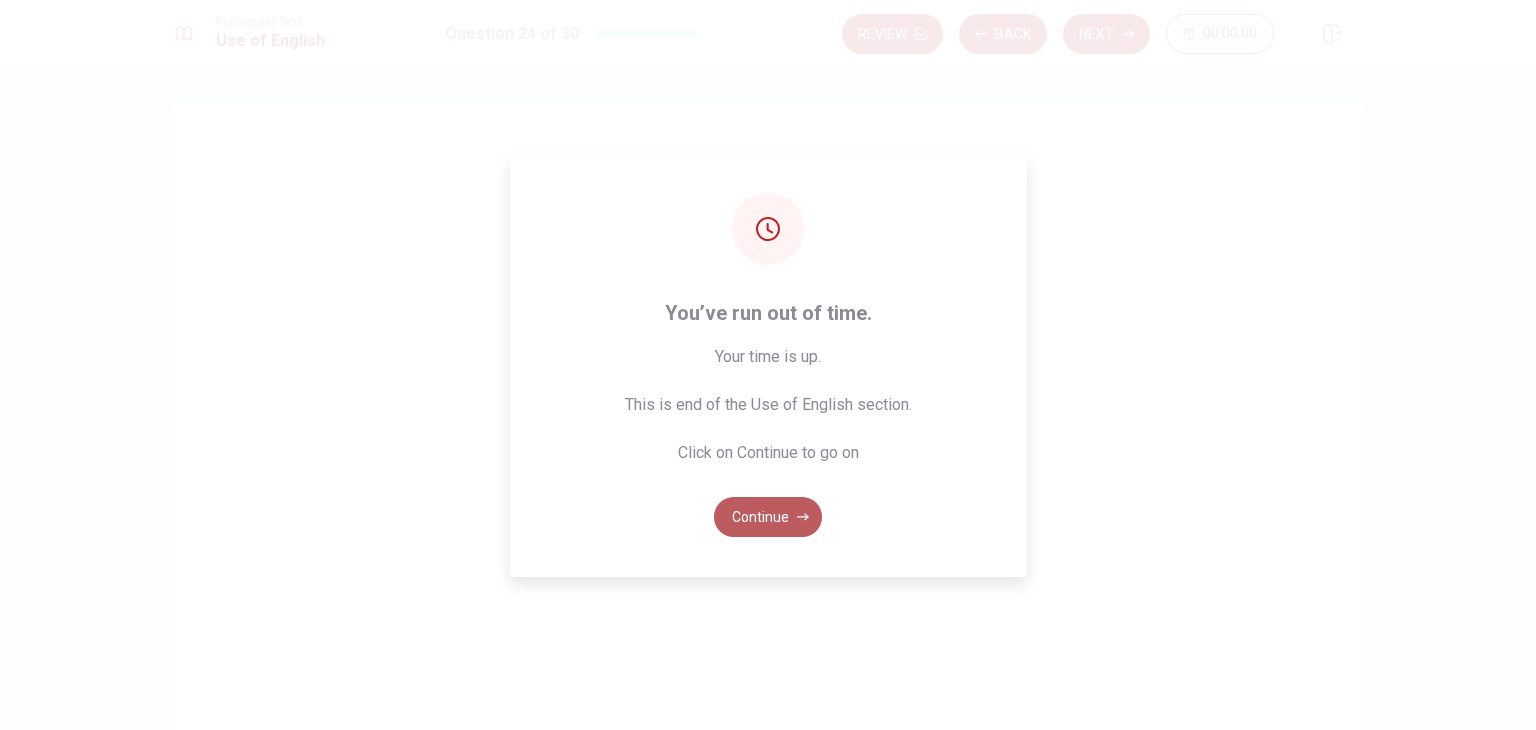 click on "Continue" at bounding box center (768, 517) 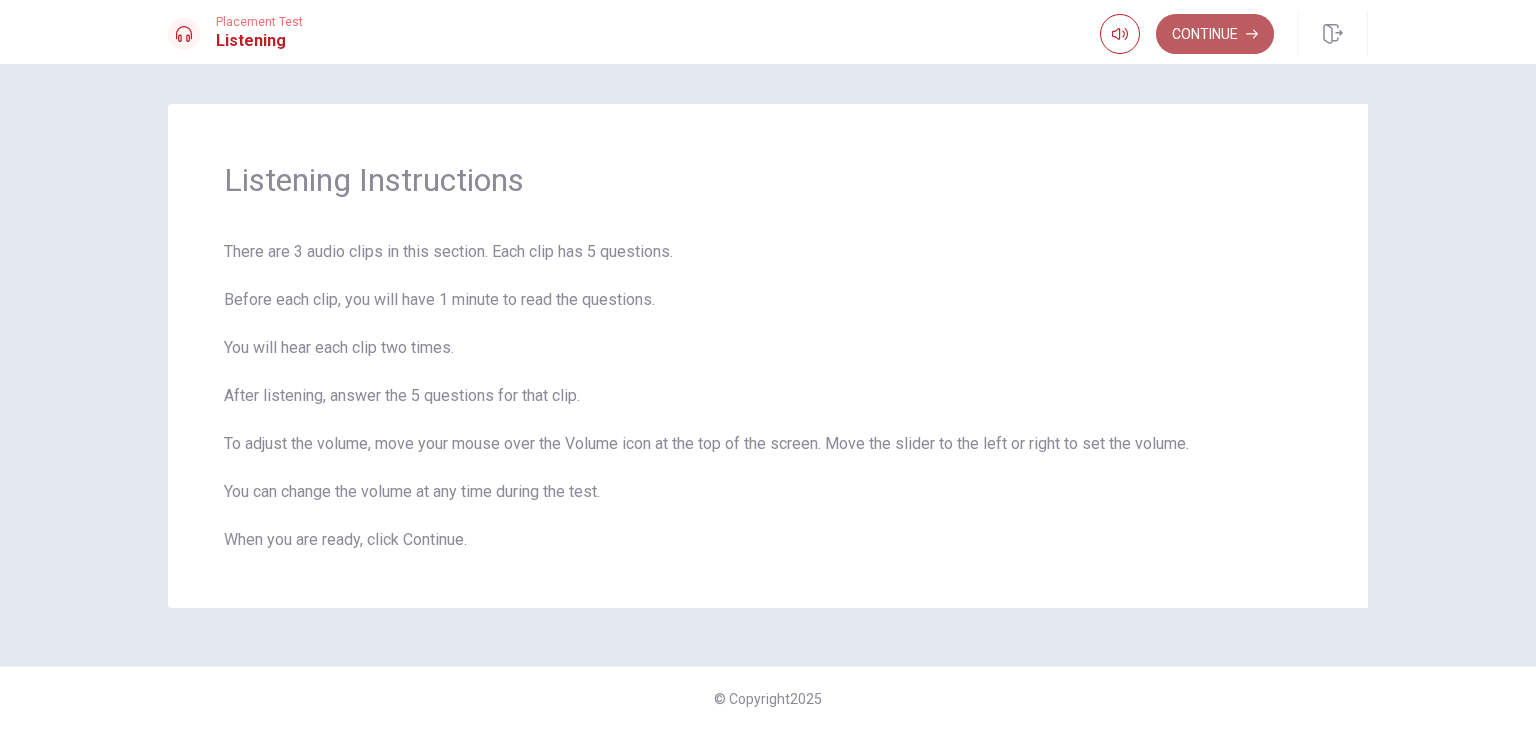 click on "Continue" at bounding box center (1215, 34) 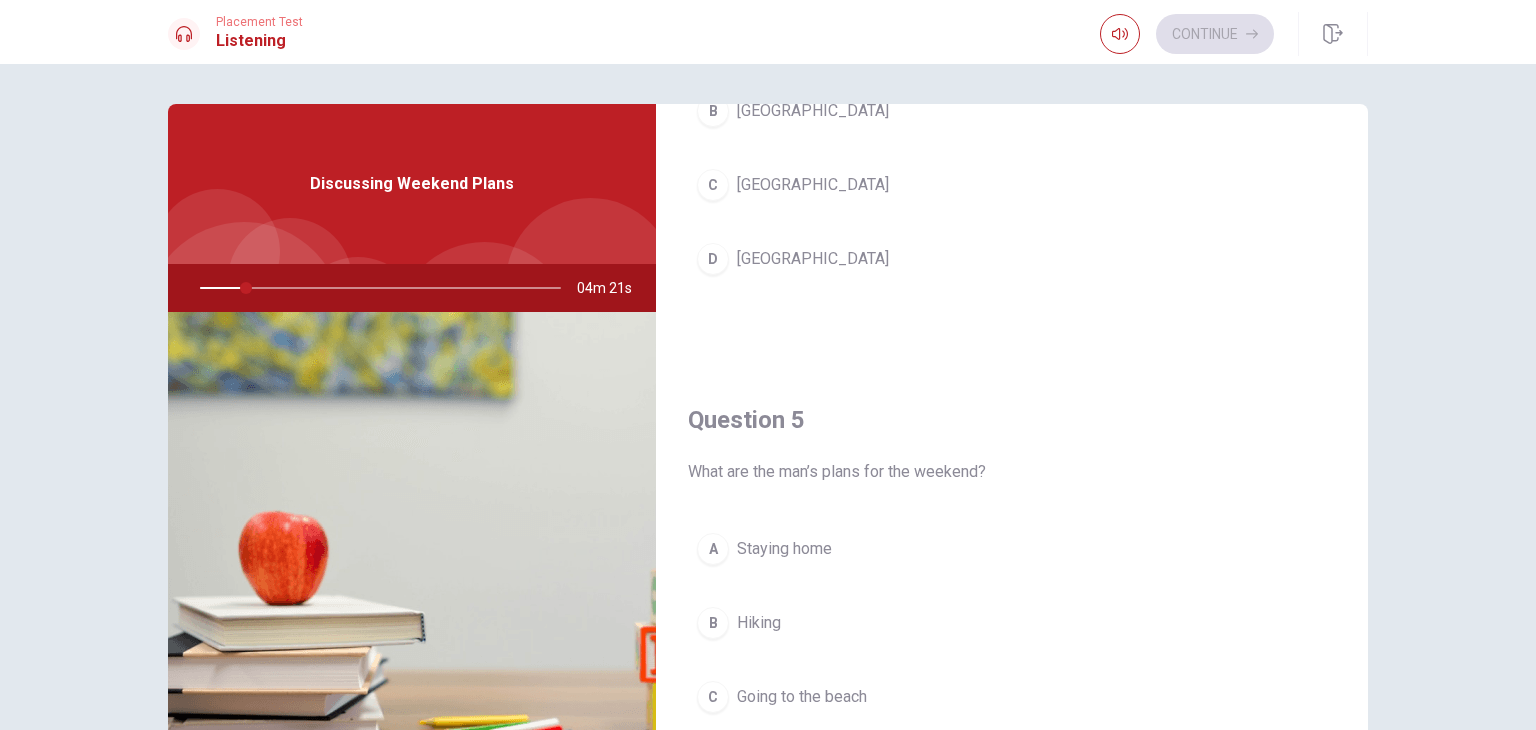 scroll, scrollTop: 1856, scrollLeft: 0, axis: vertical 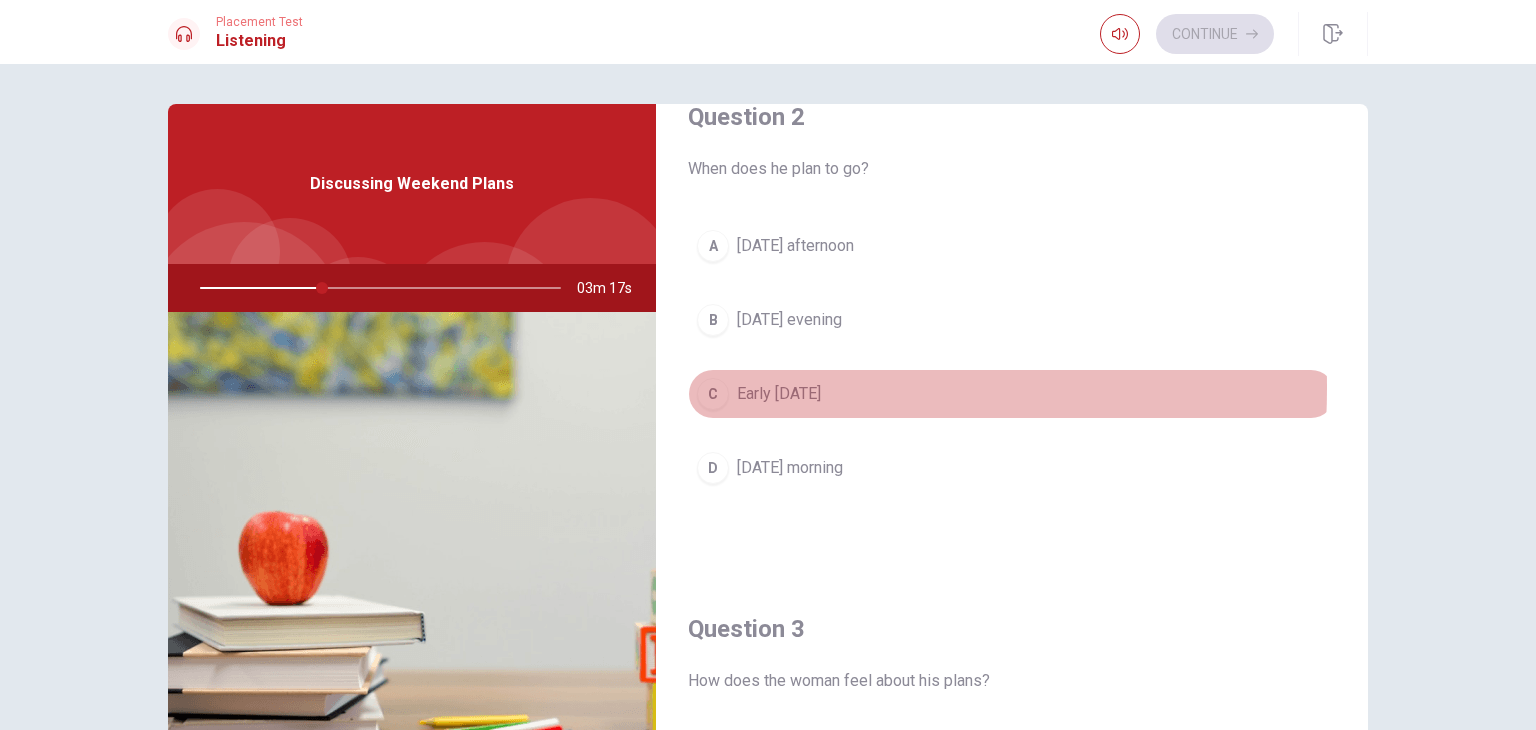click on "C" at bounding box center [713, 394] 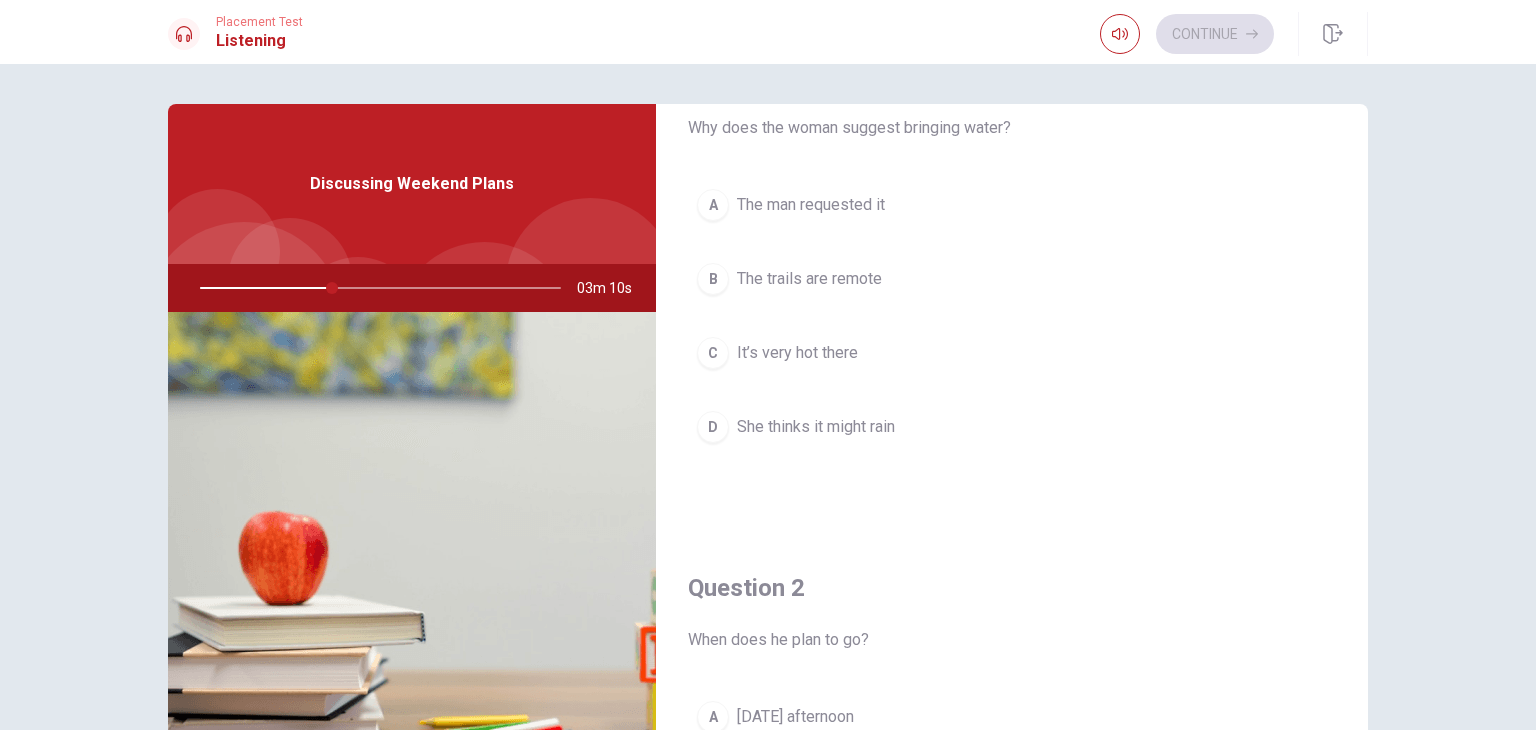 scroll, scrollTop: 54, scrollLeft: 0, axis: vertical 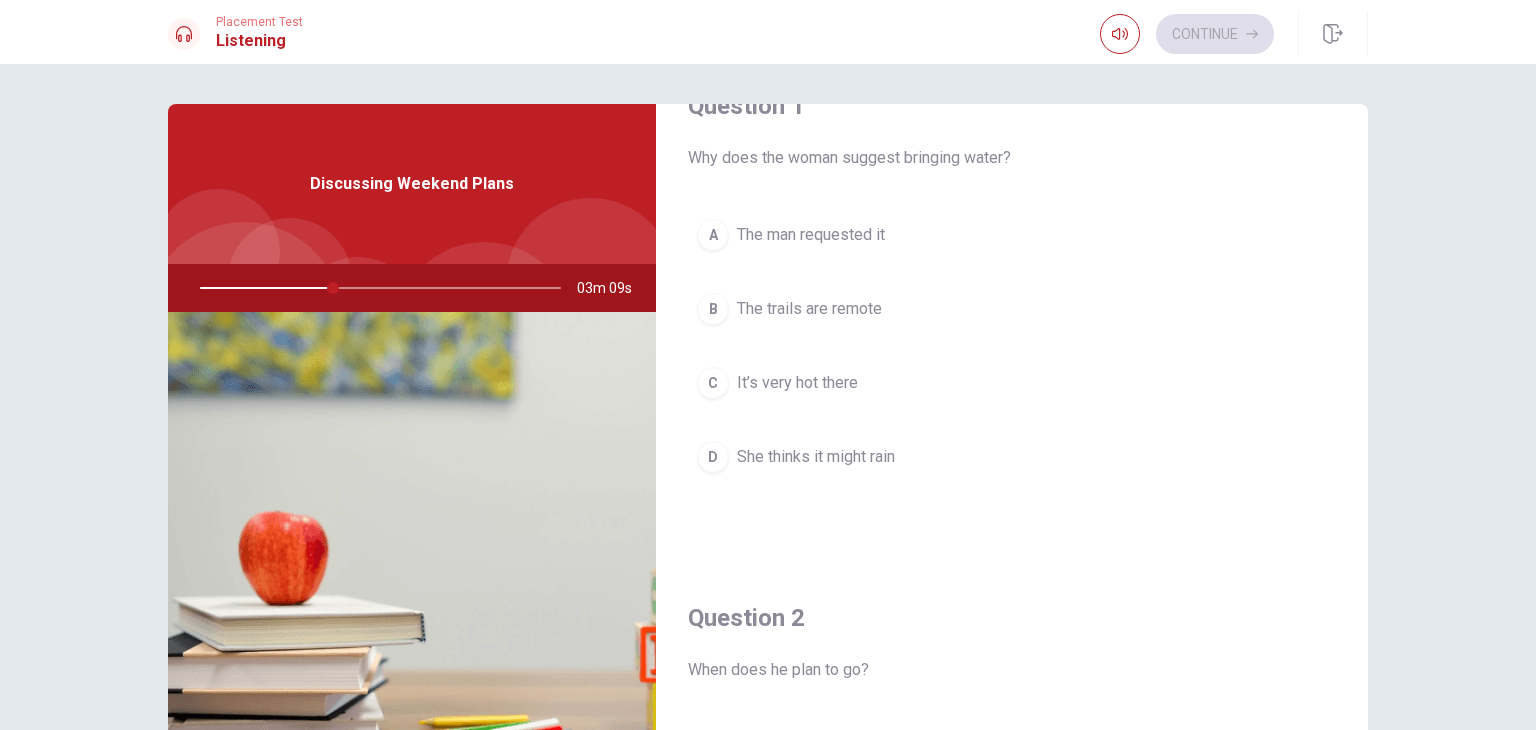 click on "The trails are remote" at bounding box center (809, 309) 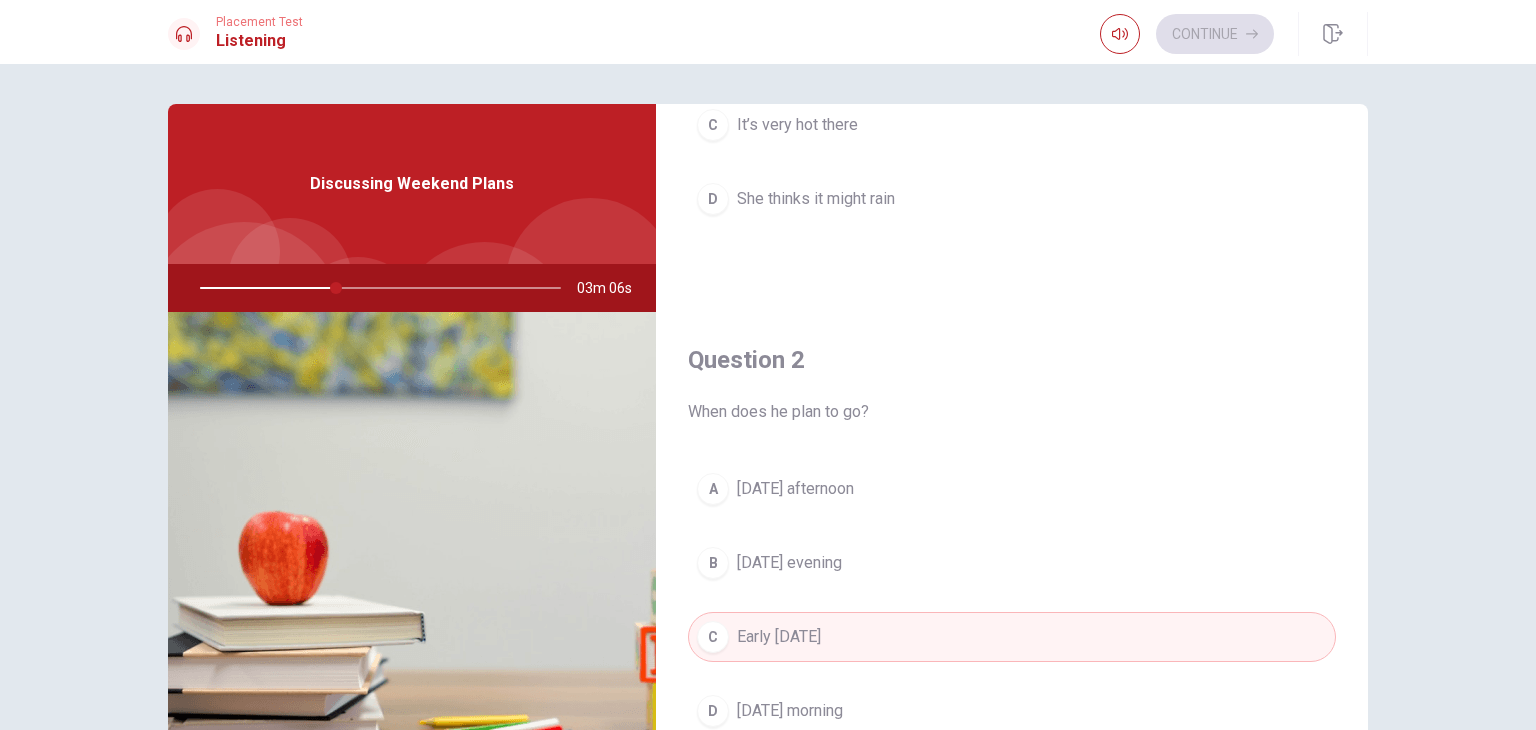 scroll, scrollTop: 614, scrollLeft: 0, axis: vertical 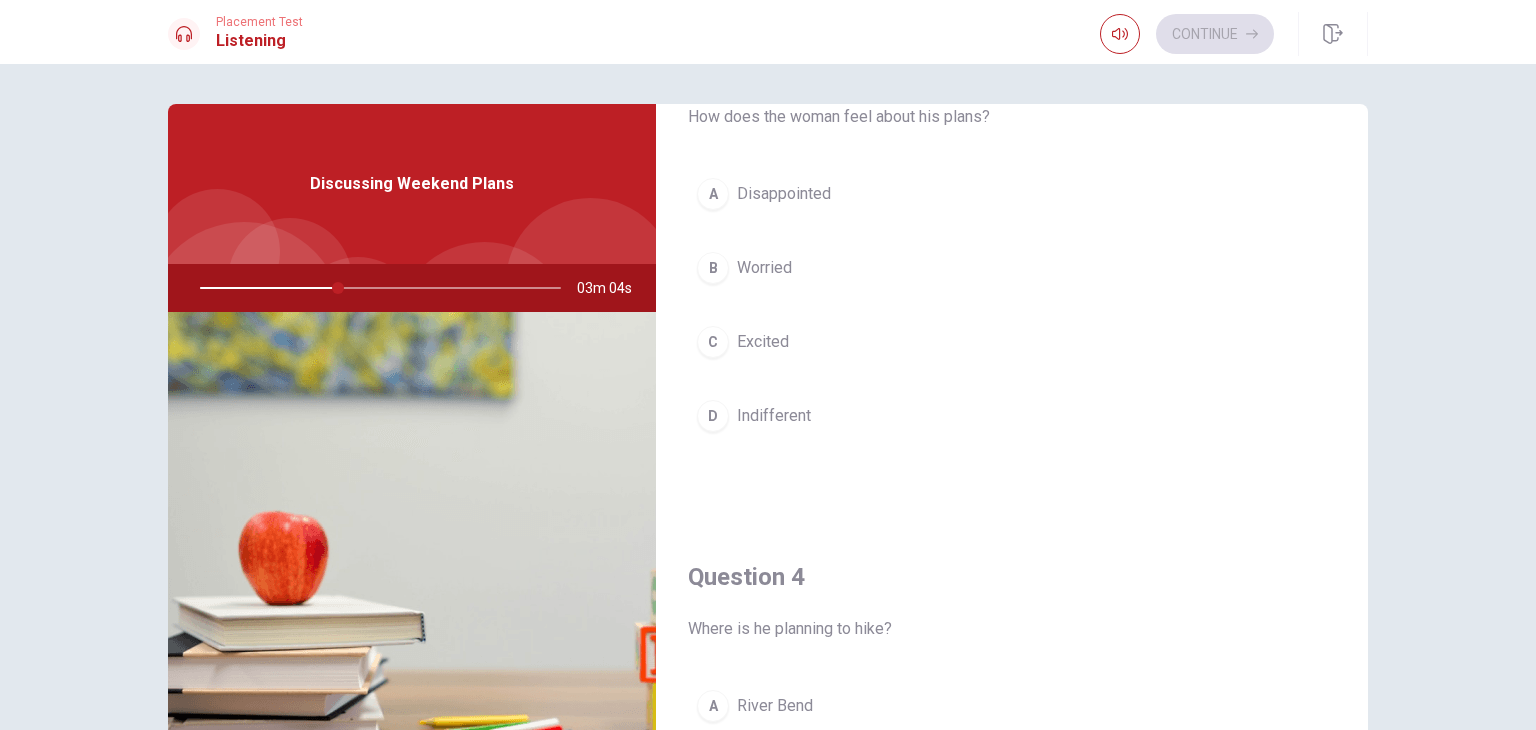 click on "Excited" at bounding box center [763, 342] 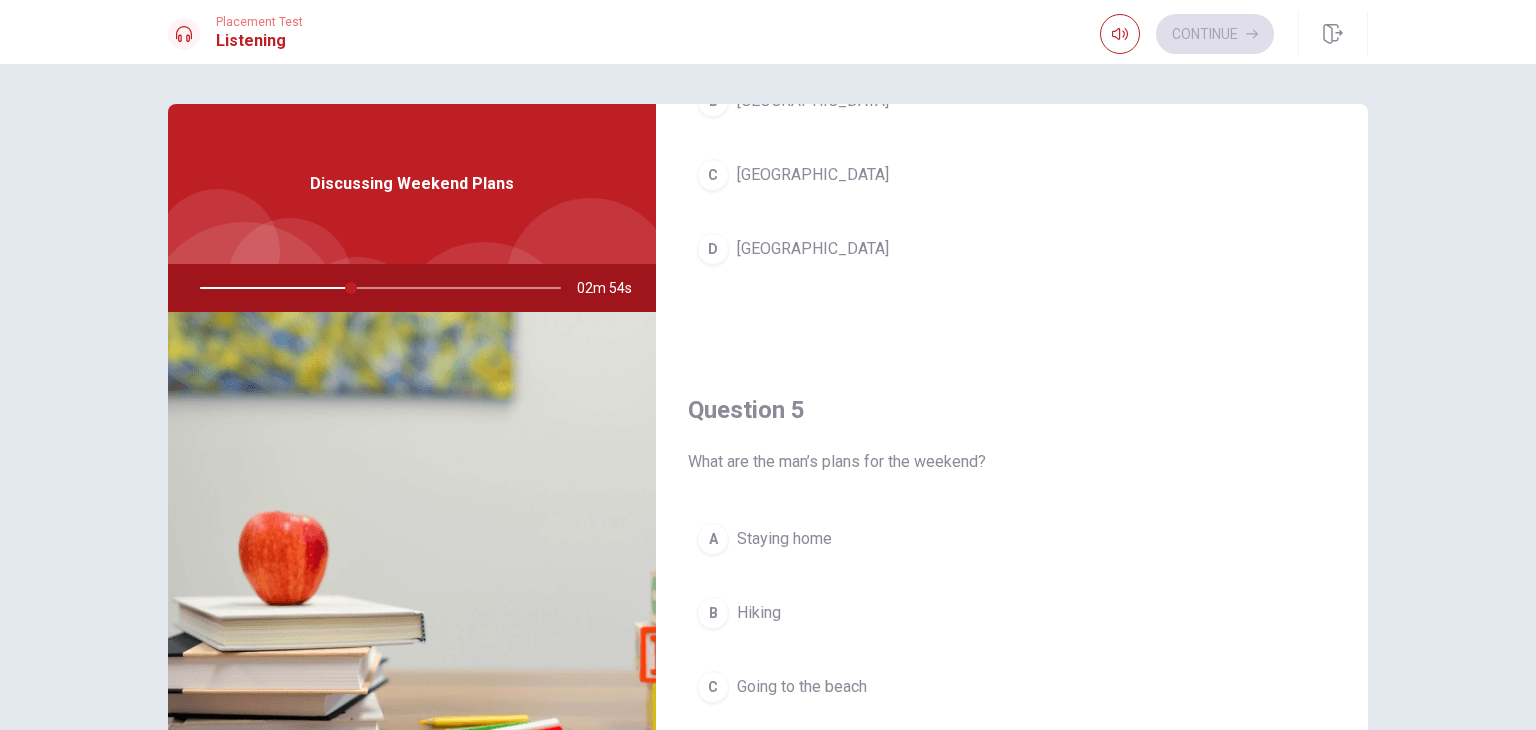 scroll, scrollTop: 1856, scrollLeft: 0, axis: vertical 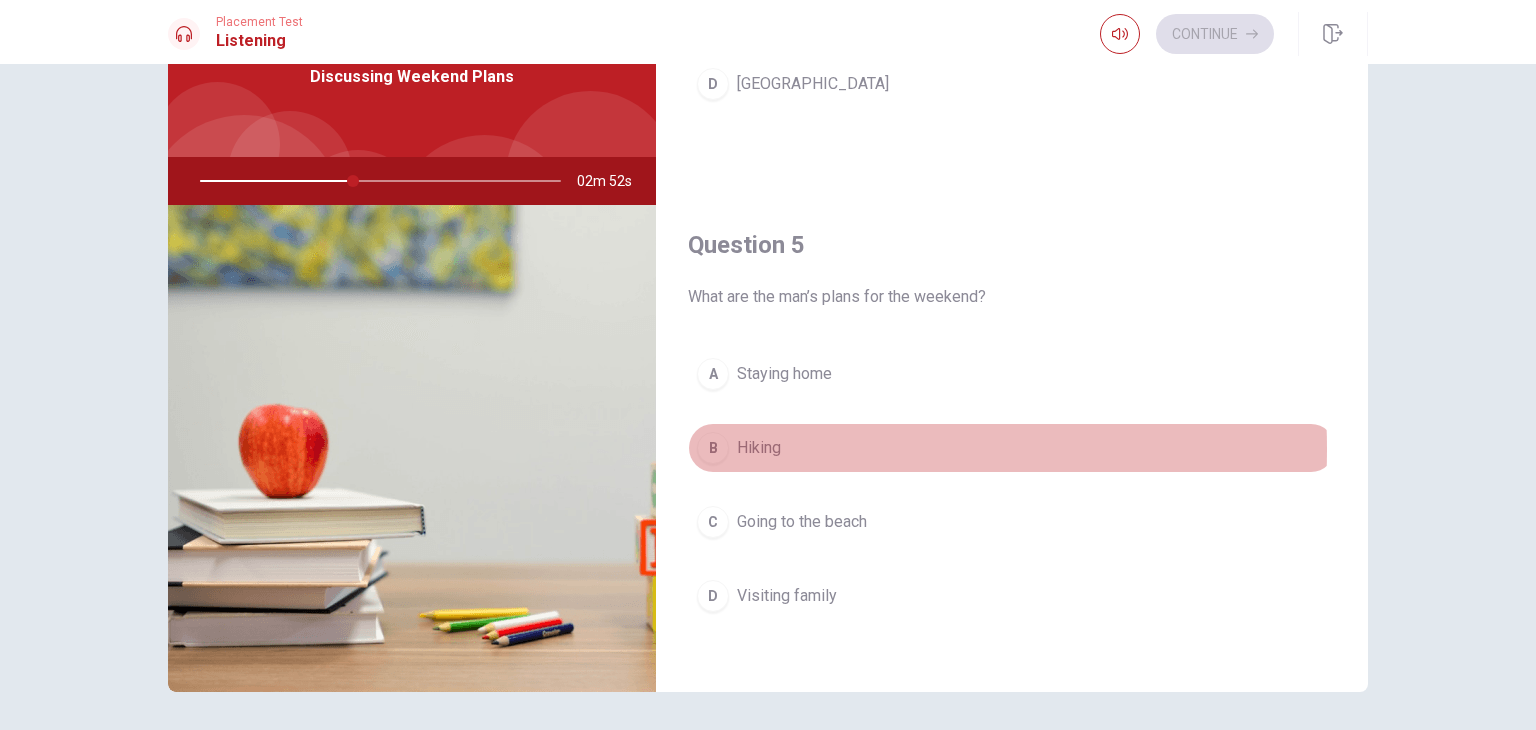 click on "Hiking" at bounding box center (759, 448) 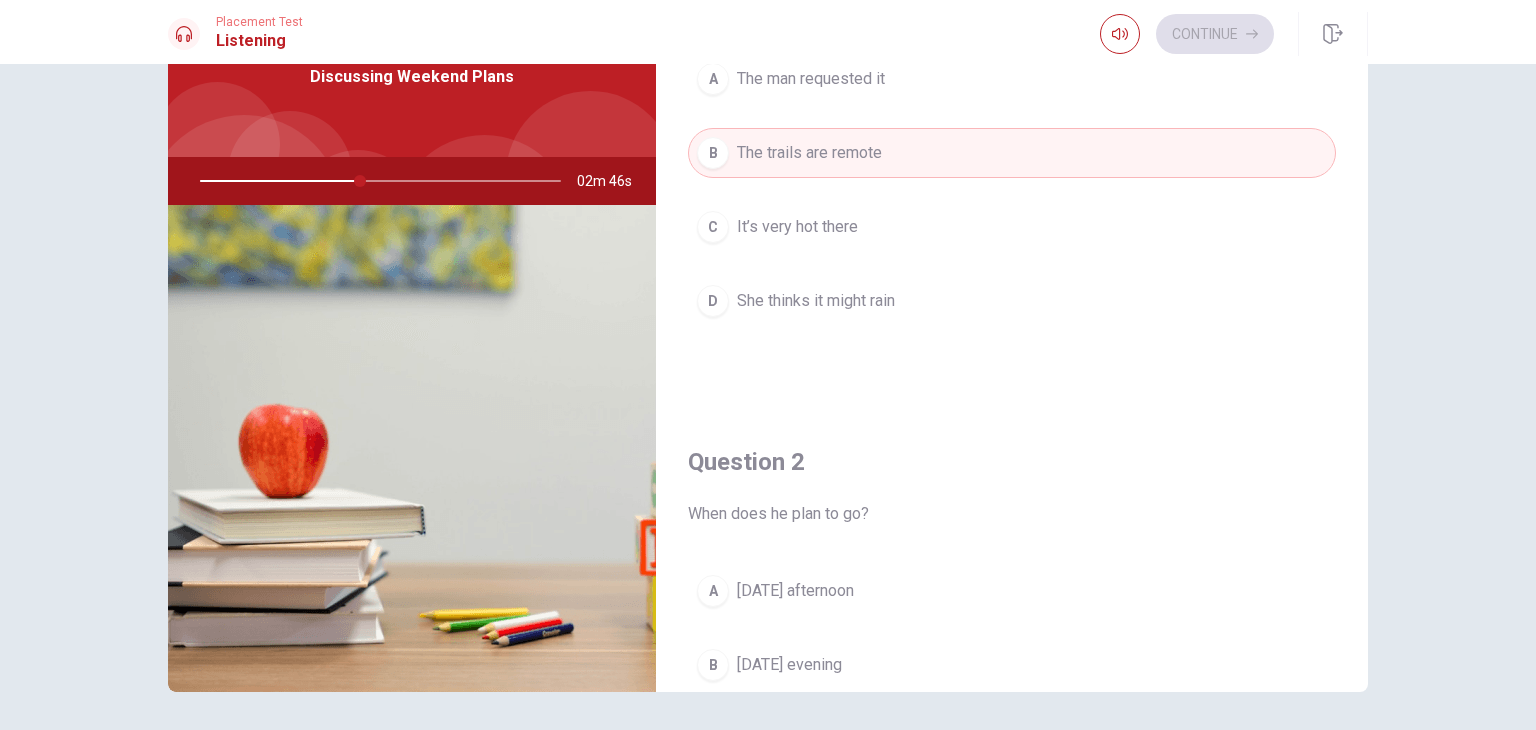 scroll, scrollTop: 0, scrollLeft: 0, axis: both 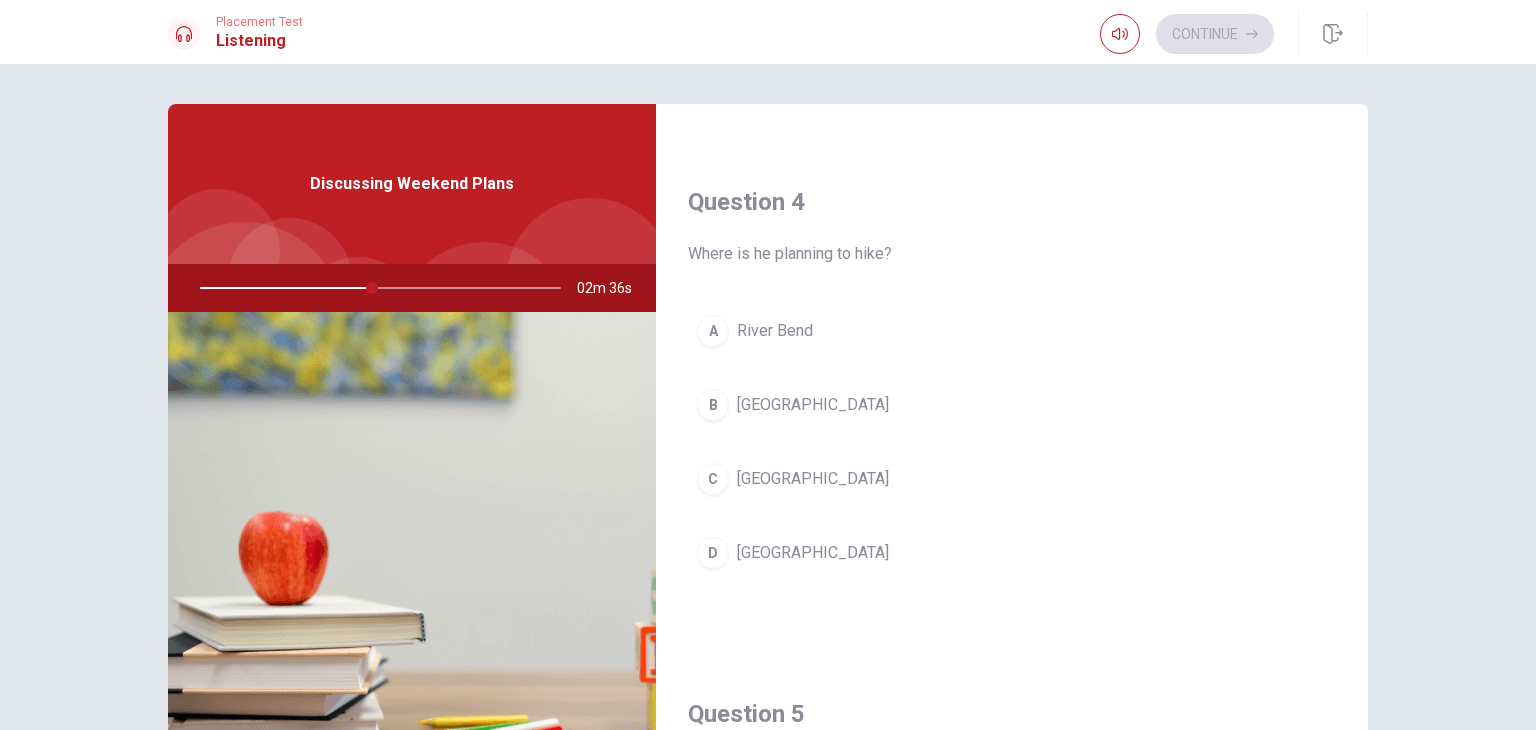 click on "[GEOGRAPHIC_DATA]" at bounding box center [813, 553] 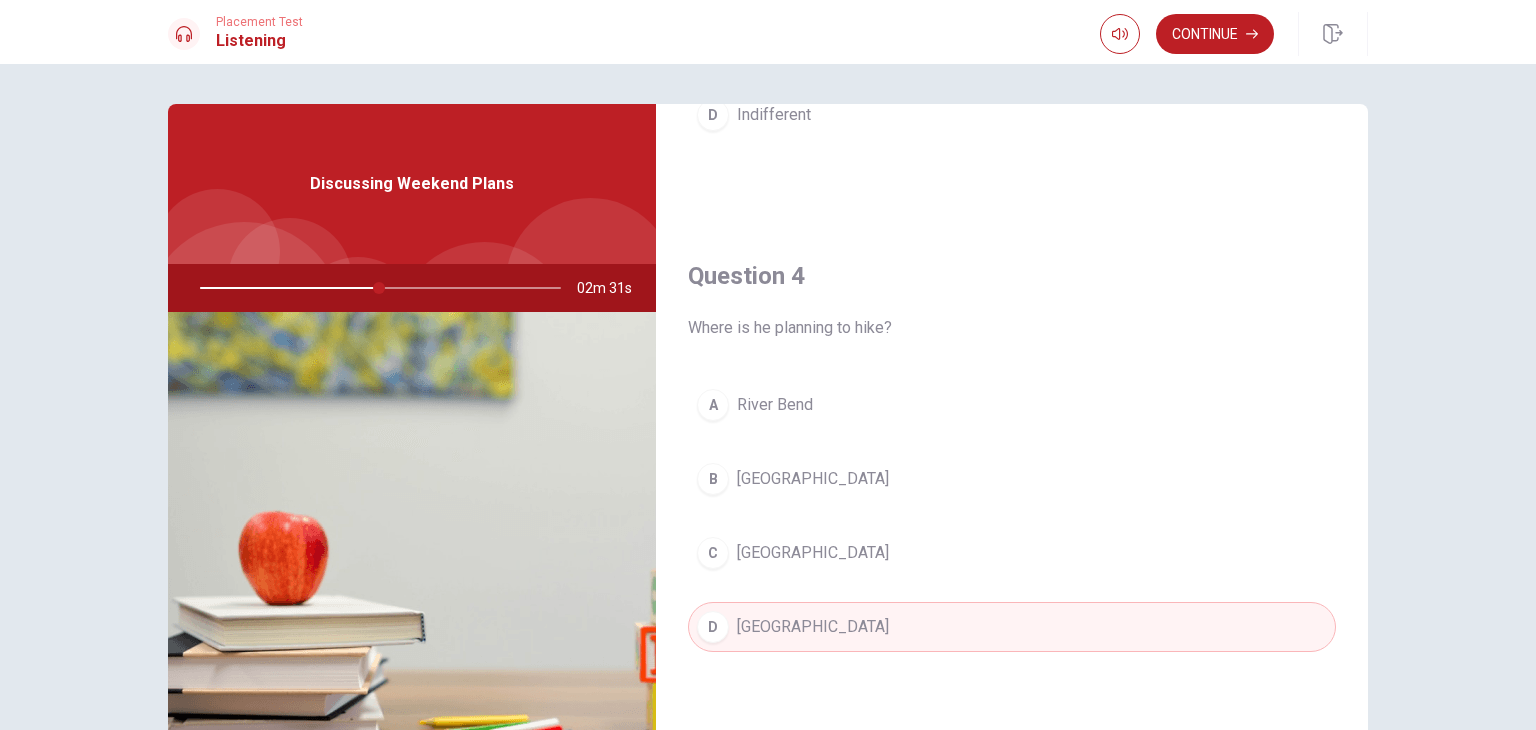 scroll, scrollTop: 1062, scrollLeft: 0, axis: vertical 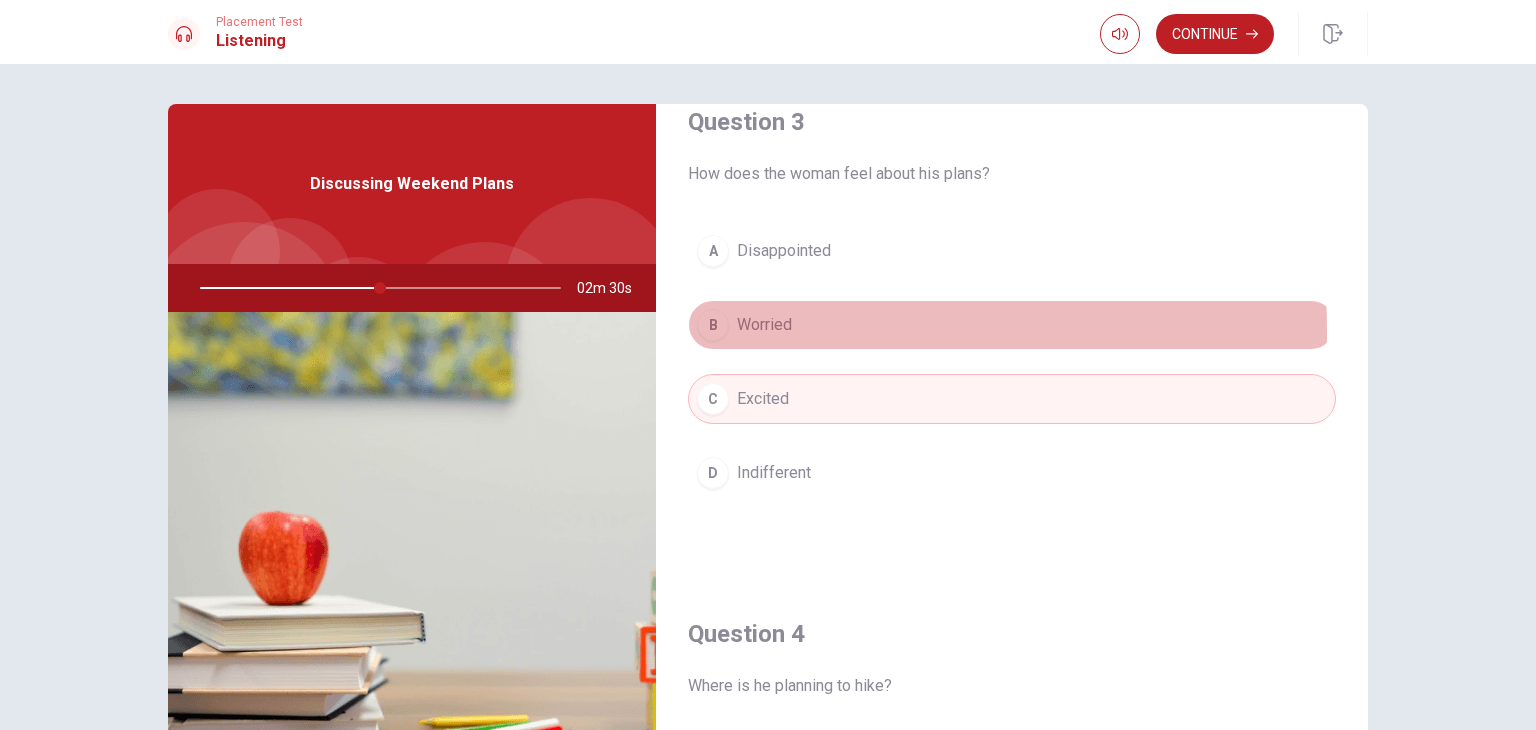 click on "Worried" at bounding box center (764, 325) 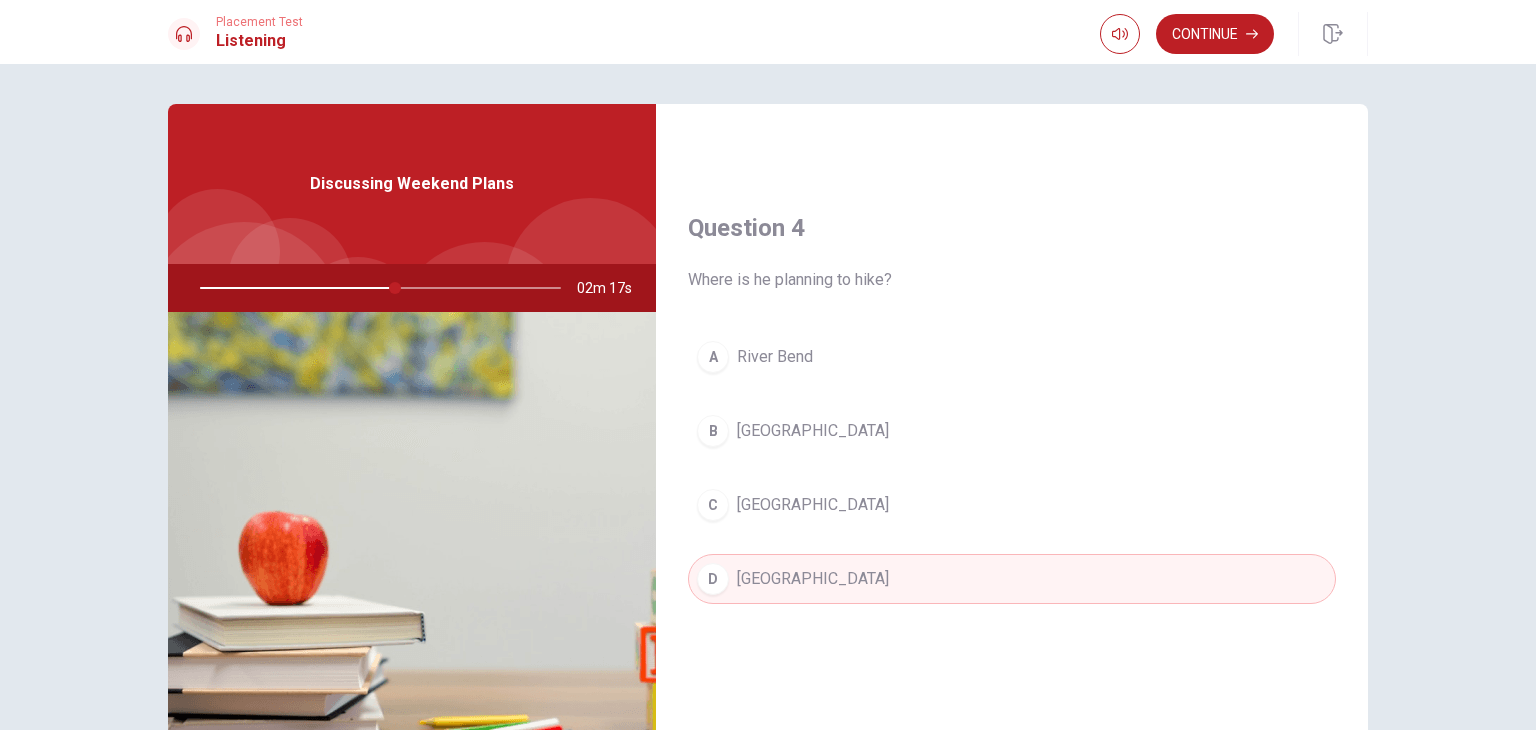 scroll, scrollTop: 1856, scrollLeft: 0, axis: vertical 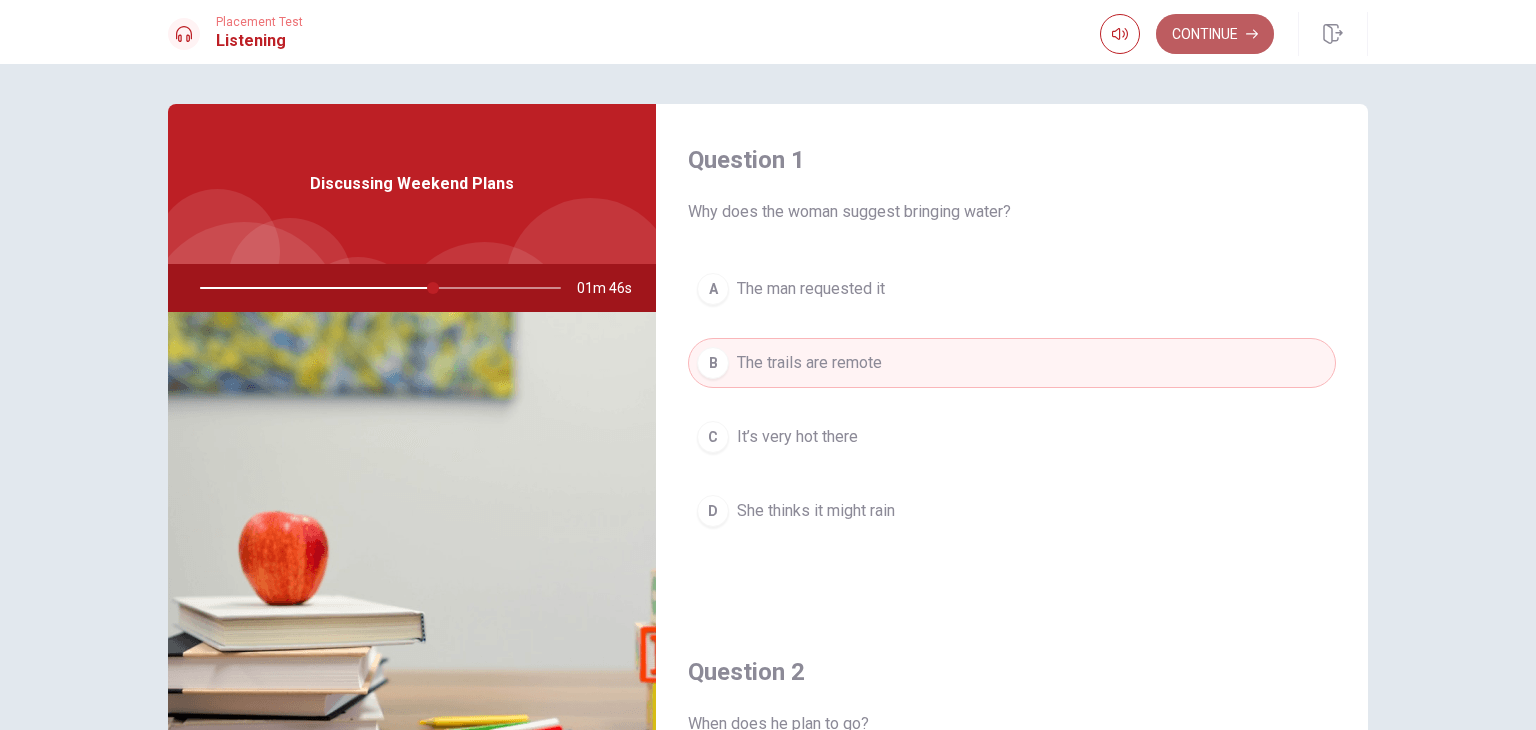 click on "Continue" at bounding box center (1215, 34) 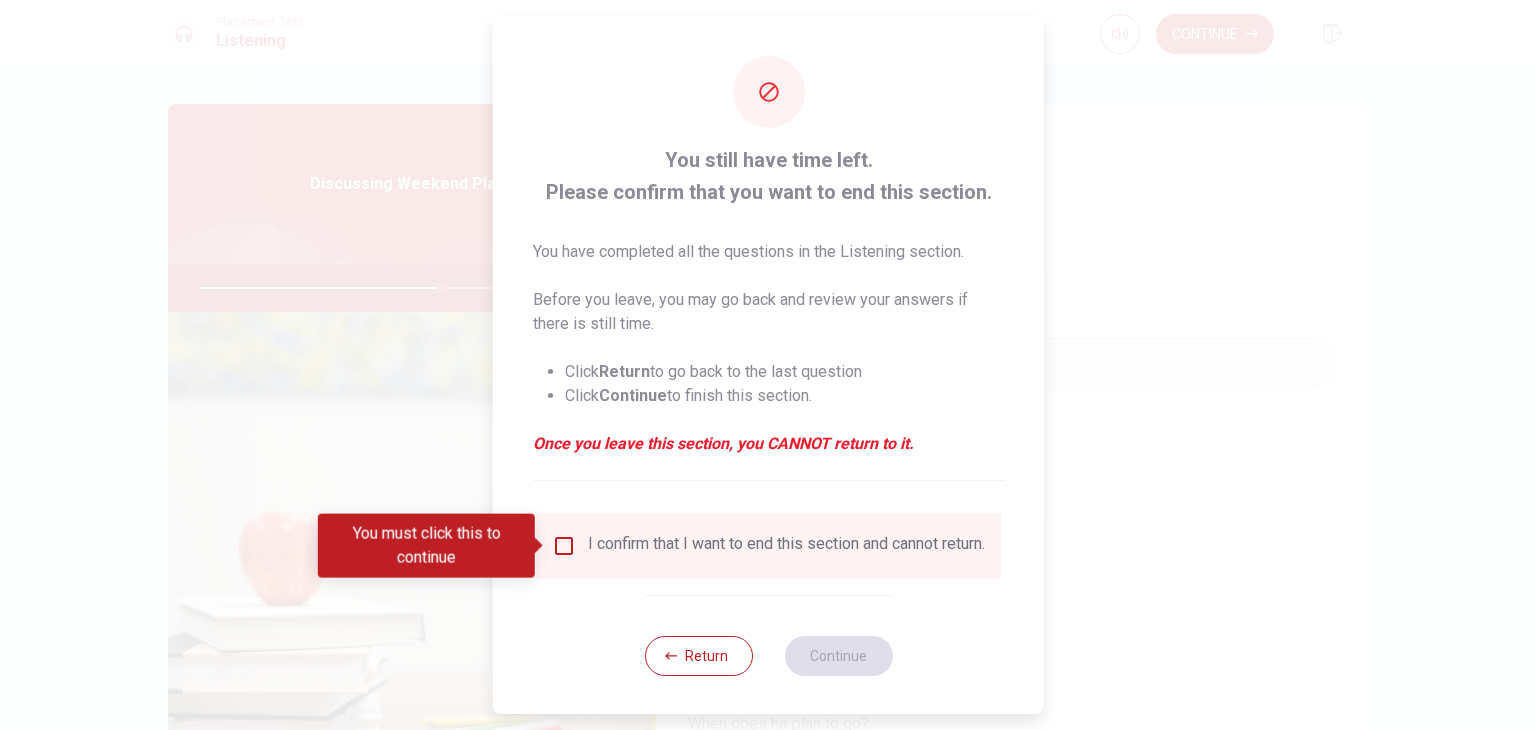click at bounding box center (564, 546) 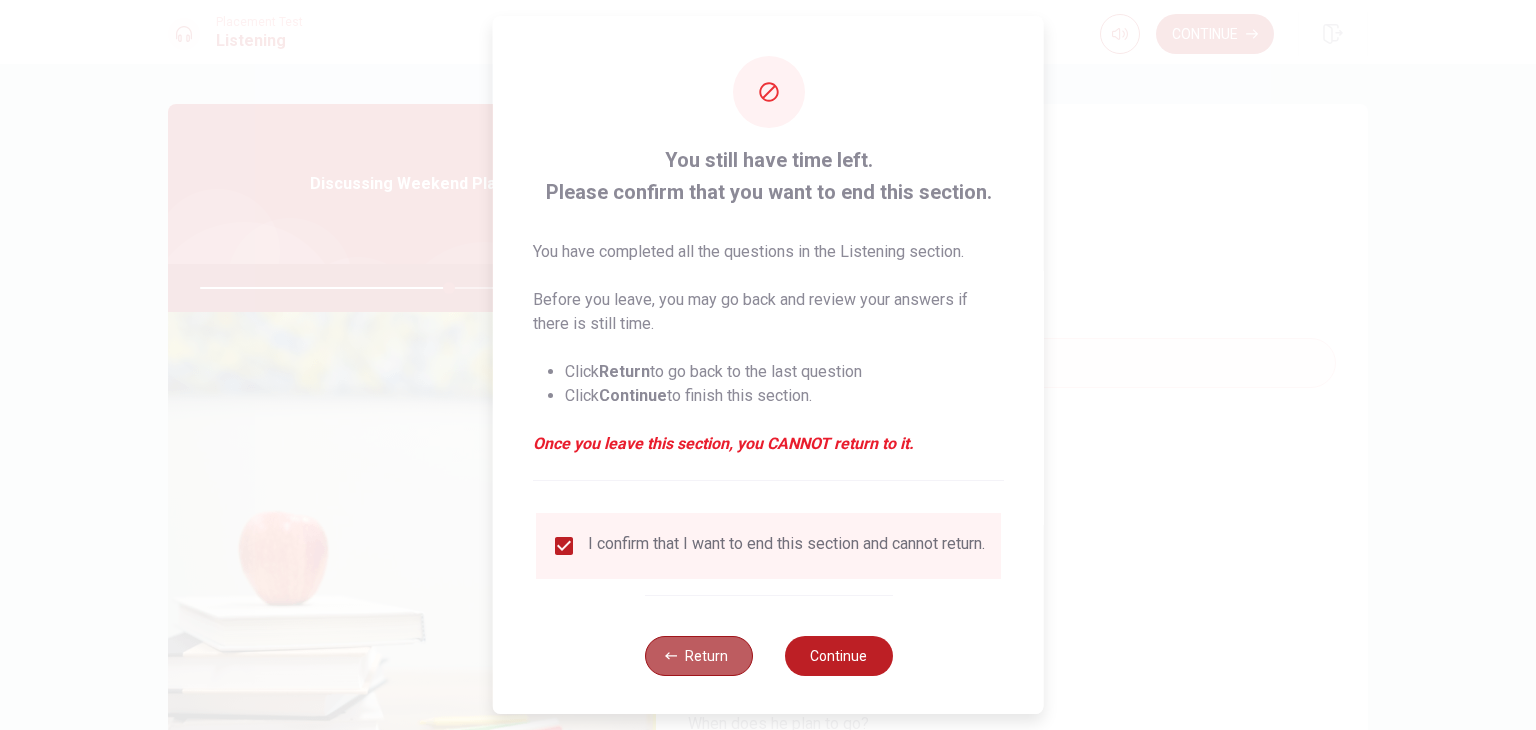 click on "Return" at bounding box center [698, 656] 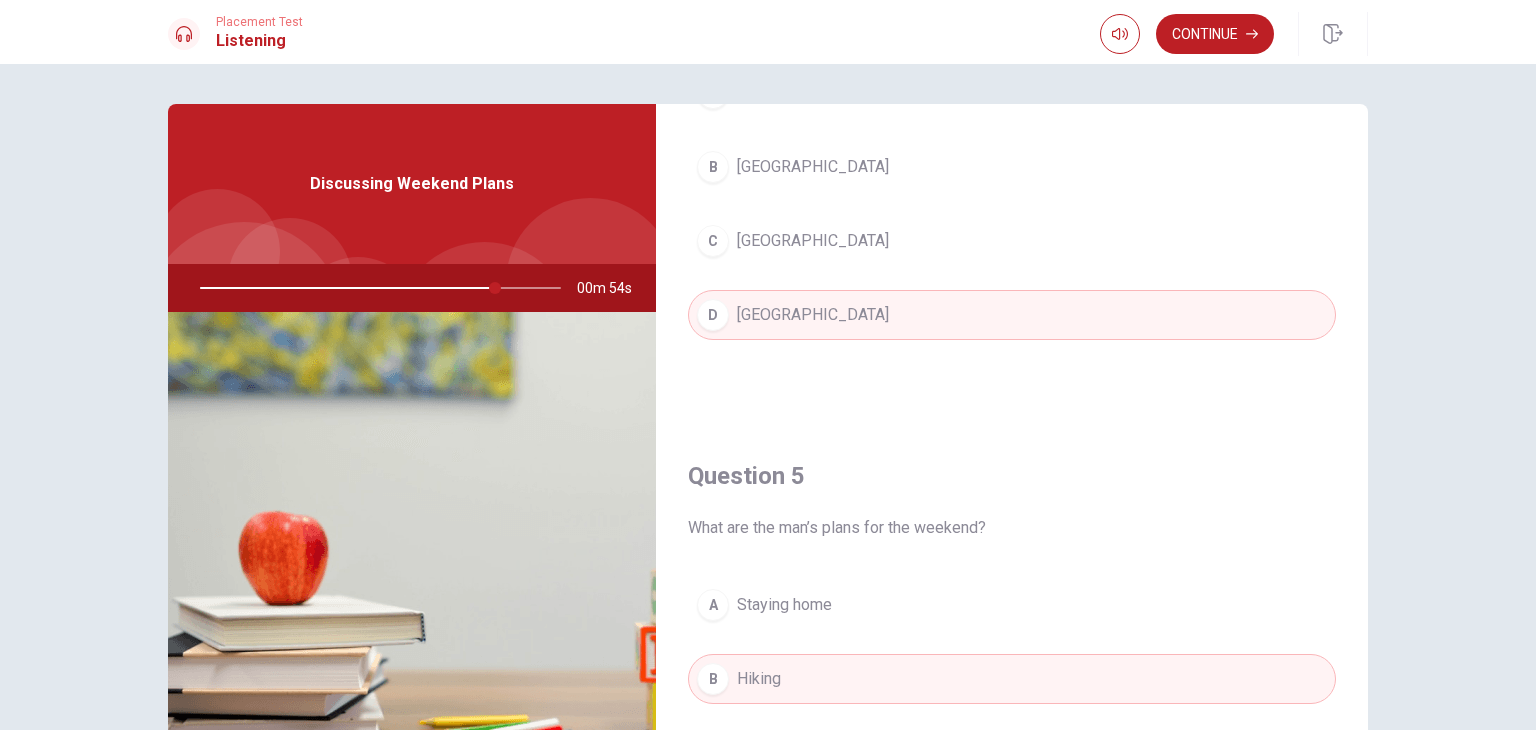 scroll, scrollTop: 1856, scrollLeft: 0, axis: vertical 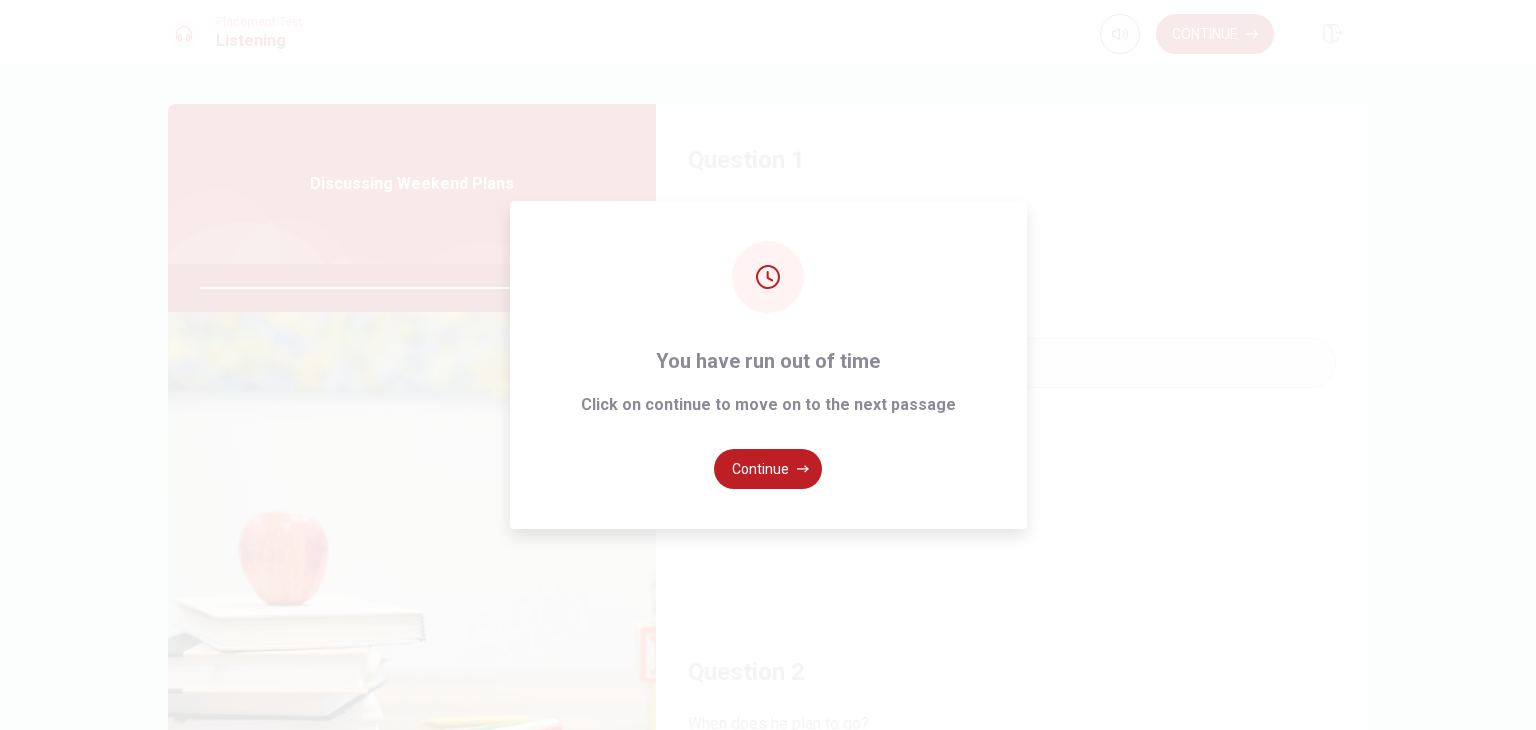 type on "0" 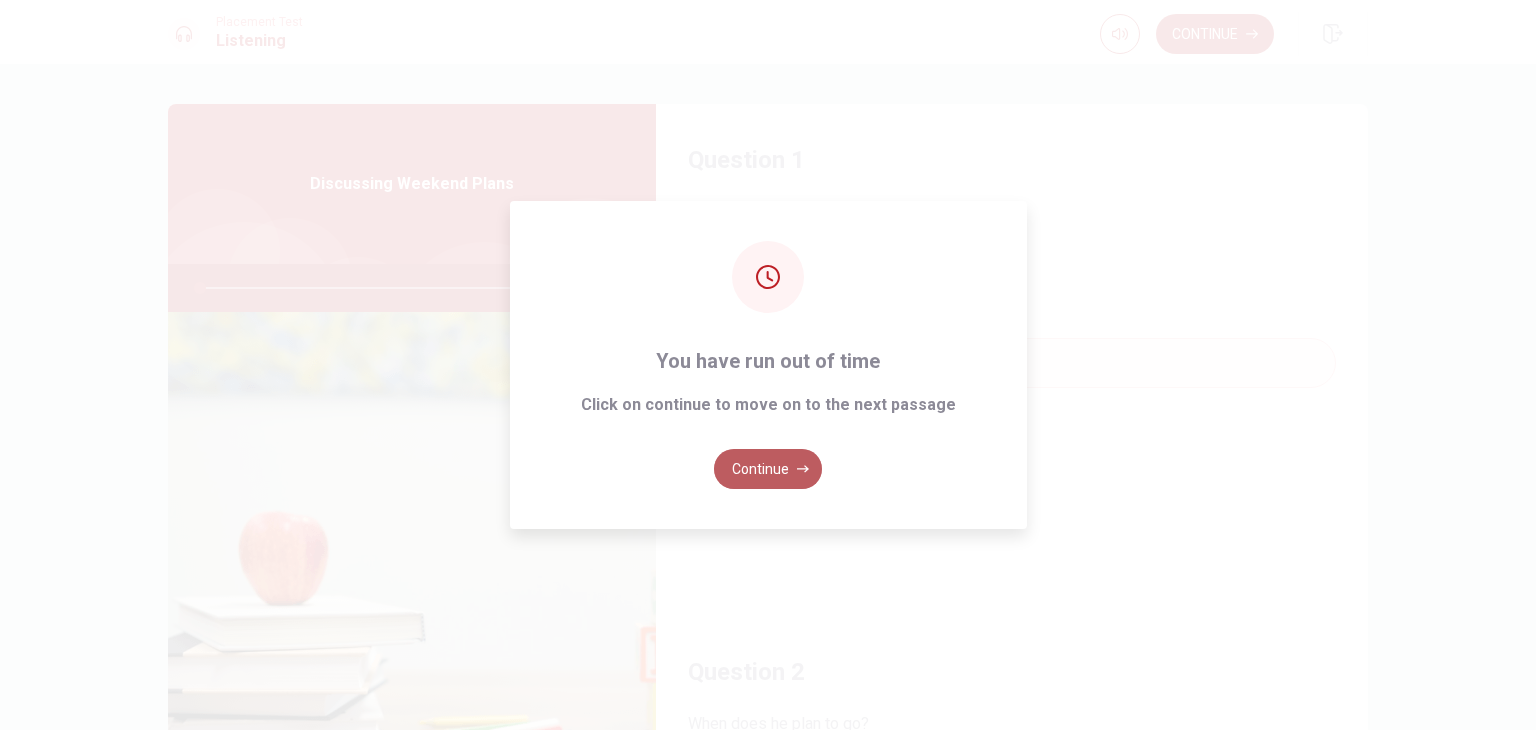 click on "Continue" at bounding box center [768, 469] 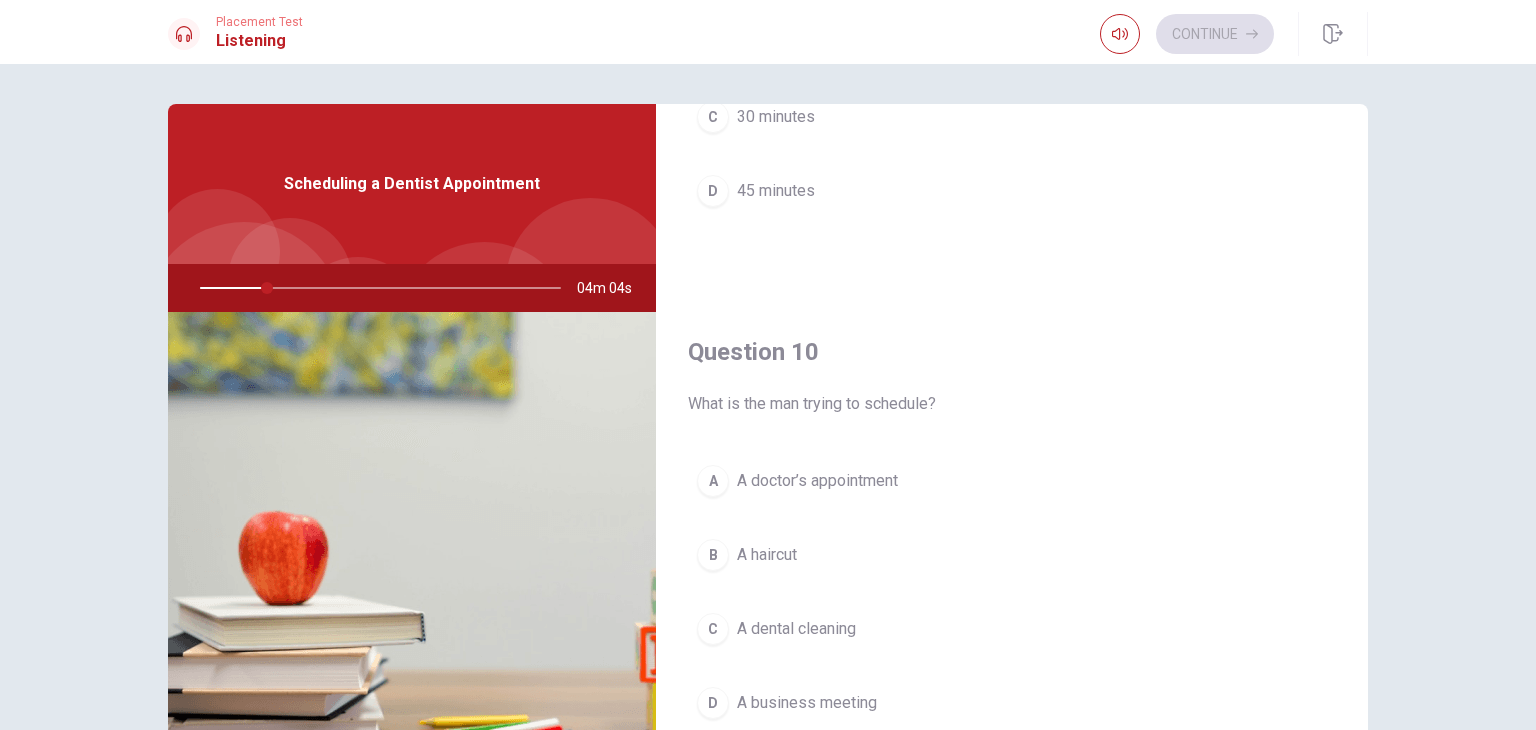 scroll, scrollTop: 1856, scrollLeft: 0, axis: vertical 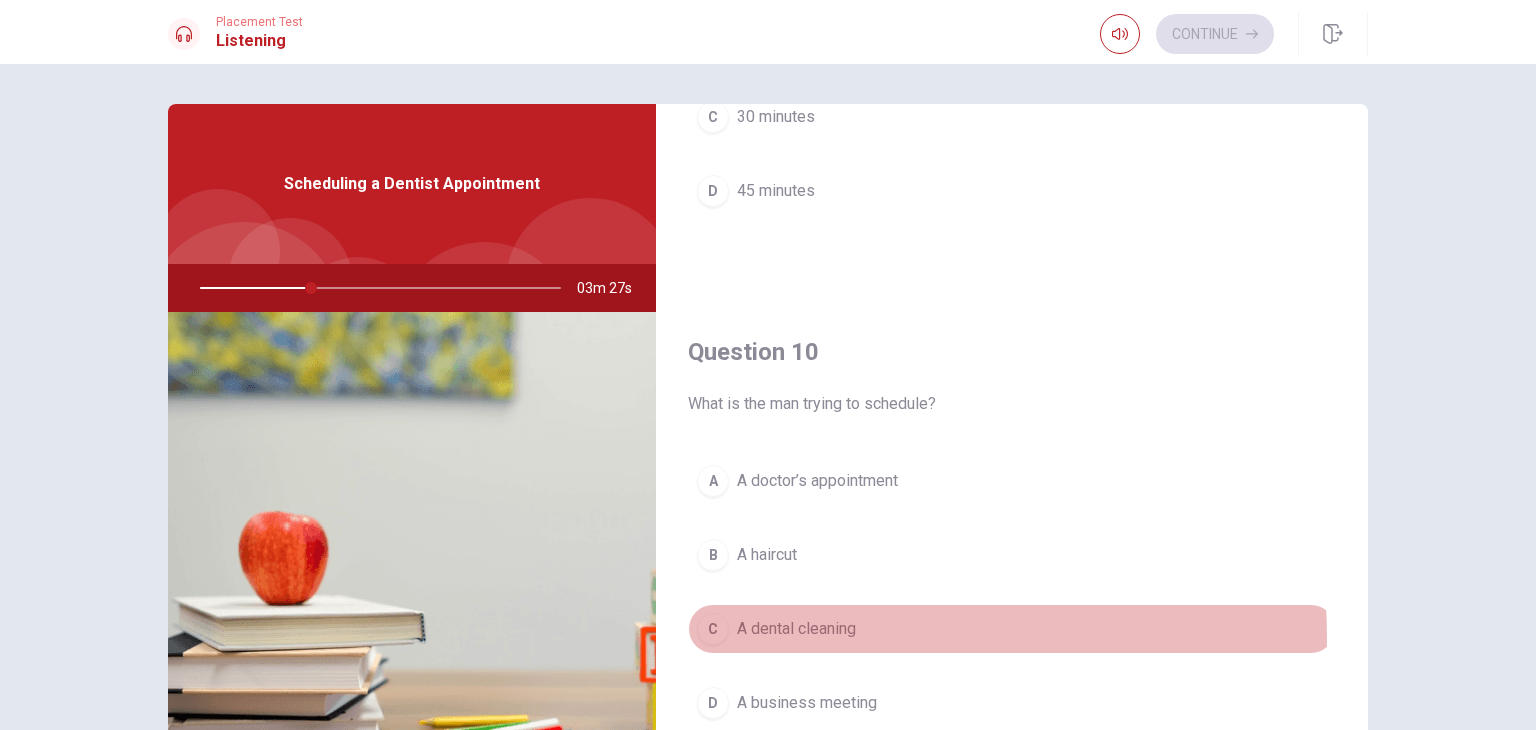 click on "A dental cleaning" at bounding box center [796, 629] 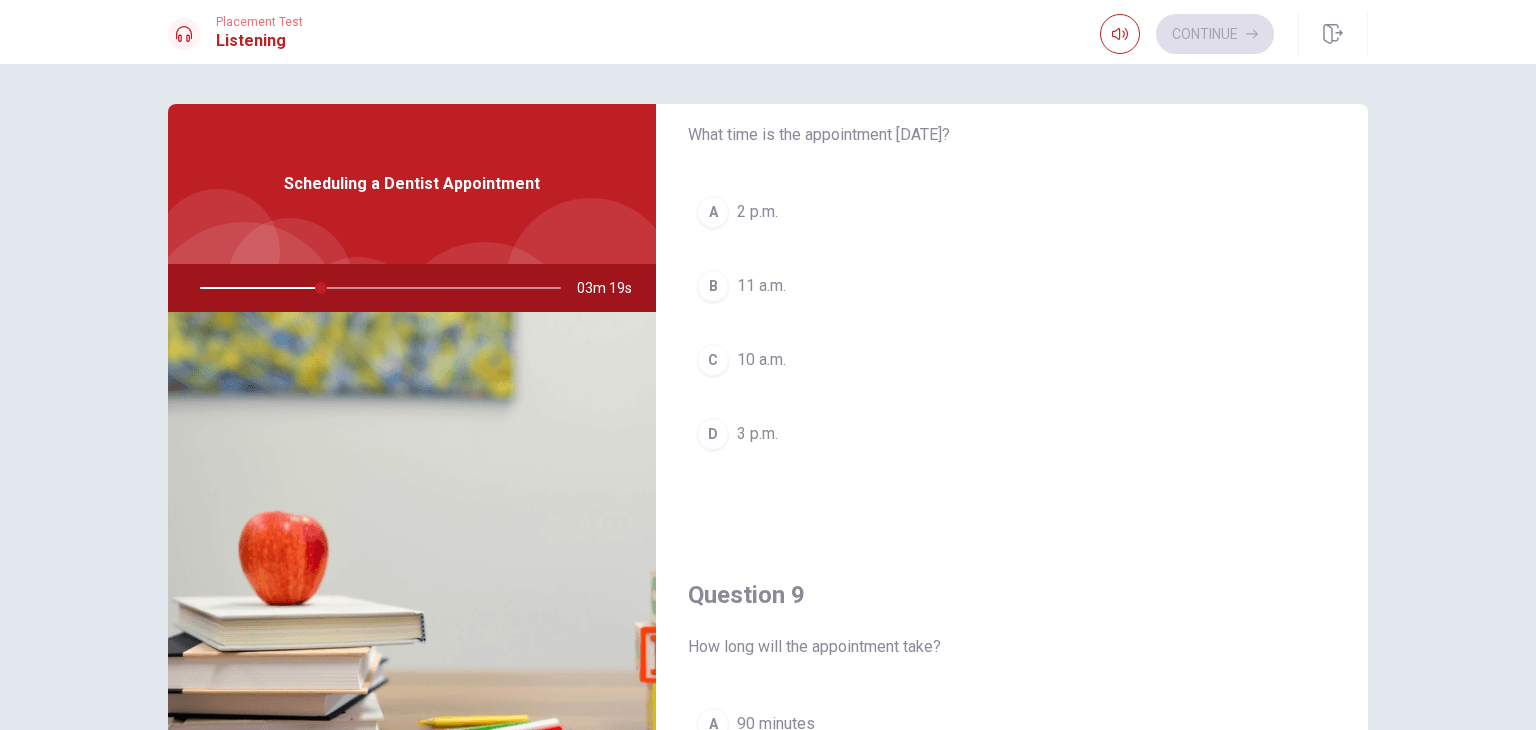 scroll, scrollTop: 1103, scrollLeft: 0, axis: vertical 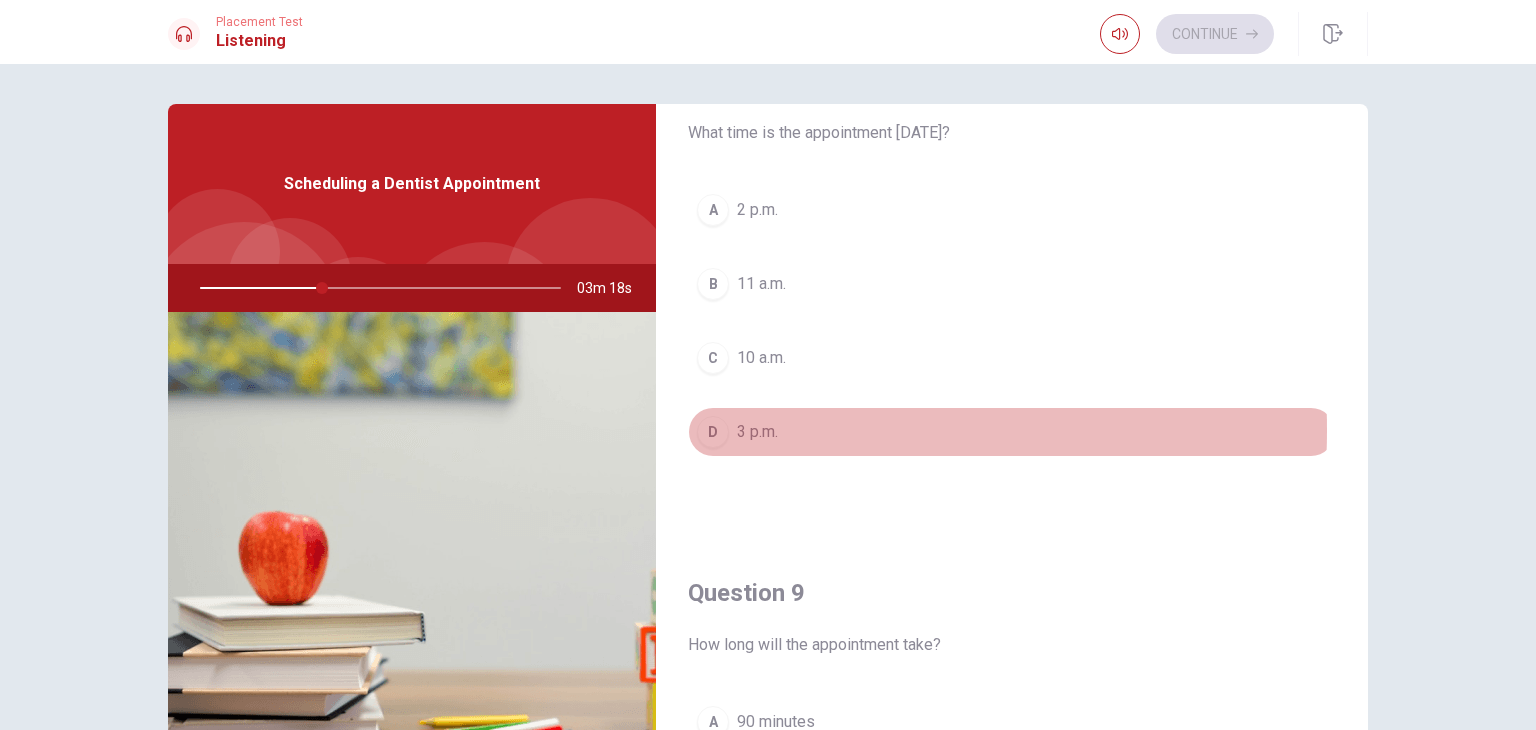 click on "D 3 p.m." at bounding box center [1012, 432] 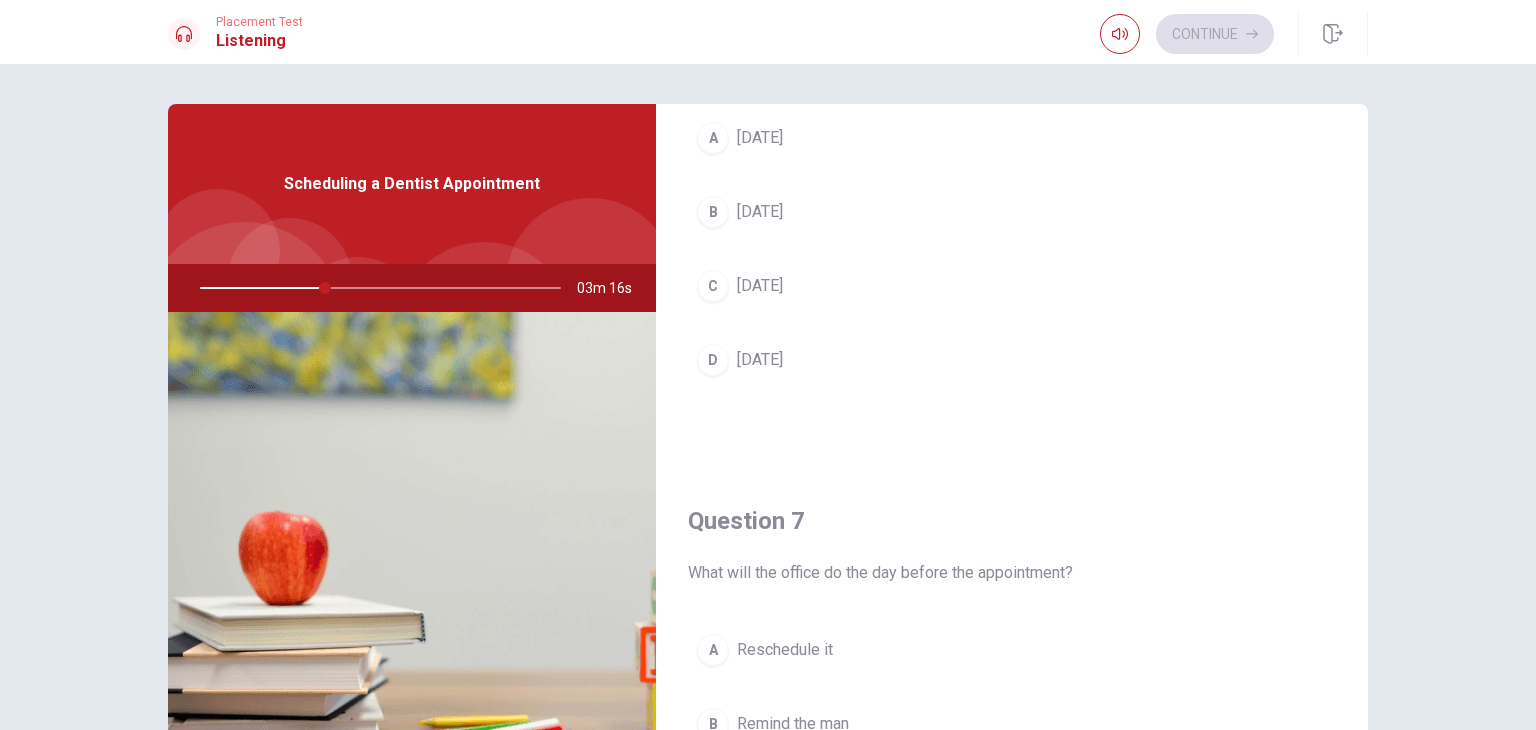 scroll, scrollTop: 0, scrollLeft: 0, axis: both 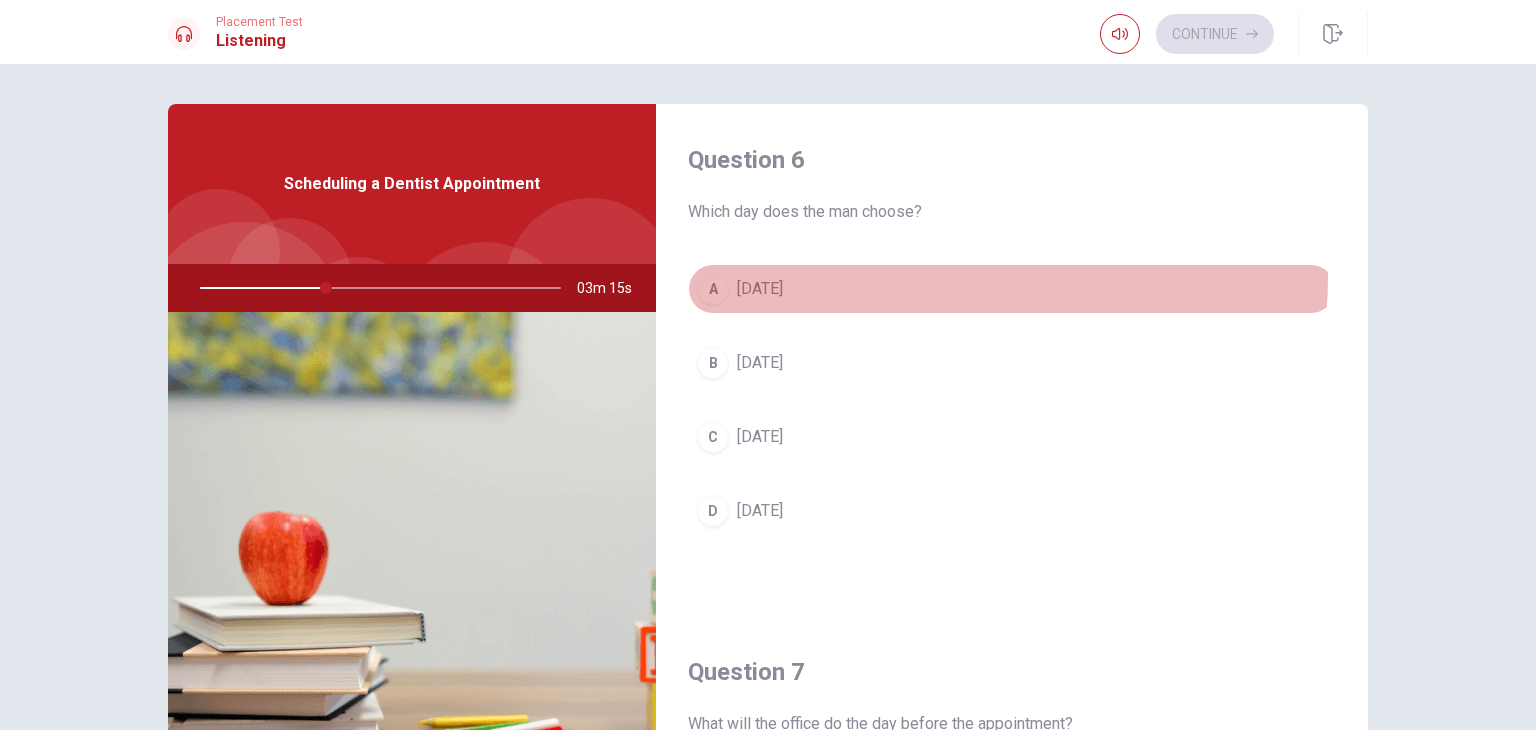 click on "A [DATE]" at bounding box center [1012, 289] 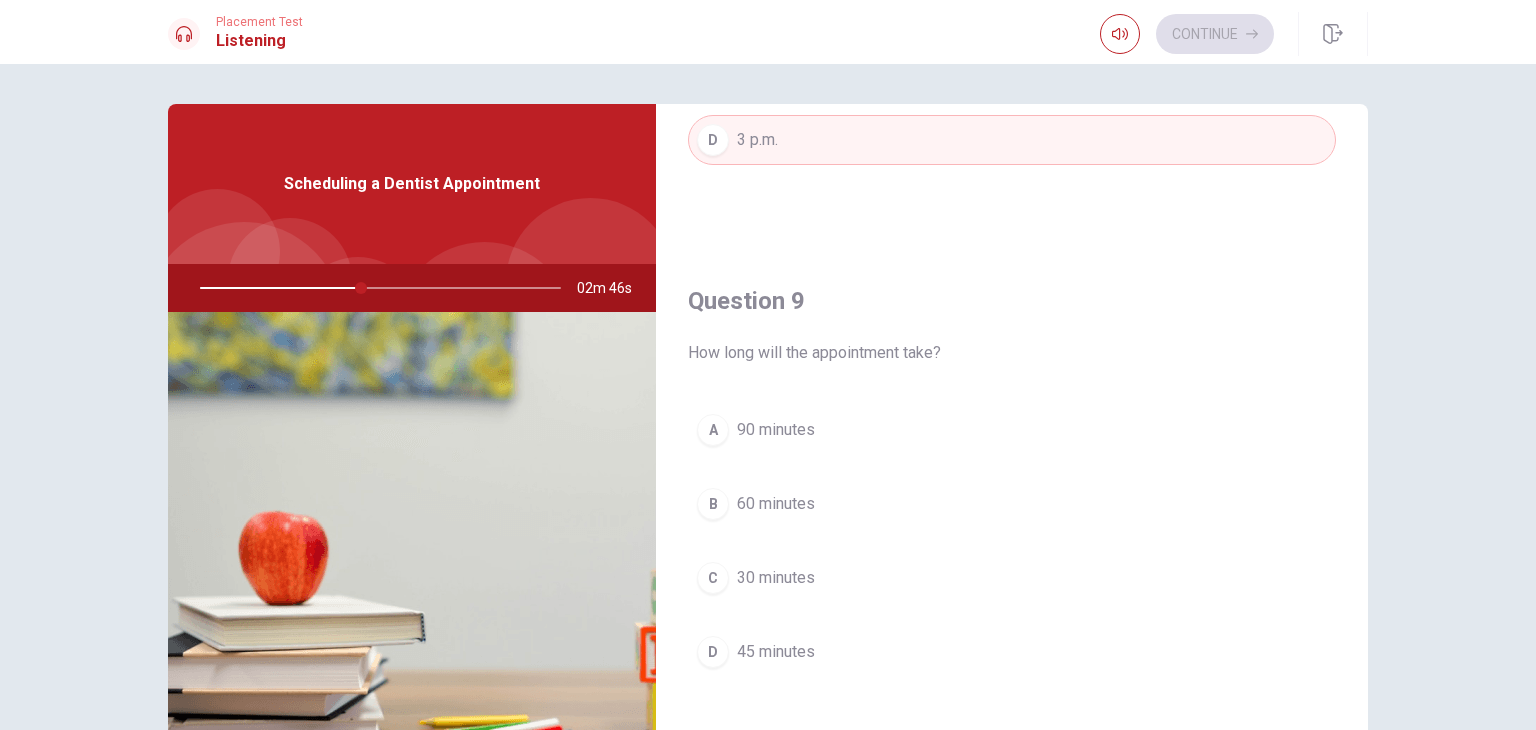 scroll, scrollTop: 1400, scrollLeft: 0, axis: vertical 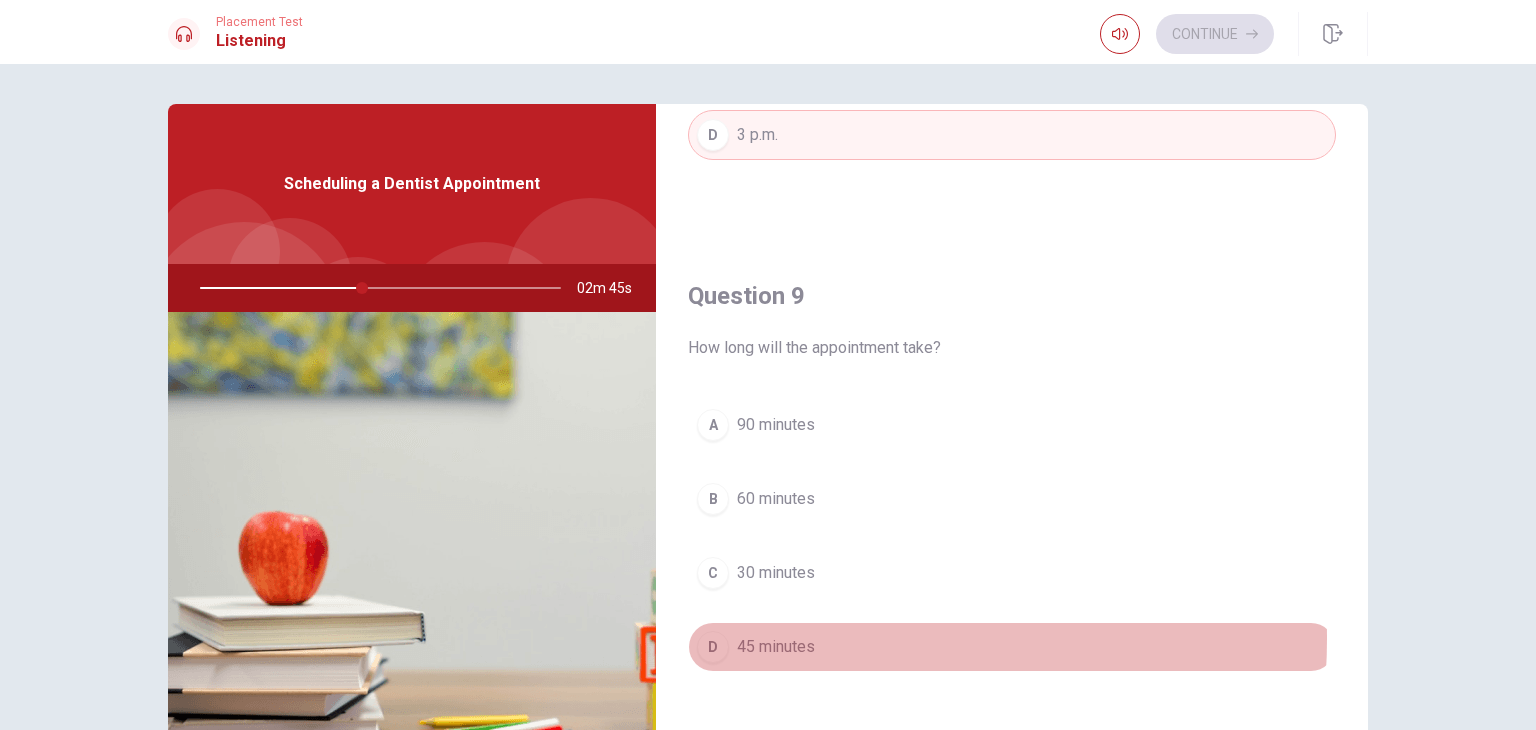 click on "45 minutes" at bounding box center [776, 647] 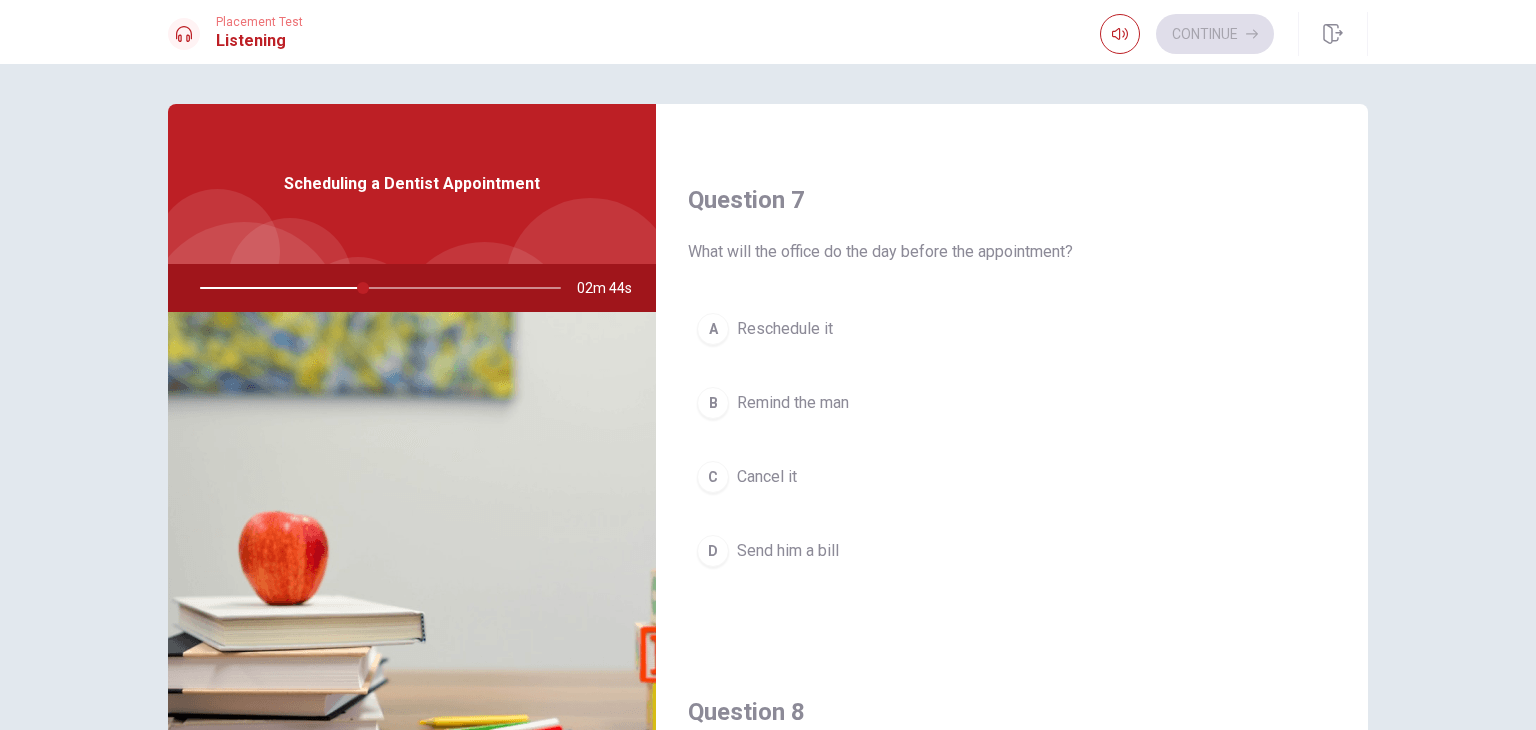 scroll, scrollTop: 467, scrollLeft: 0, axis: vertical 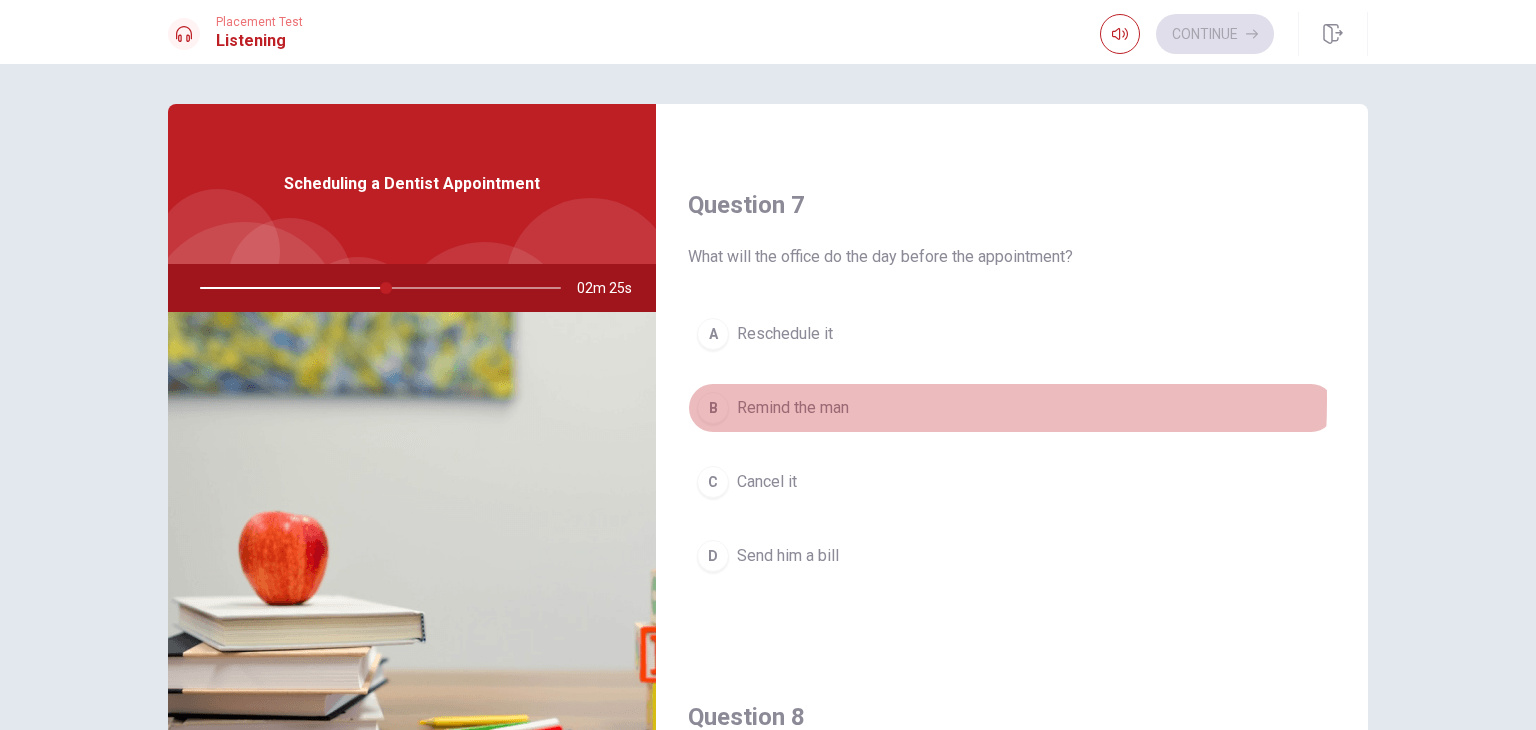 click on "B" at bounding box center (713, 408) 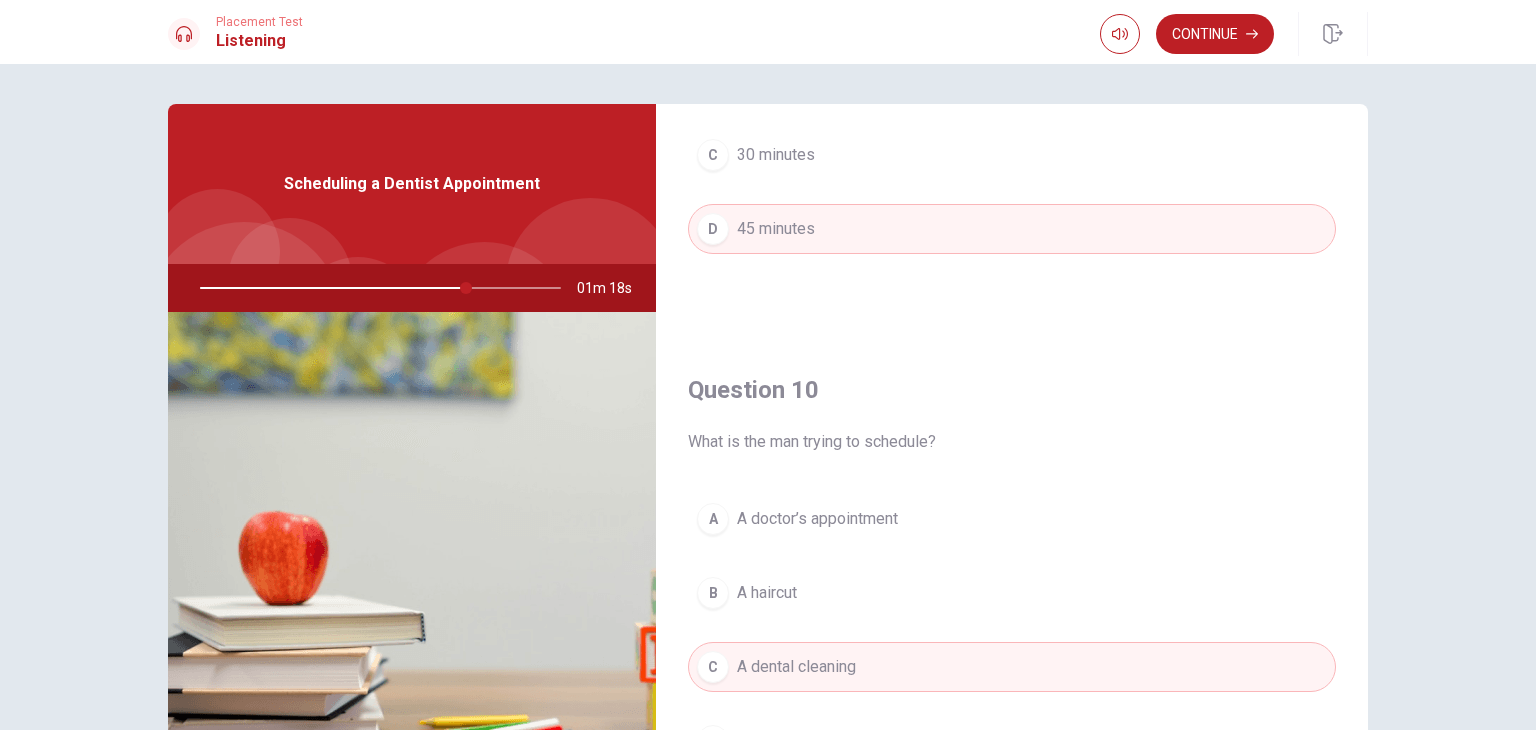 scroll, scrollTop: 1856, scrollLeft: 0, axis: vertical 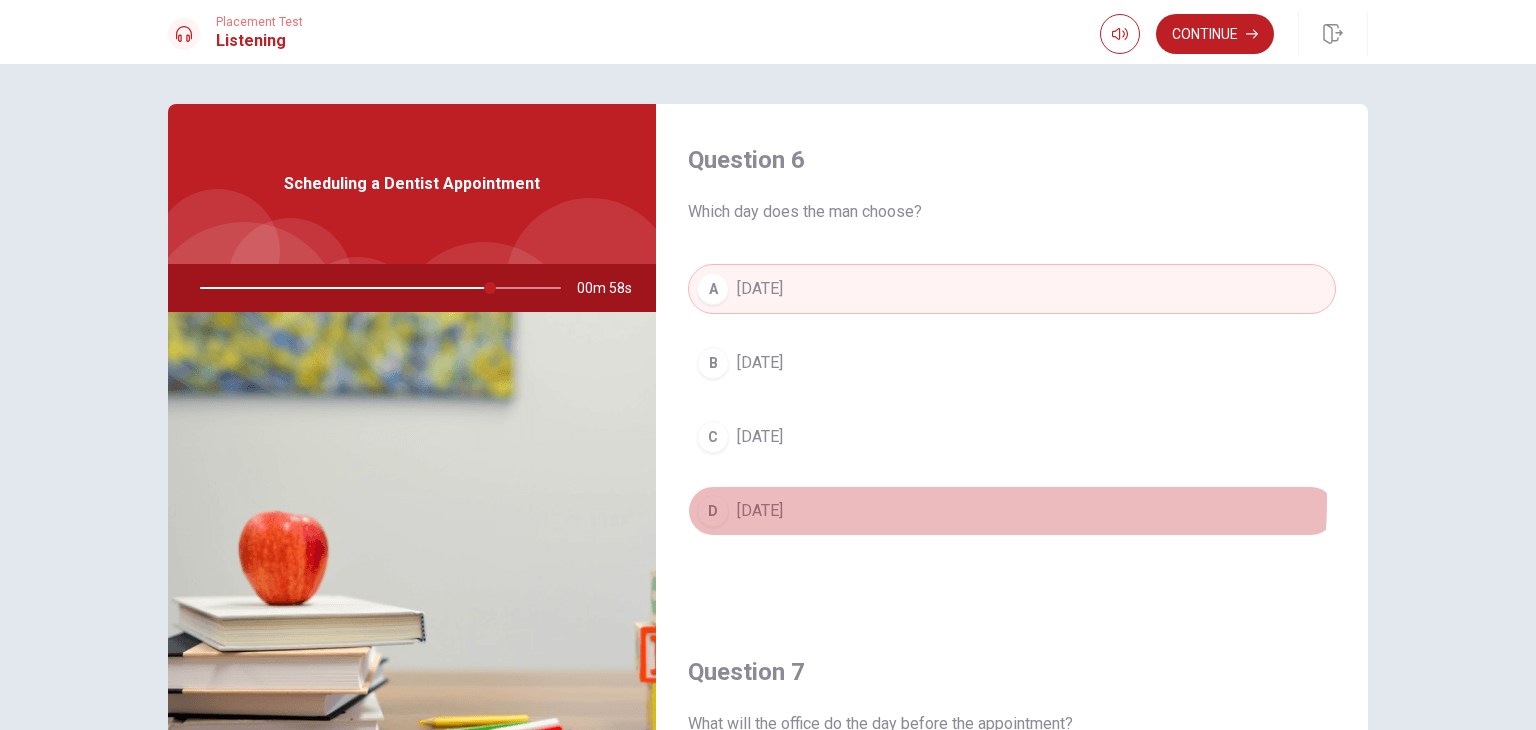 click on "D [DATE]" at bounding box center [1012, 511] 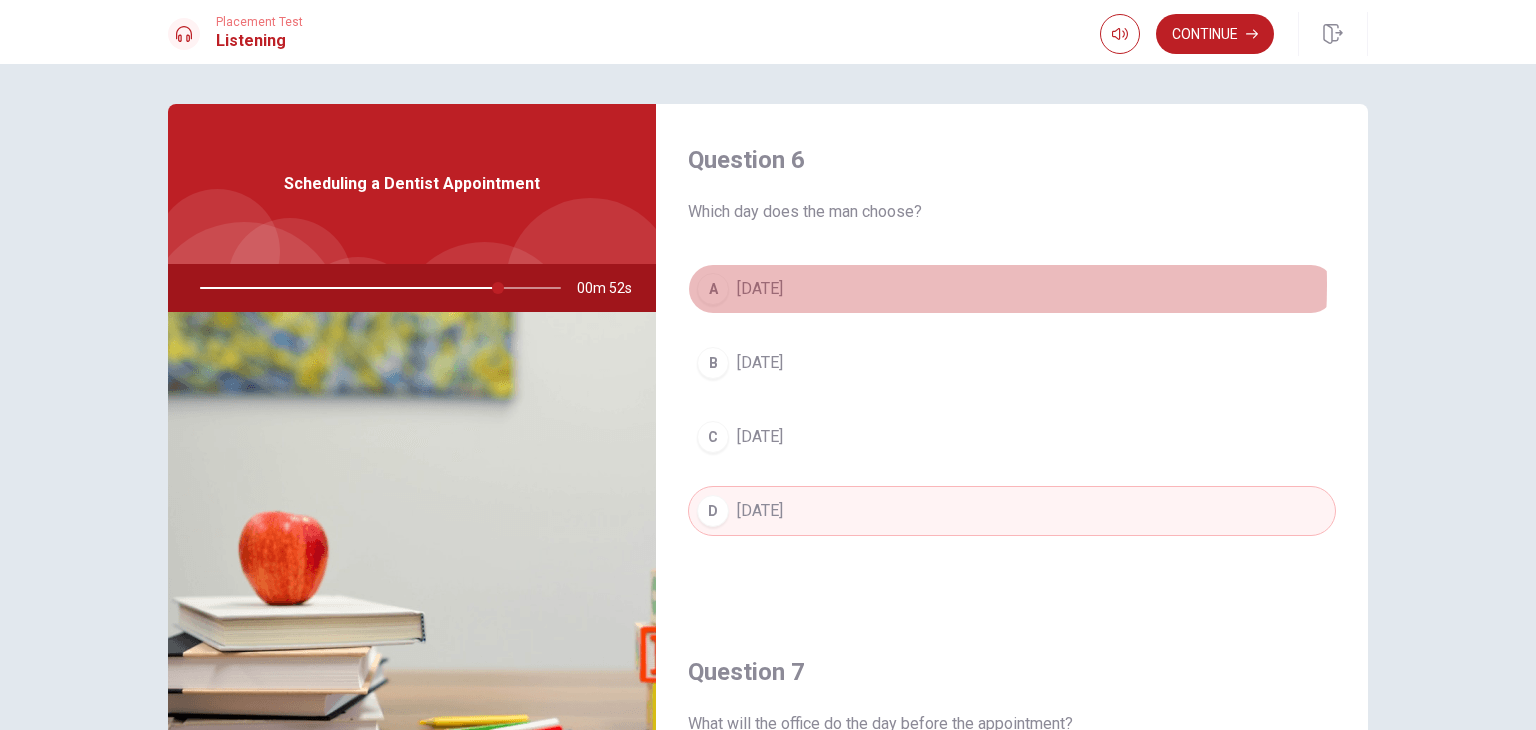 click on "A [DATE]" at bounding box center (1012, 289) 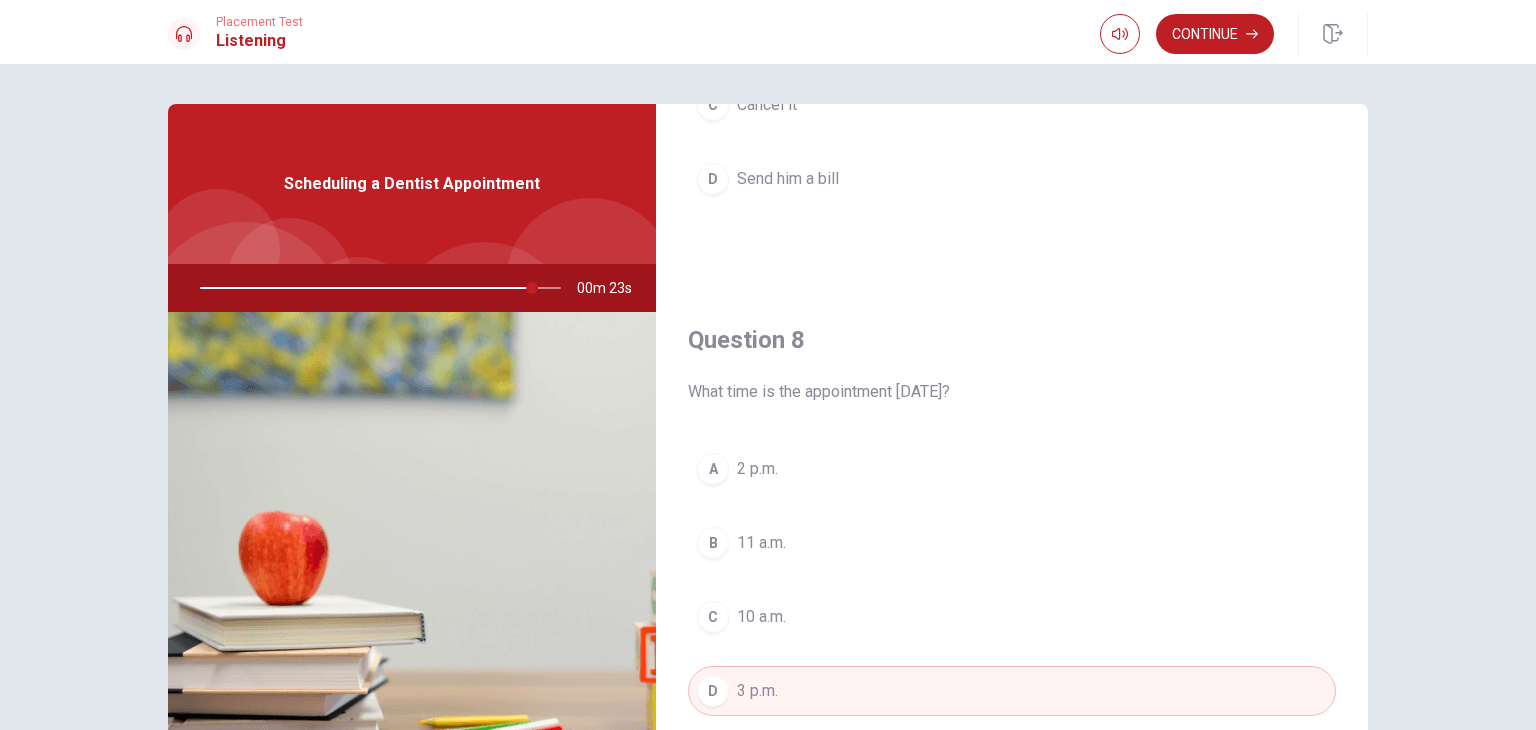 scroll, scrollTop: 0, scrollLeft: 0, axis: both 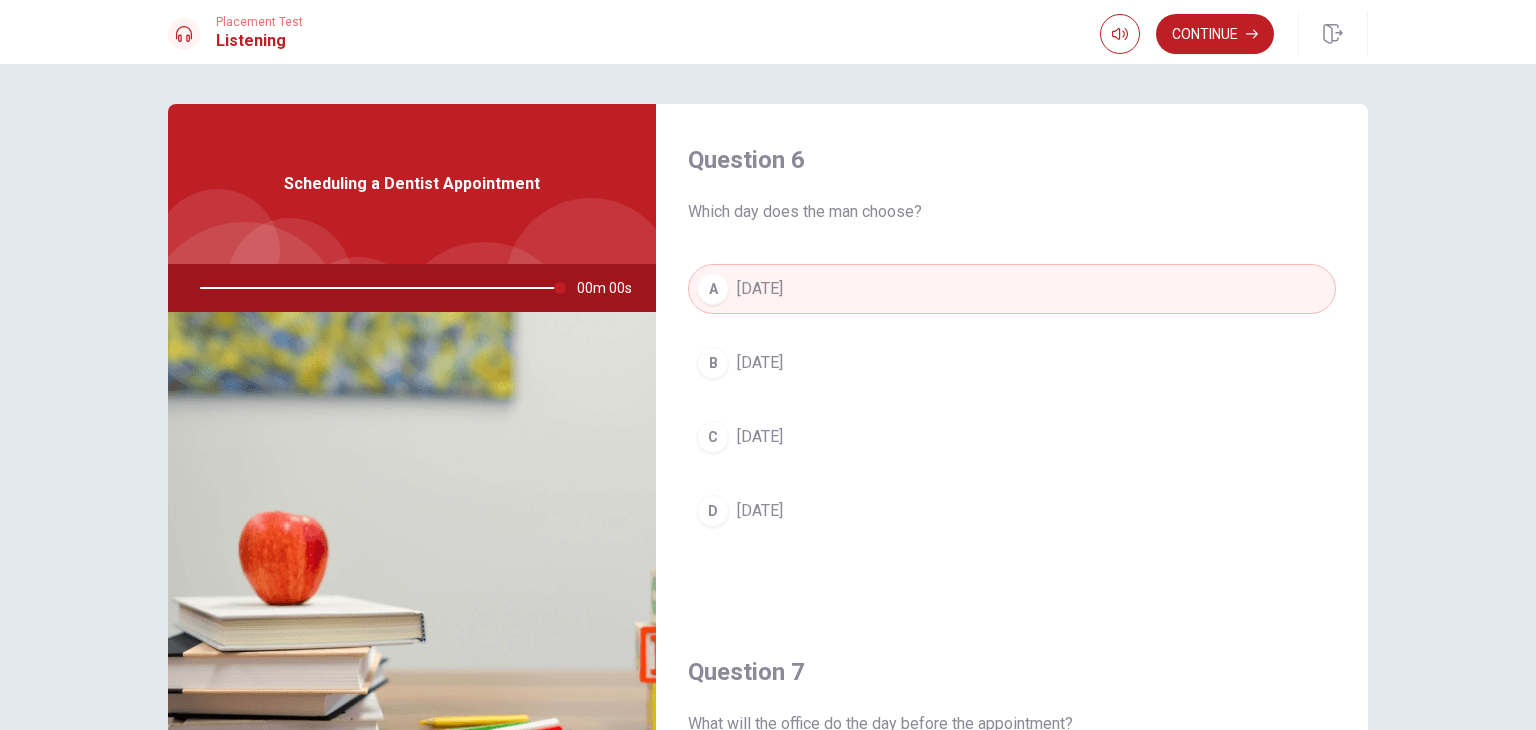 type on "0" 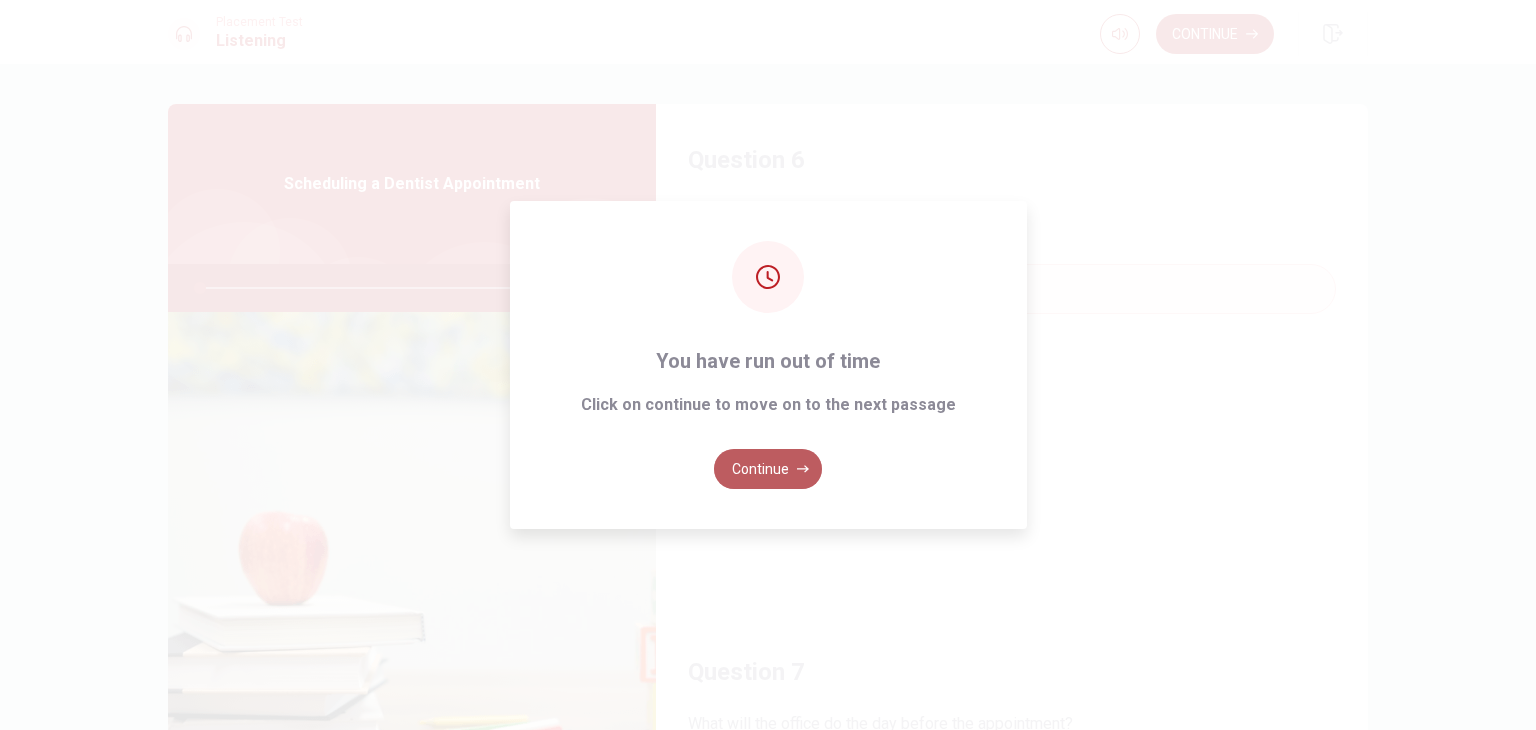 click on "Continue" at bounding box center [768, 469] 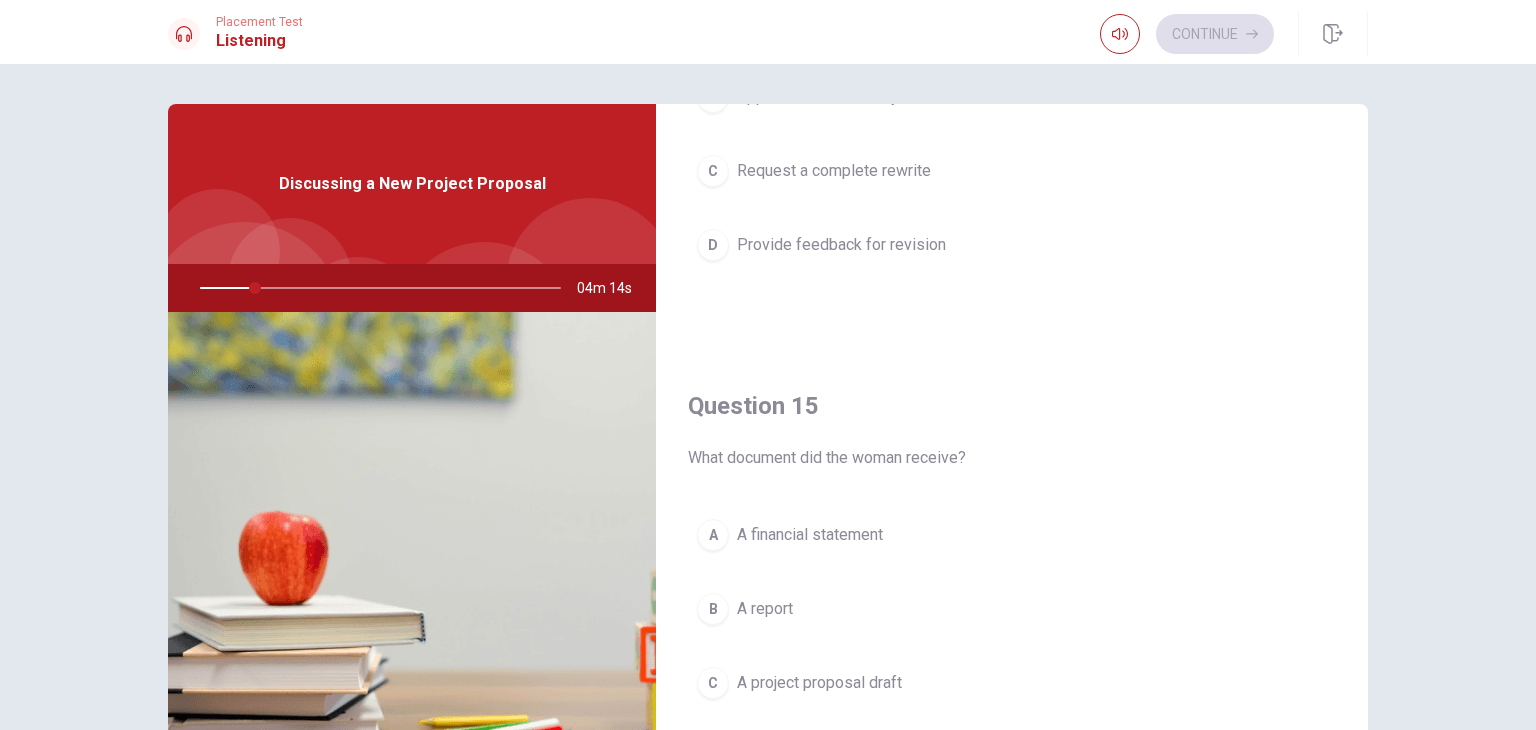 scroll, scrollTop: 1856, scrollLeft: 0, axis: vertical 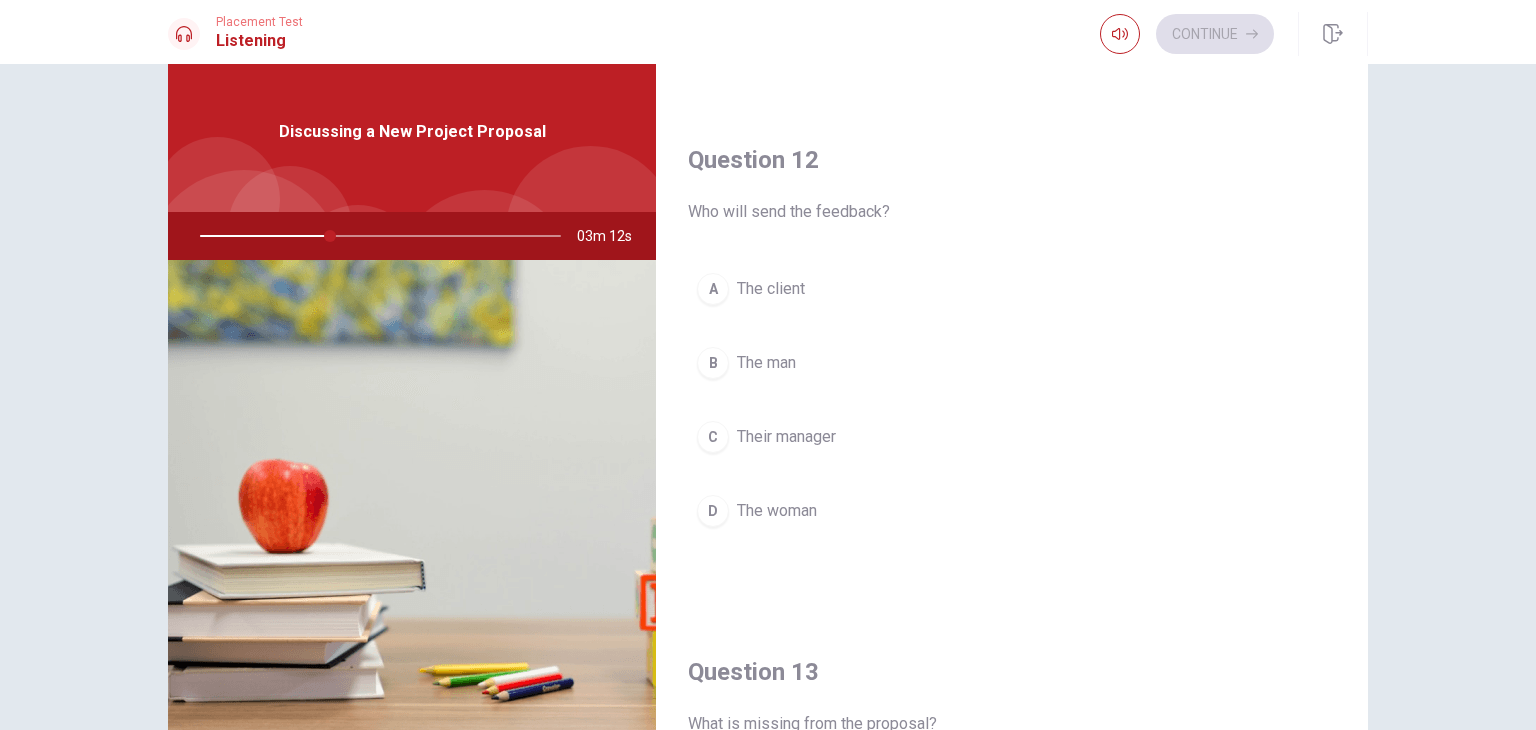click on "The man" at bounding box center (766, 363) 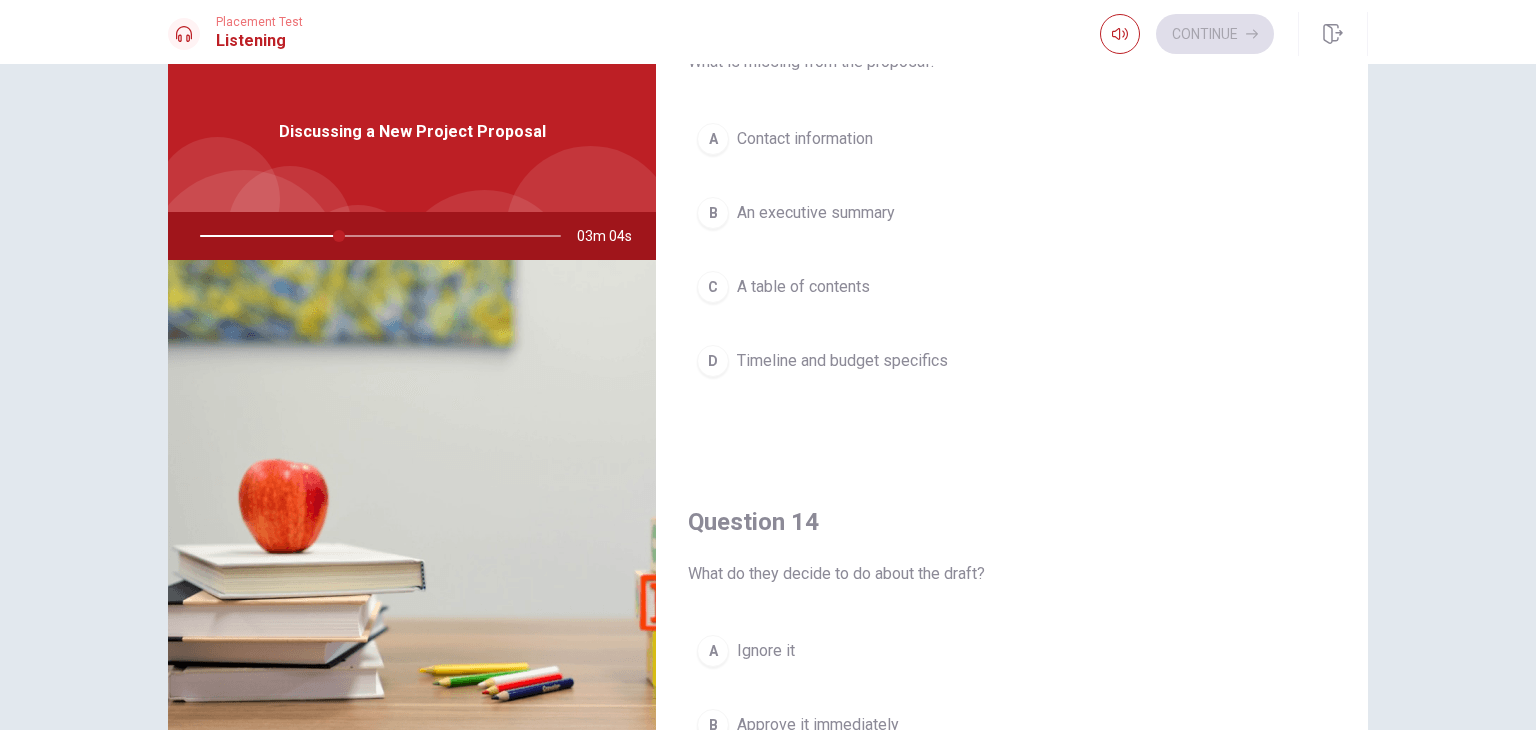 scroll, scrollTop: 1131, scrollLeft: 0, axis: vertical 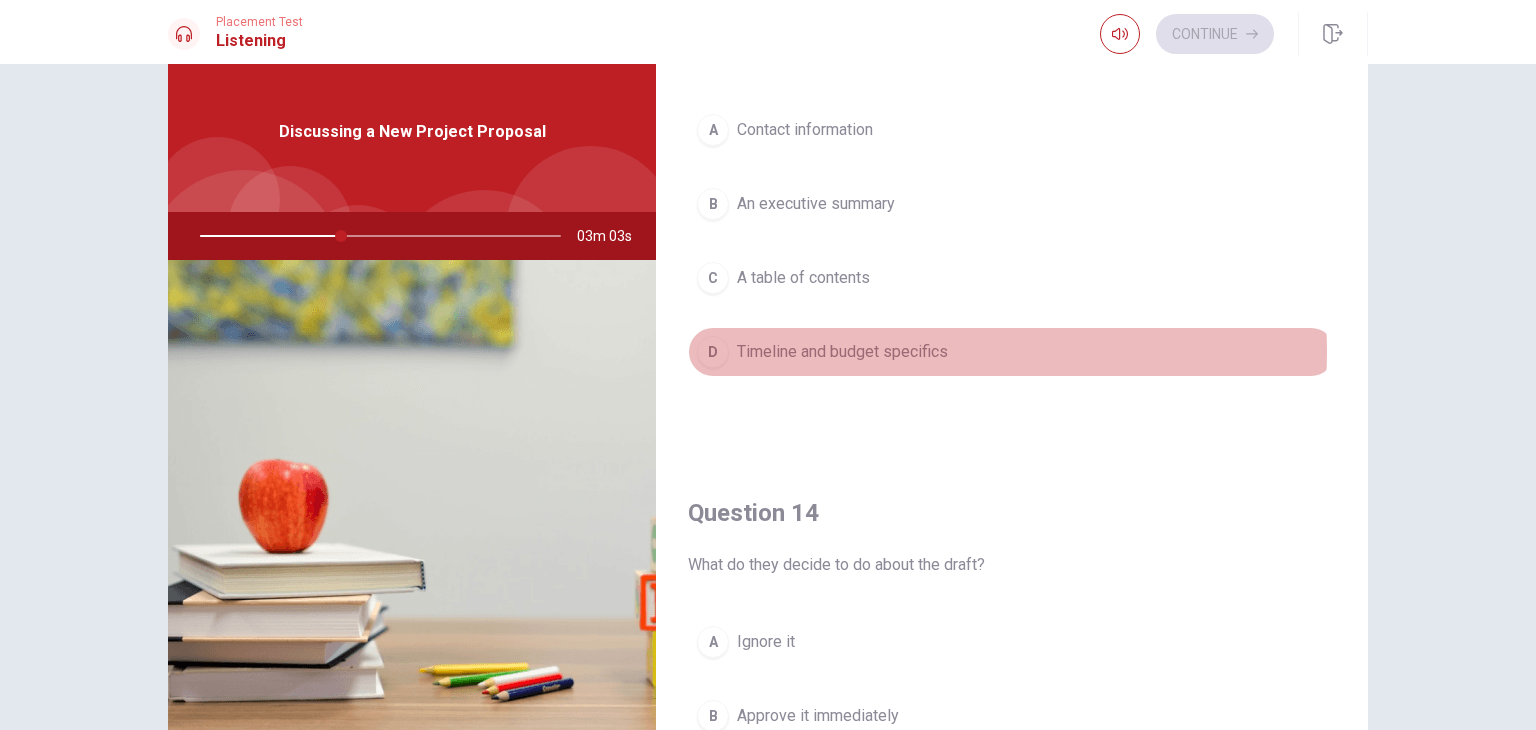 click on "Timeline and budget specifics" at bounding box center (842, 352) 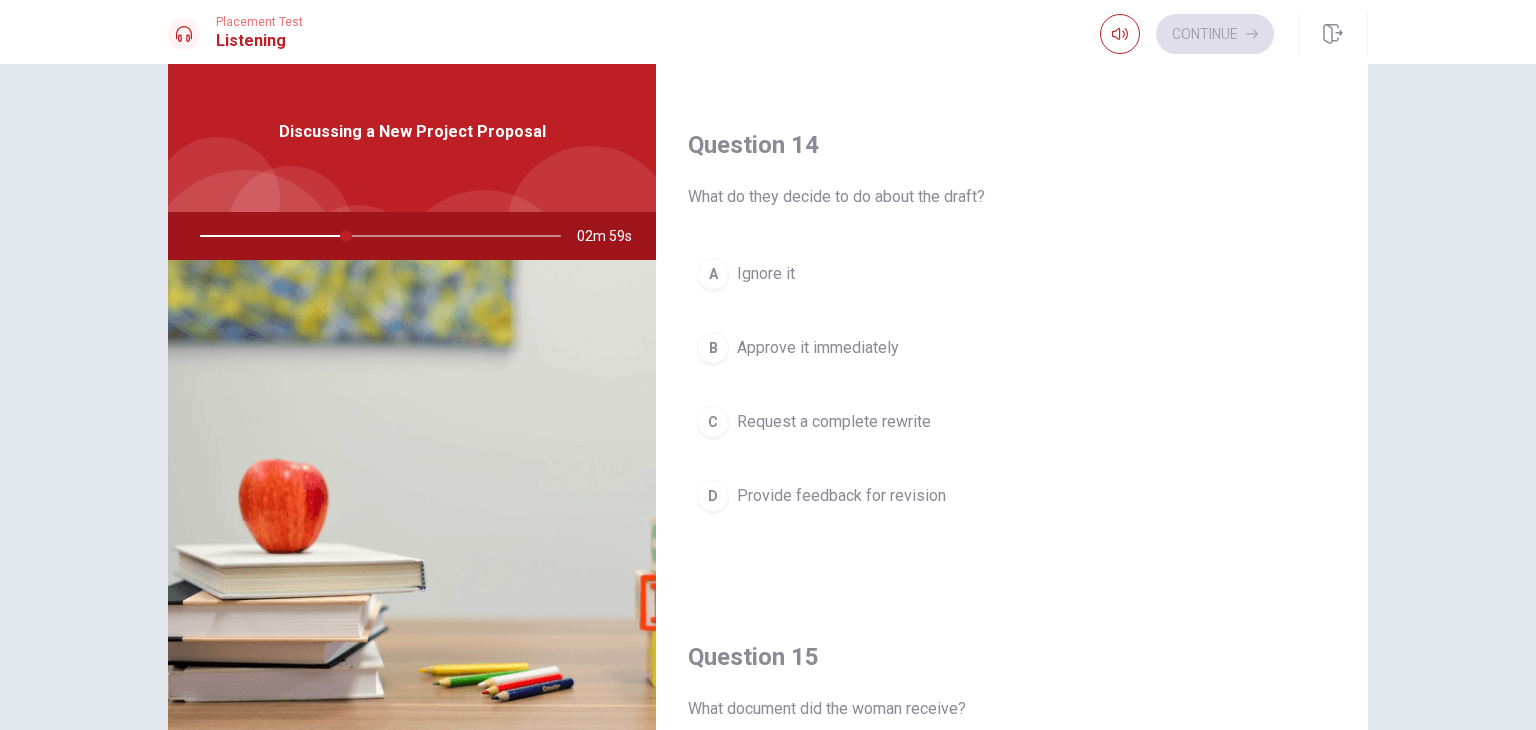 scroll, scrollTop: 1520, scrollLeft: 0, axis: vertical 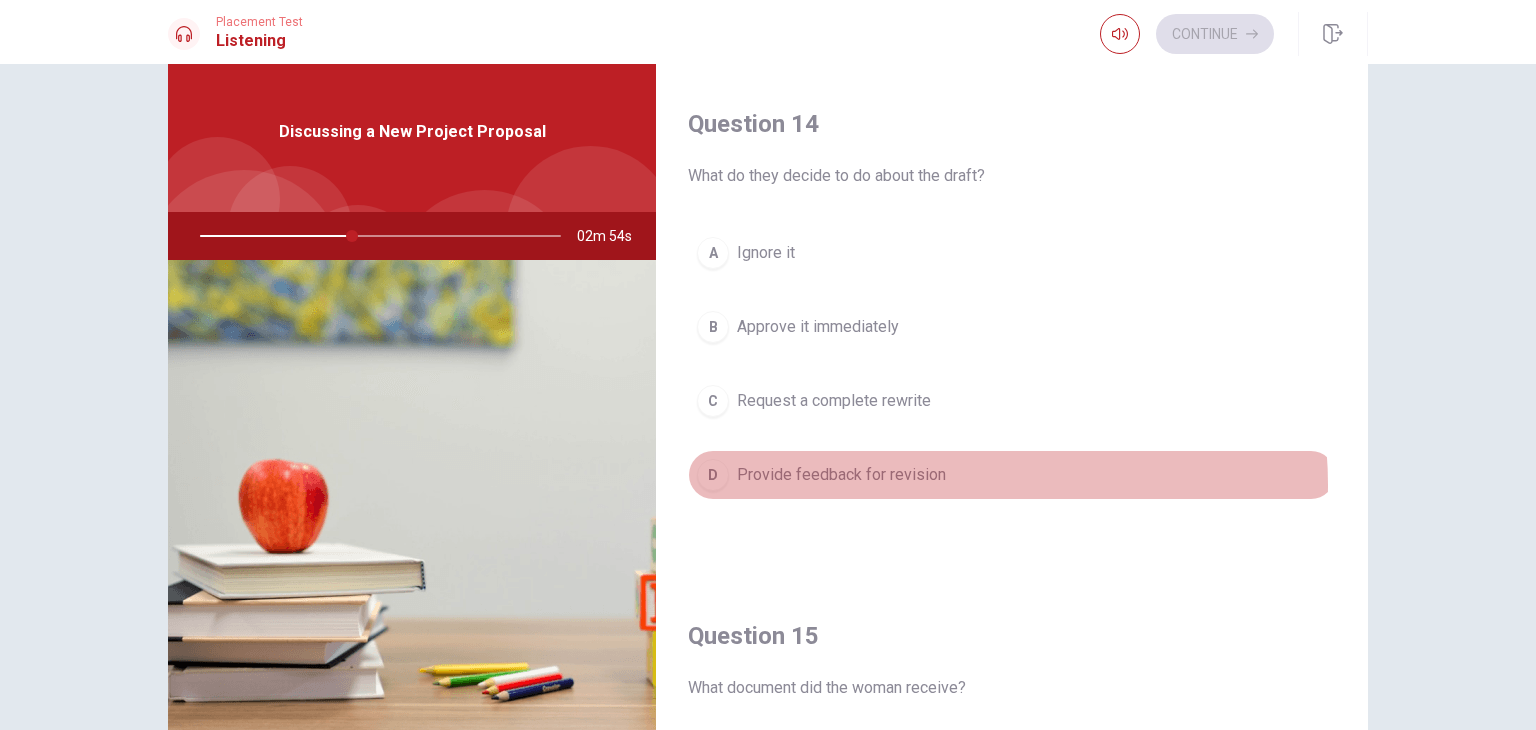 click on "Provide feedback for revision" at bounding box center (841, 475) 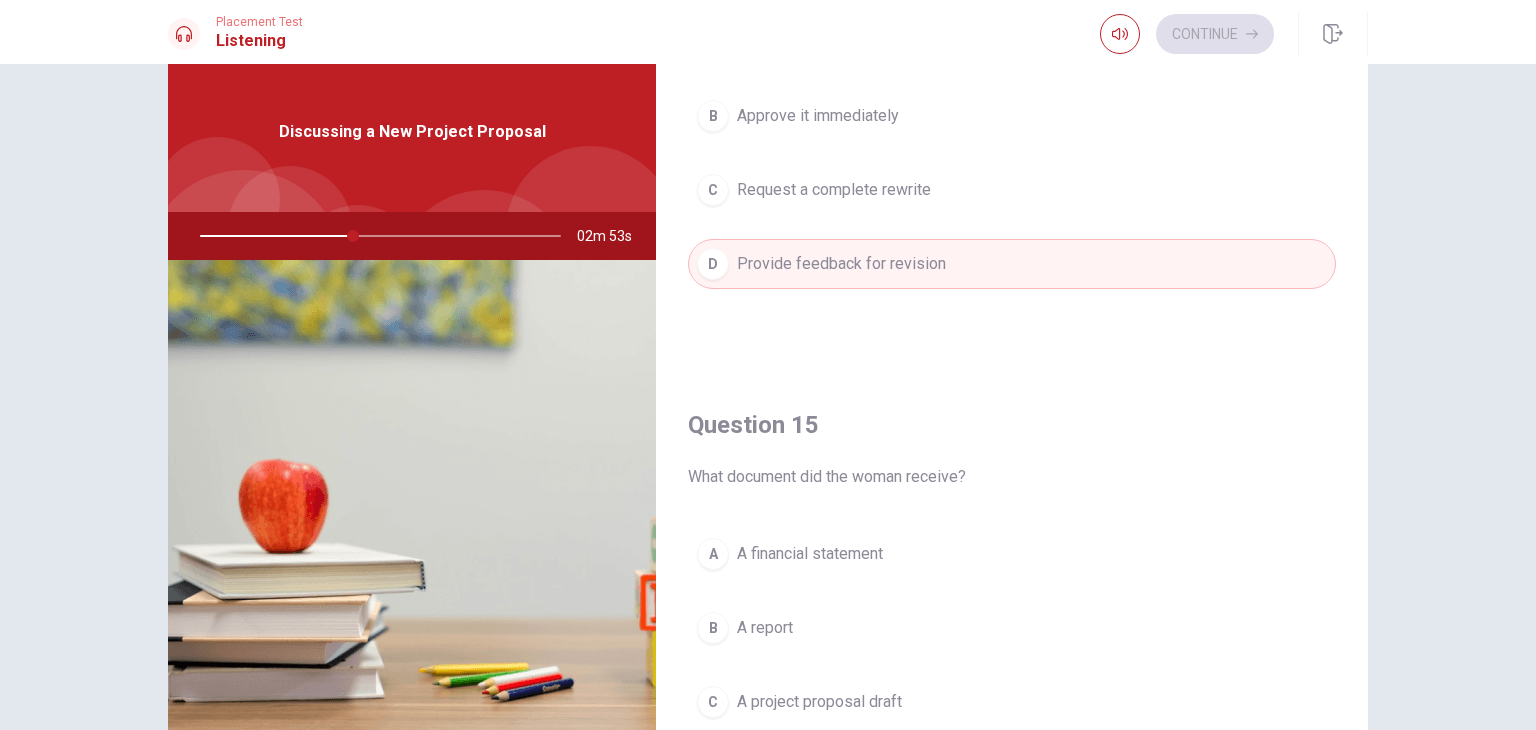 scroll, scrollTop: 1856, scrollLeft: 0, axis: vertical 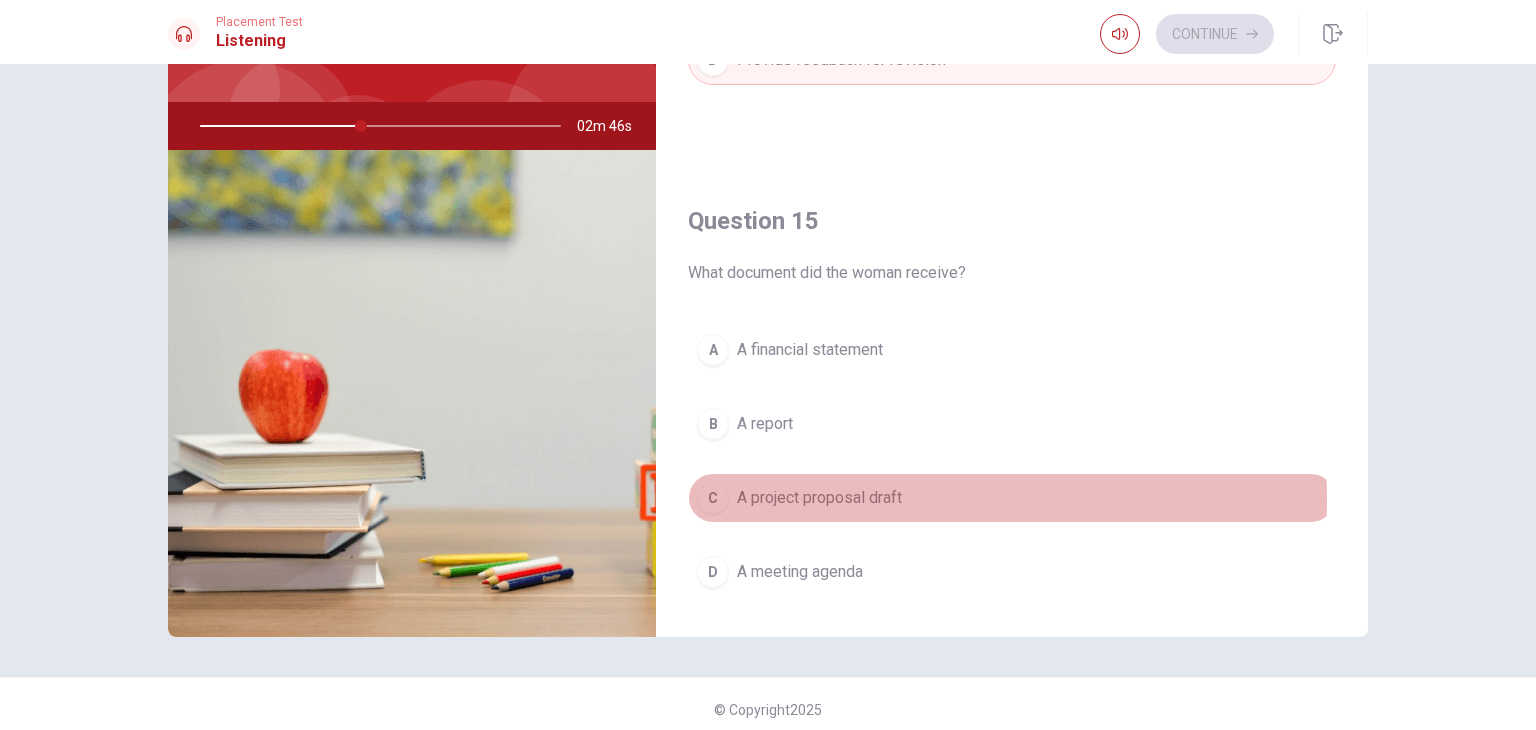 click on "A project proposal draft" at bounding box center (819, 498) 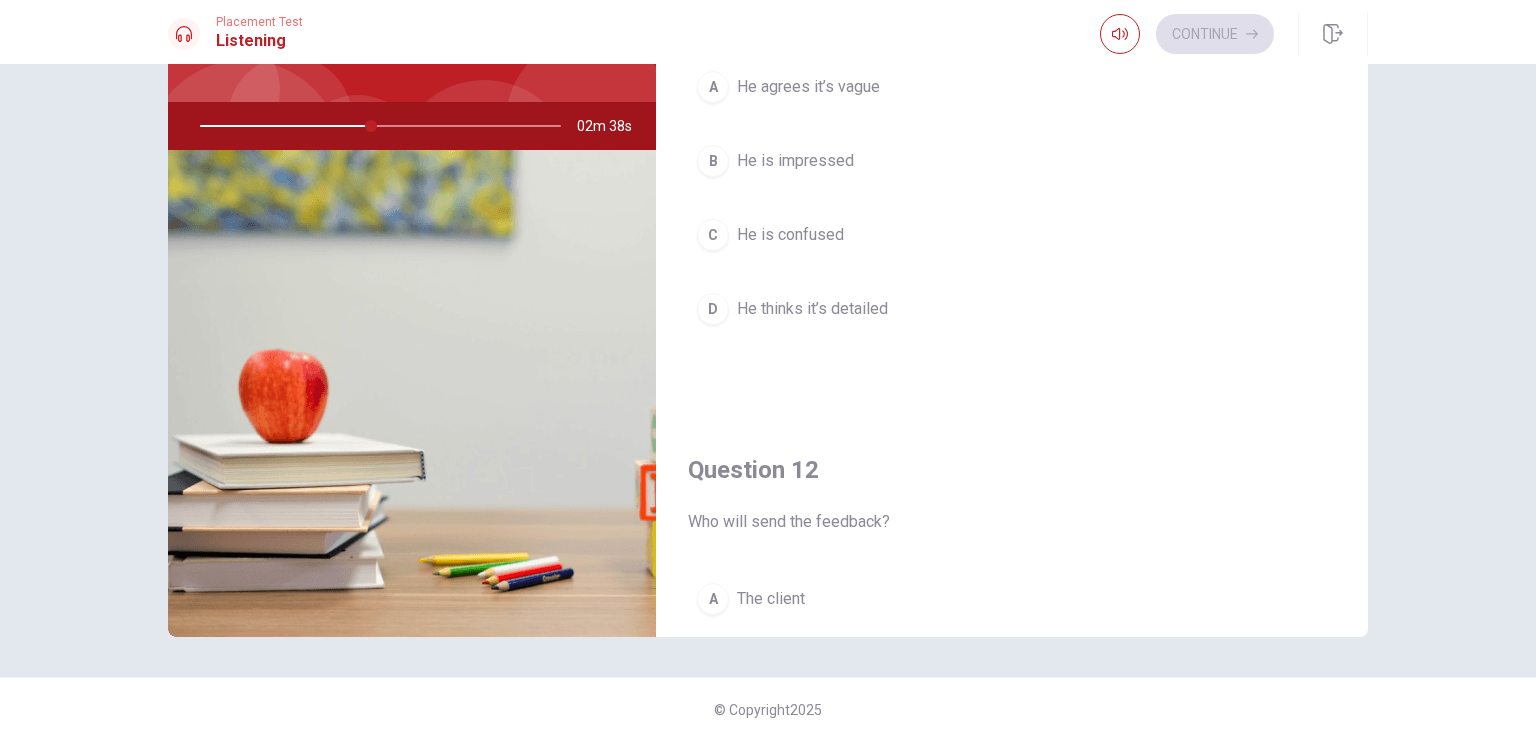 scroll, scrollTop: 0, scrollLeft: 0, axis: both 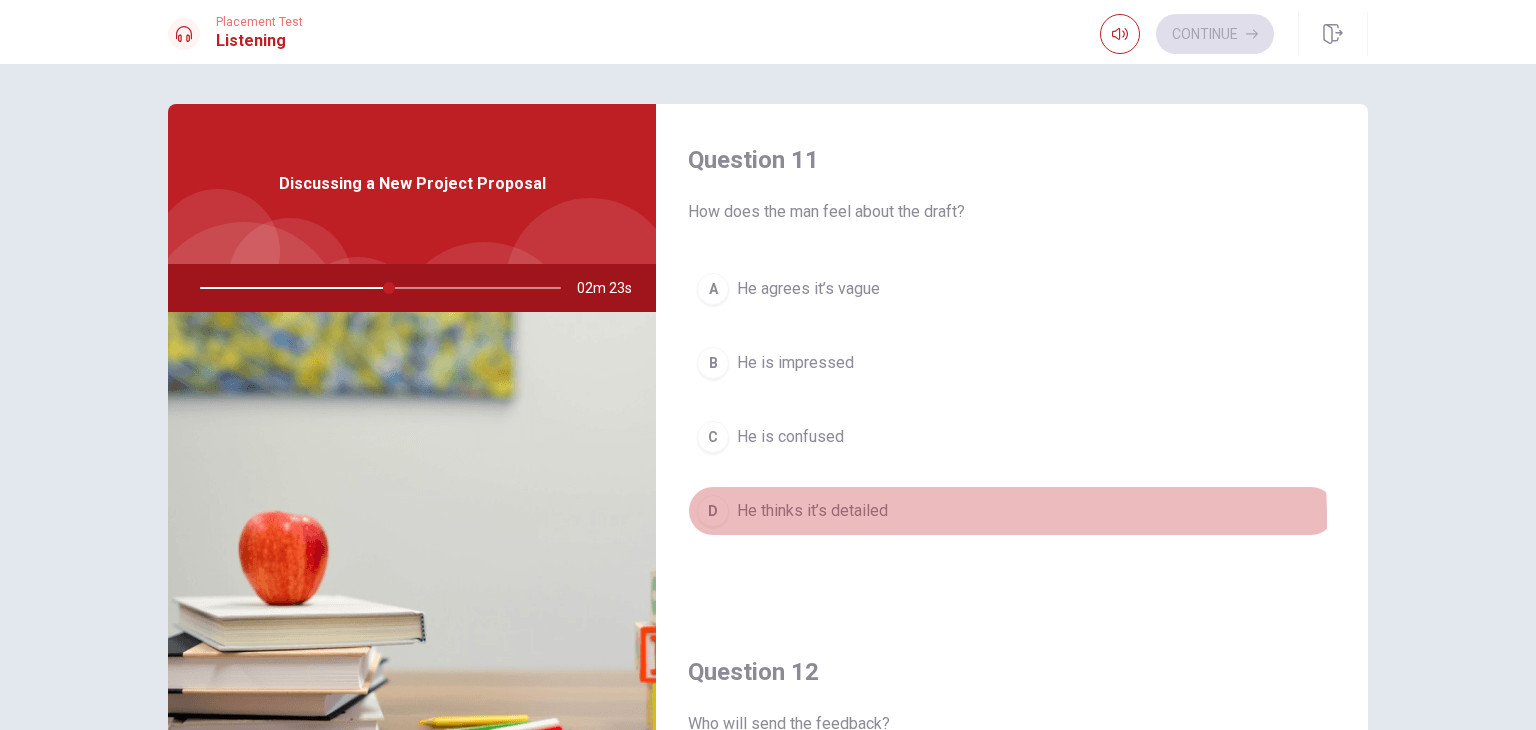 click on "He thinks it’s detailed" at bounding box center (812, 511) 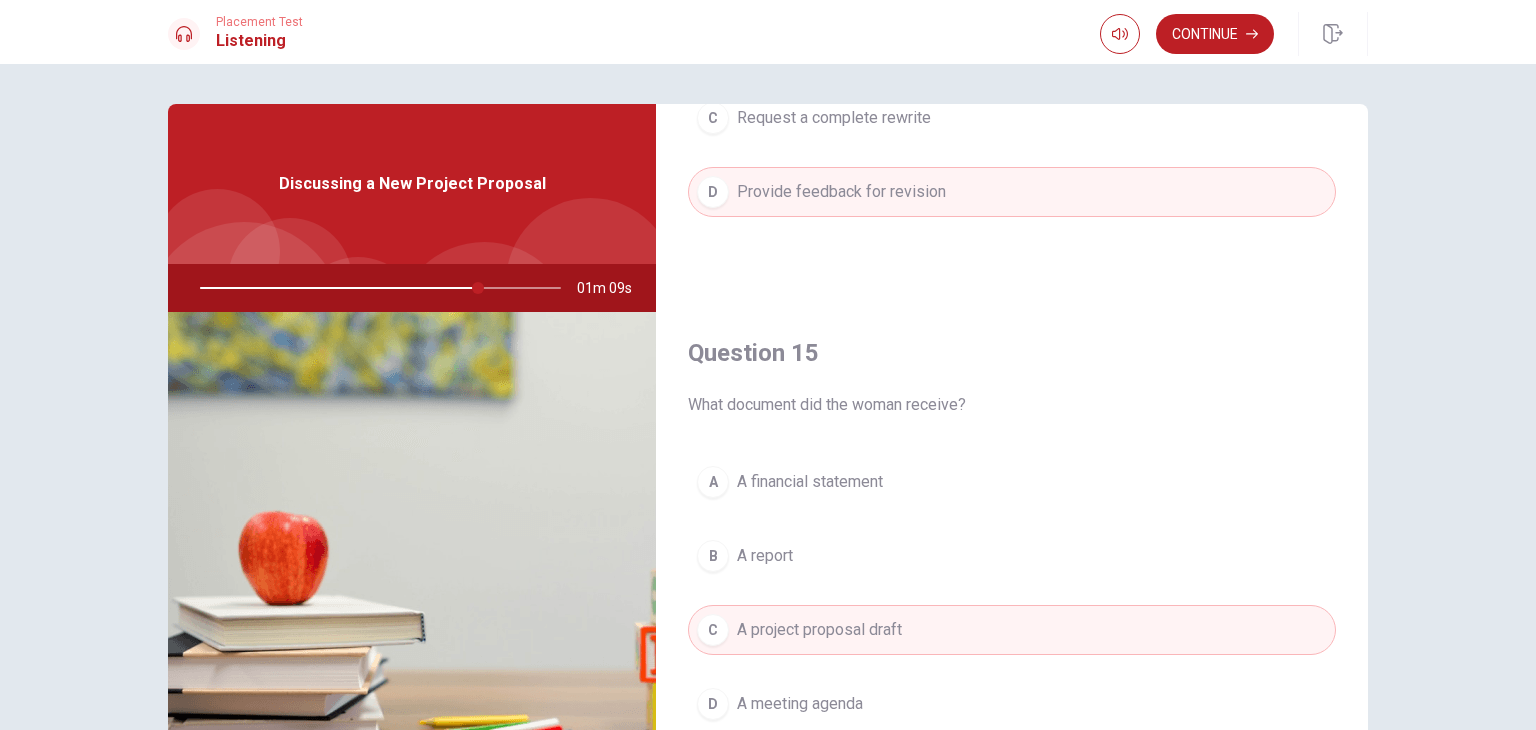 scroll, scrollTop: 1856, scrollLeft: 0, axis: vertical 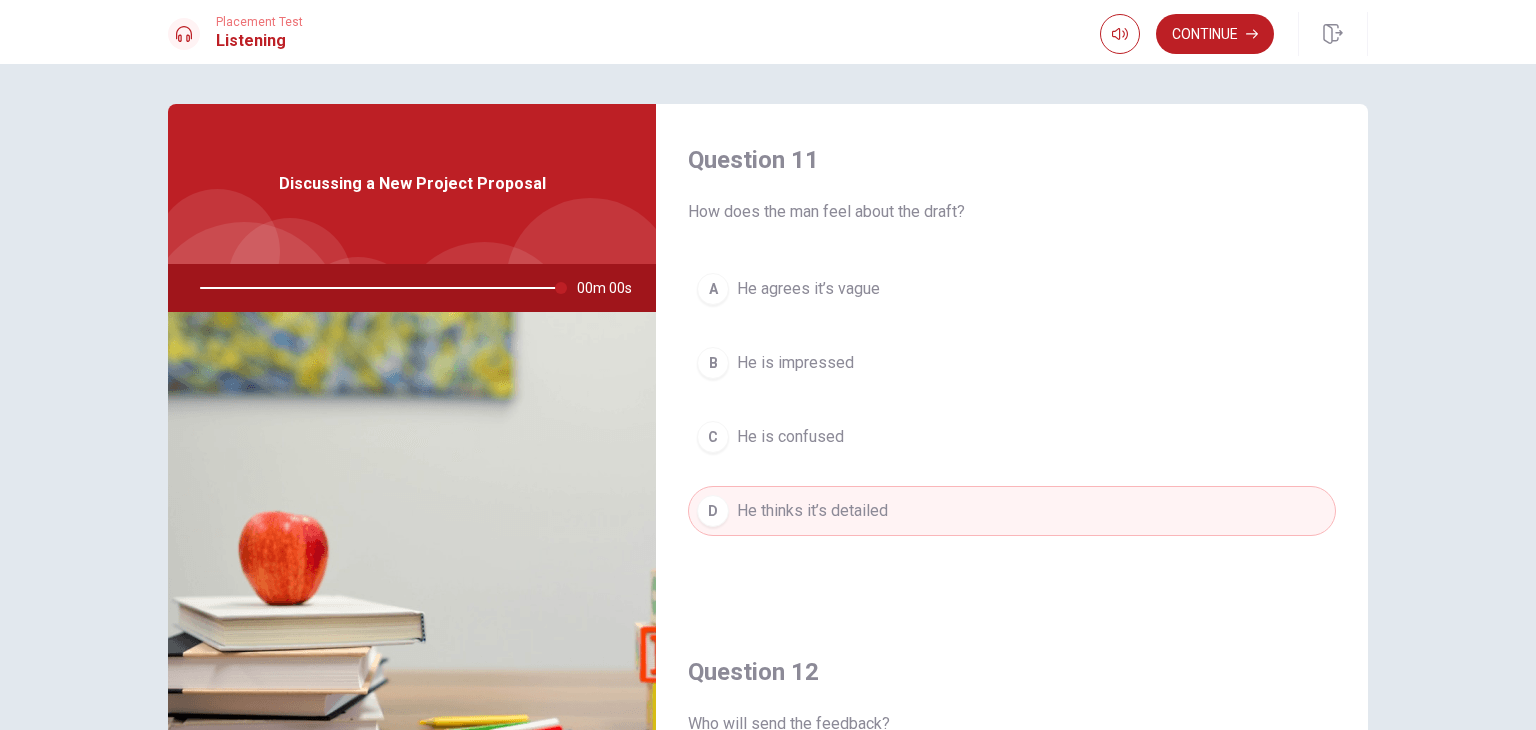 type on "0" 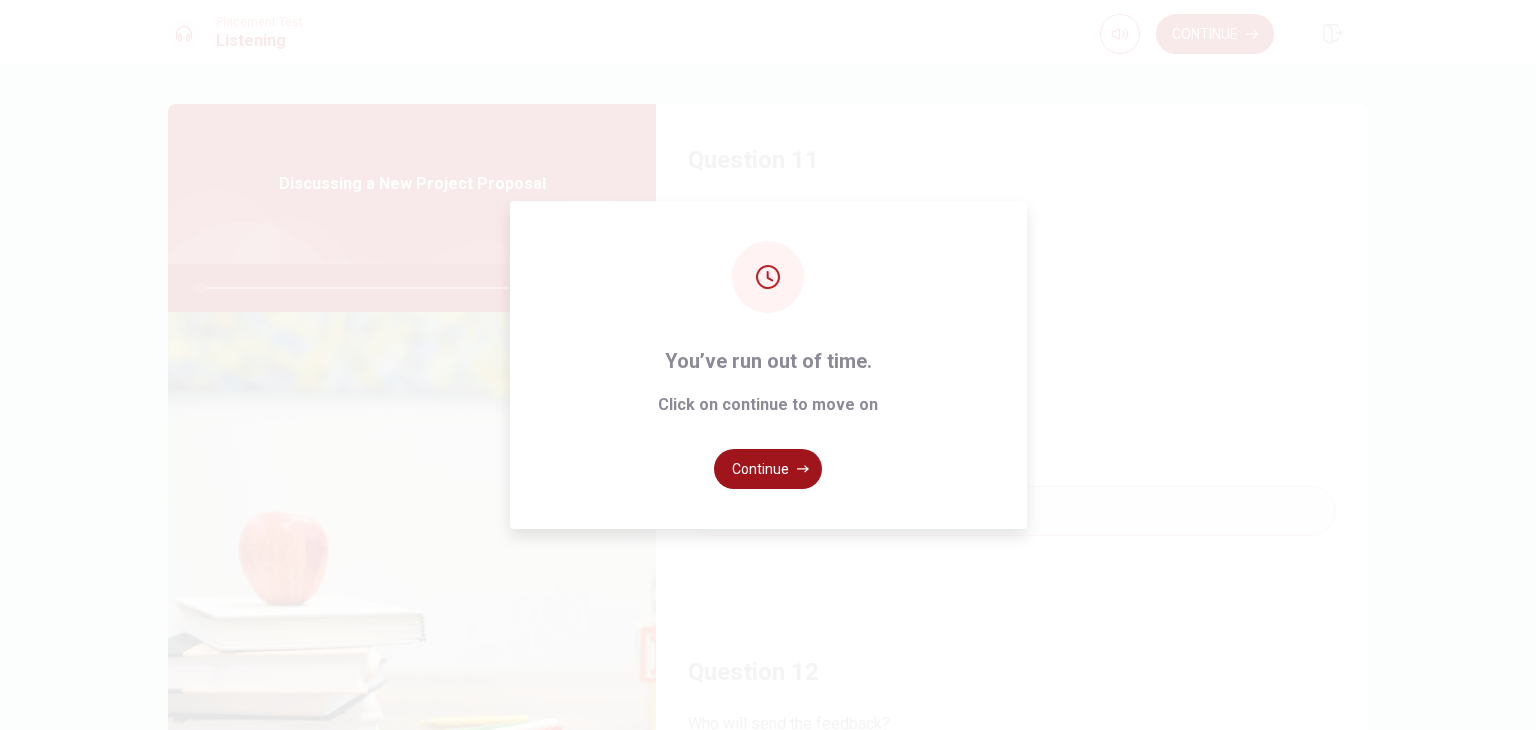 click on "Continue" at bounding box center (768, 469) 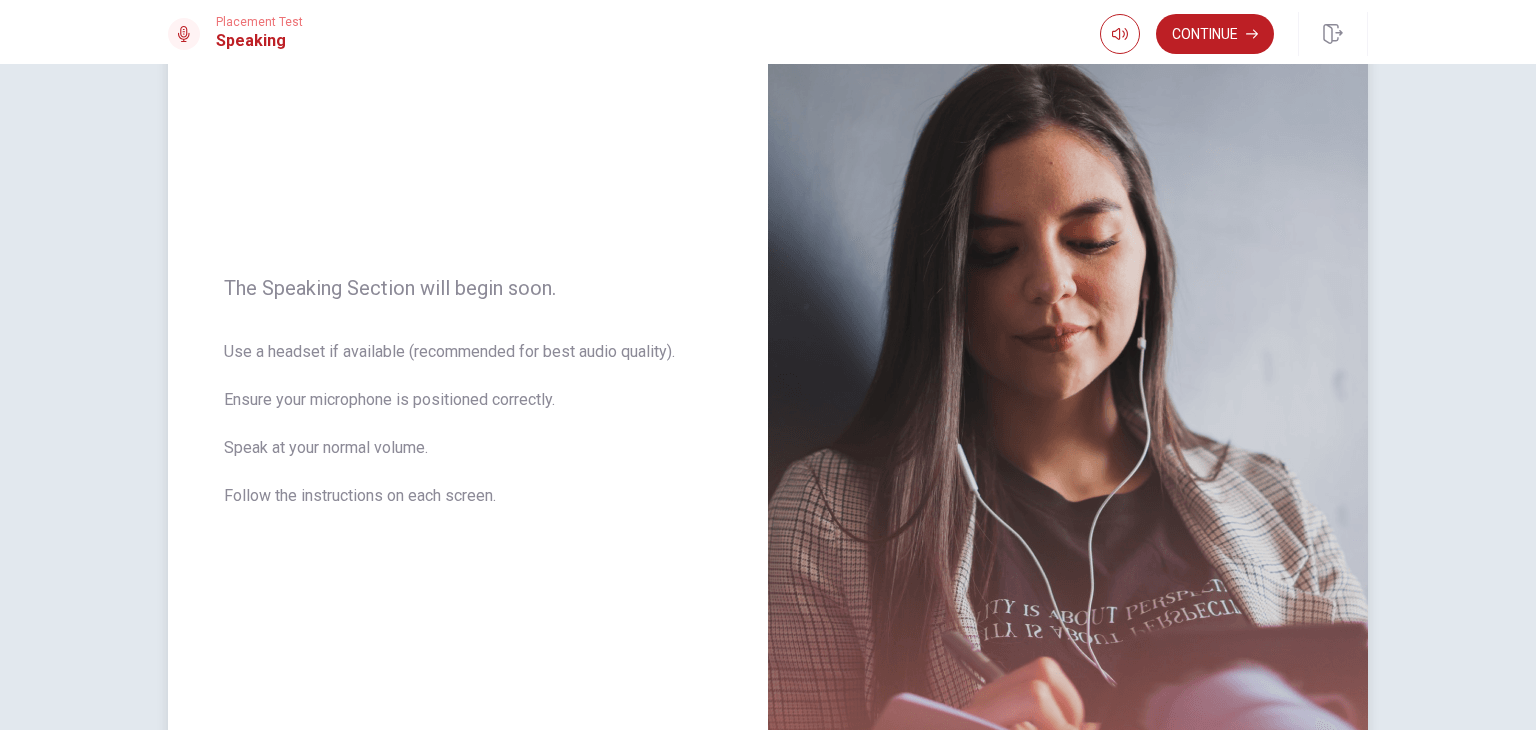 scroll, scrollTop: 138, scrollLeft: 0, axis: vertical 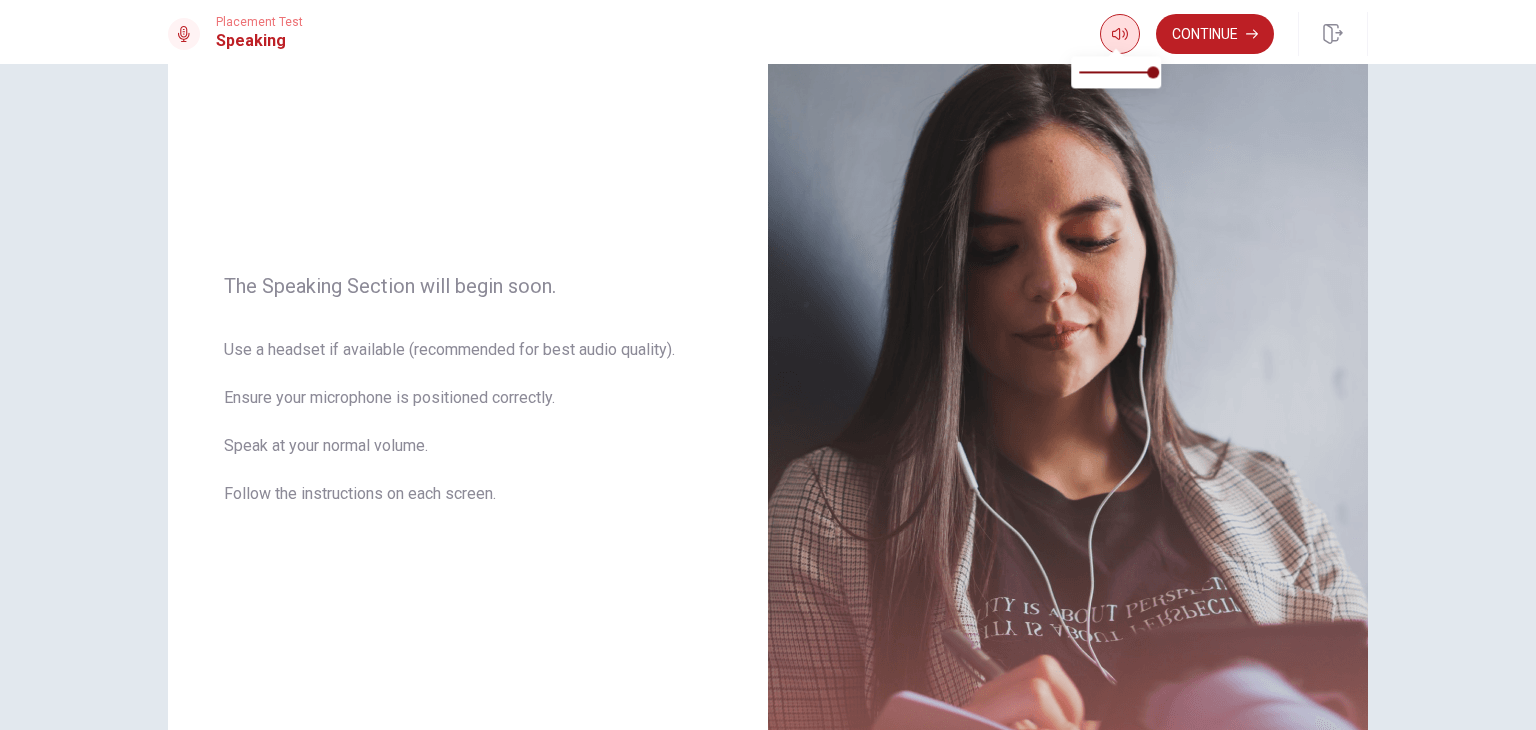 click 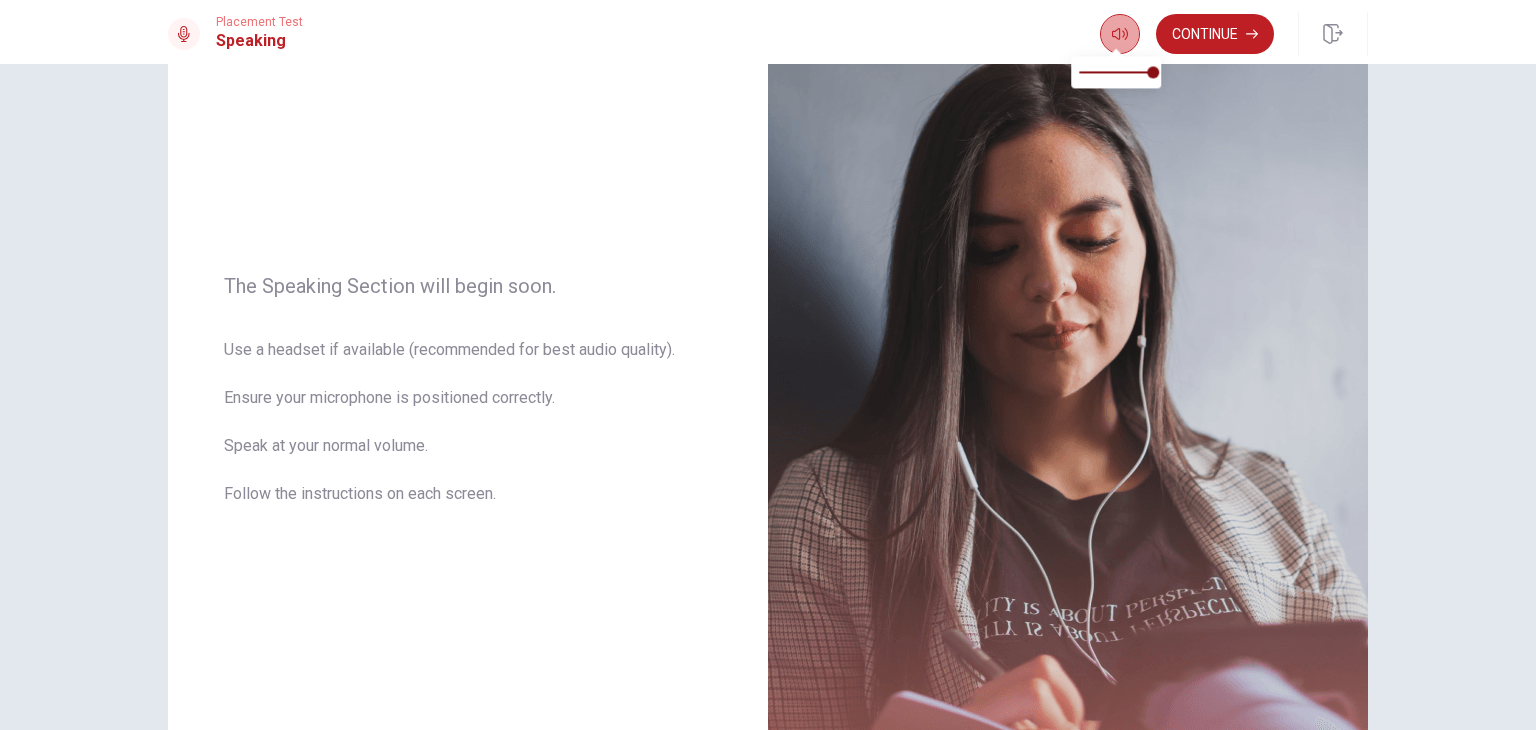 click 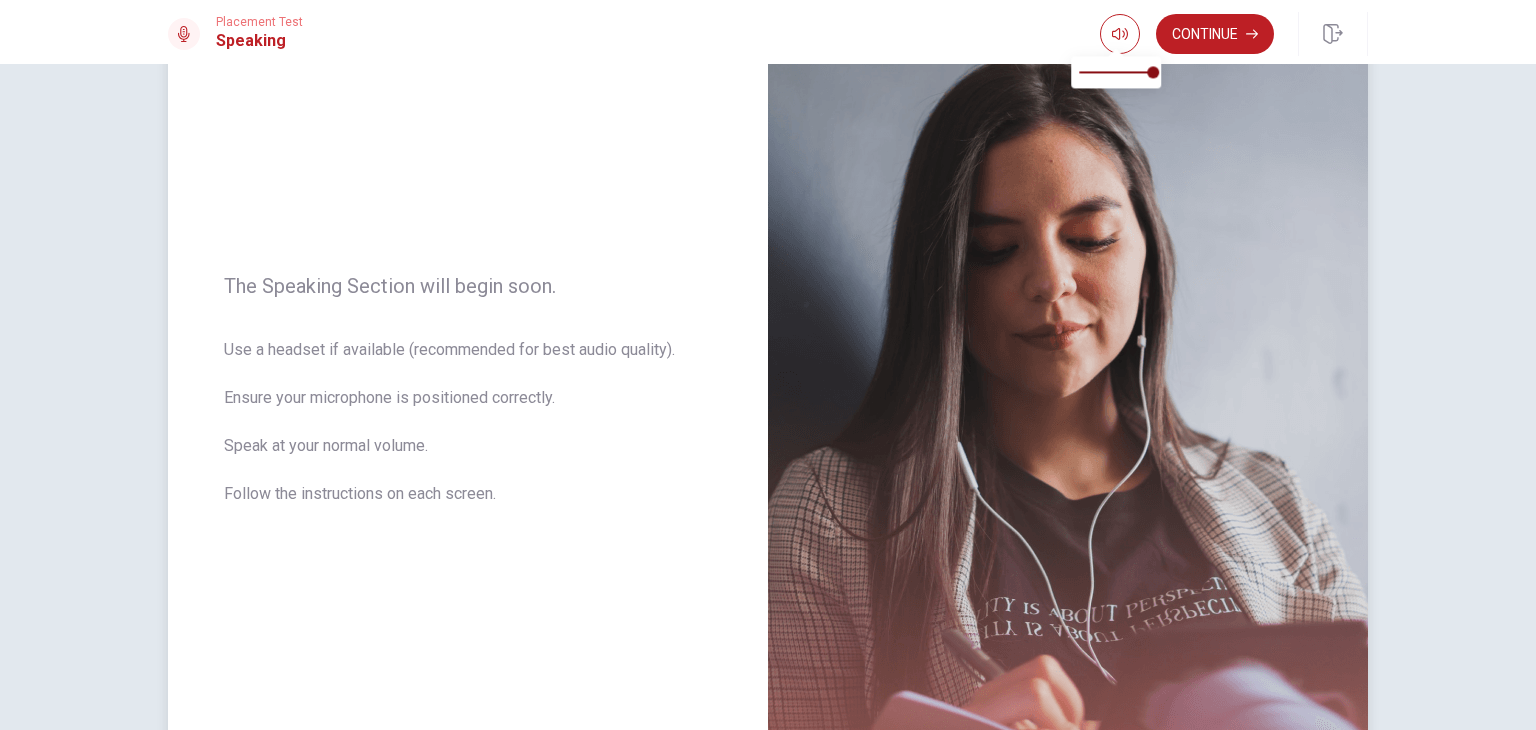 click at bounding box center [1068, 402] 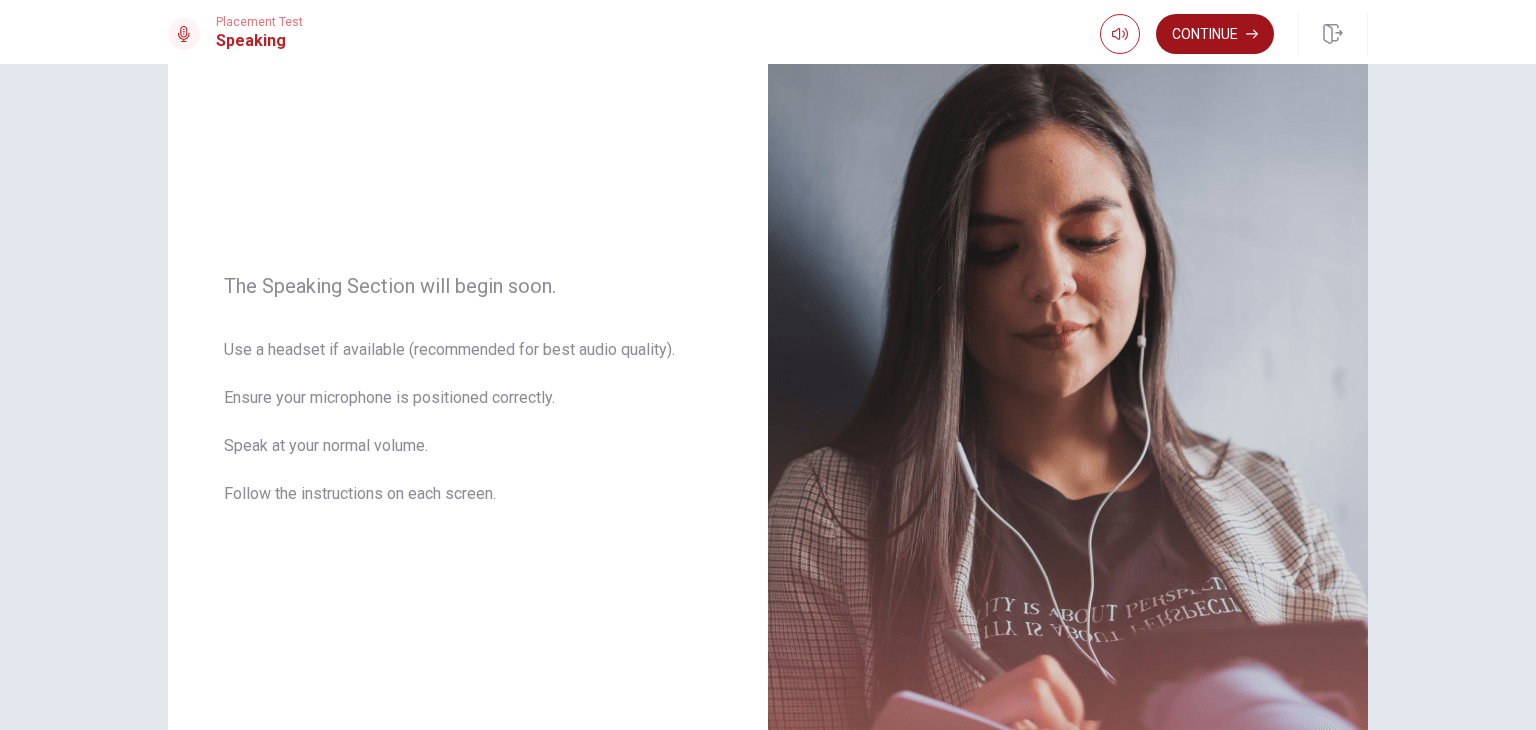 click on "Continue" at bounding box center (1215, 34) 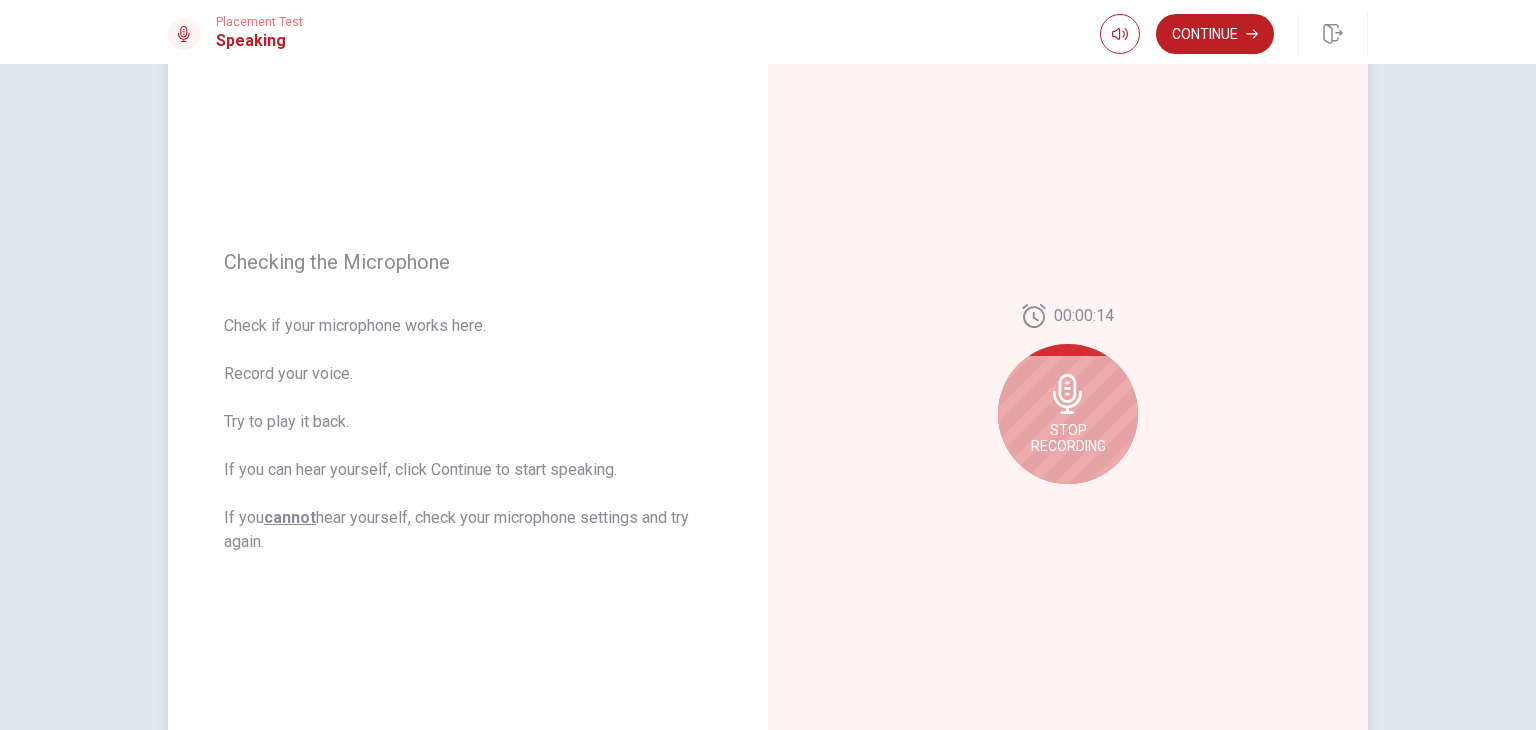click 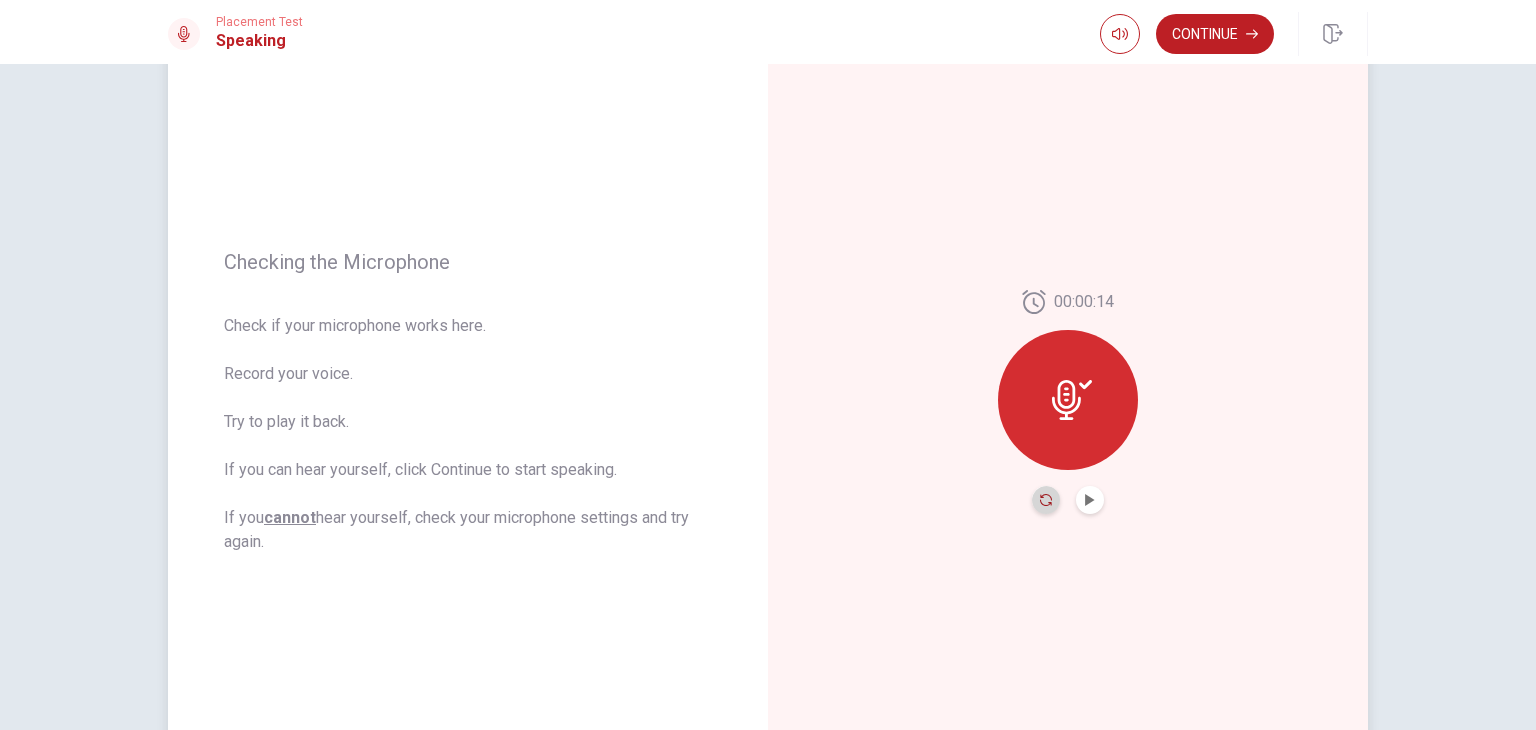 click 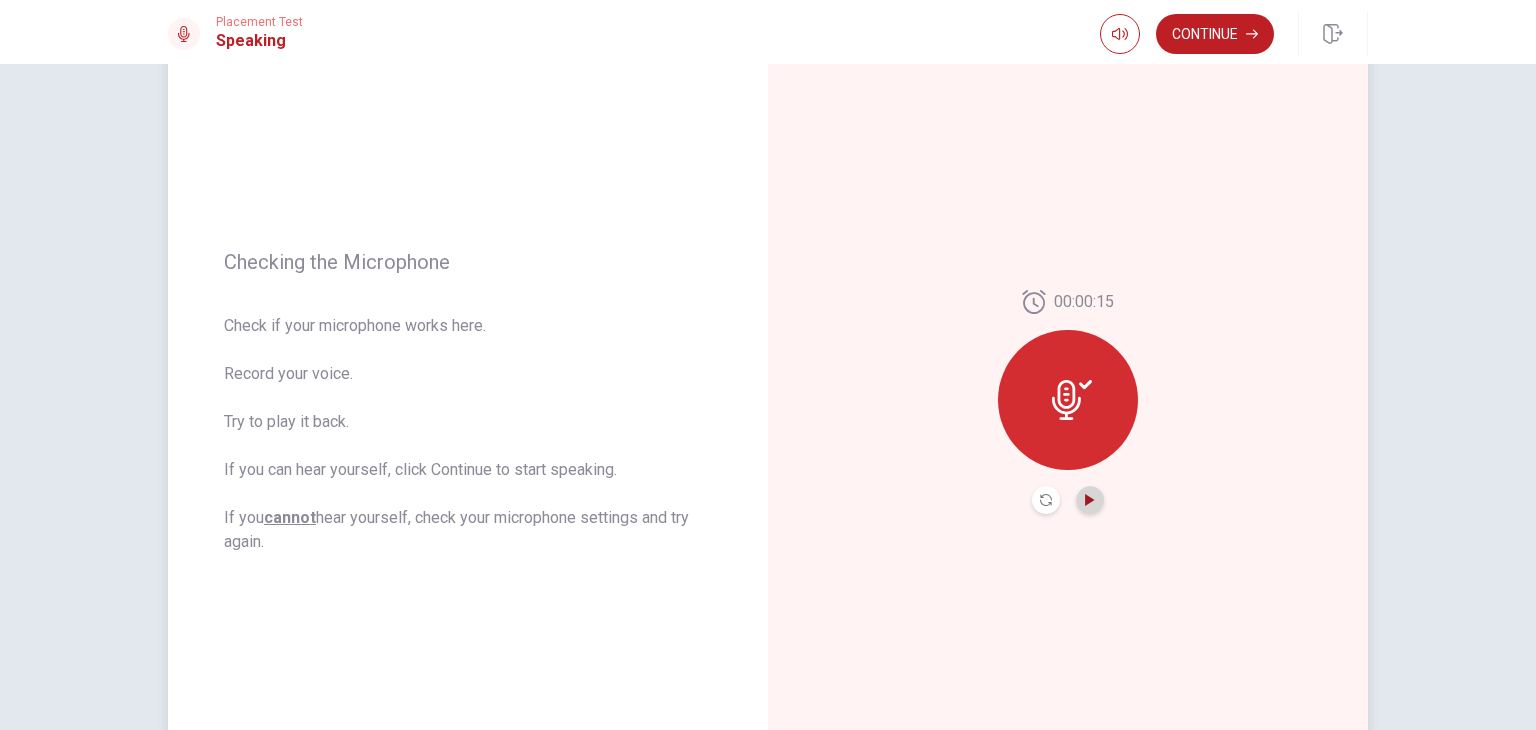 click 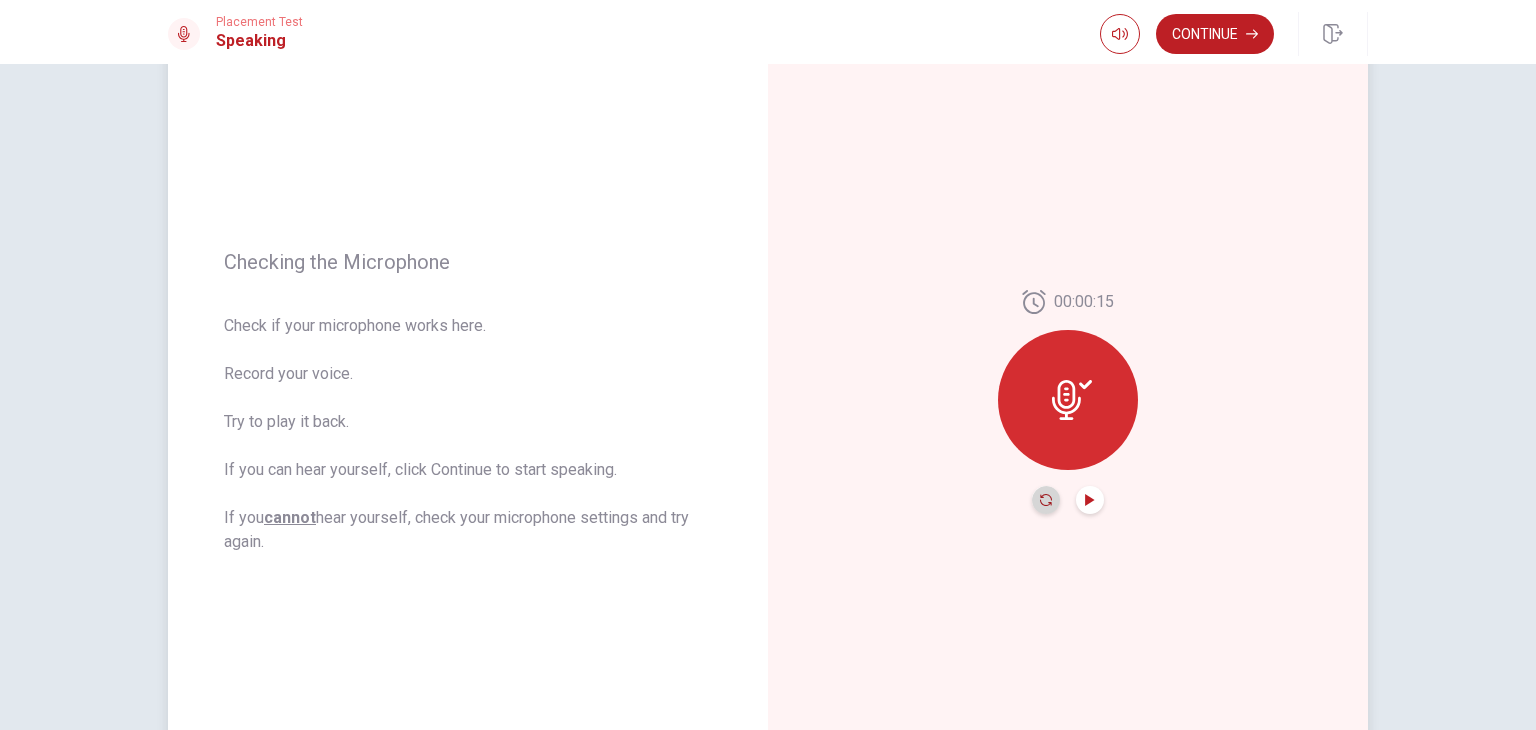 click 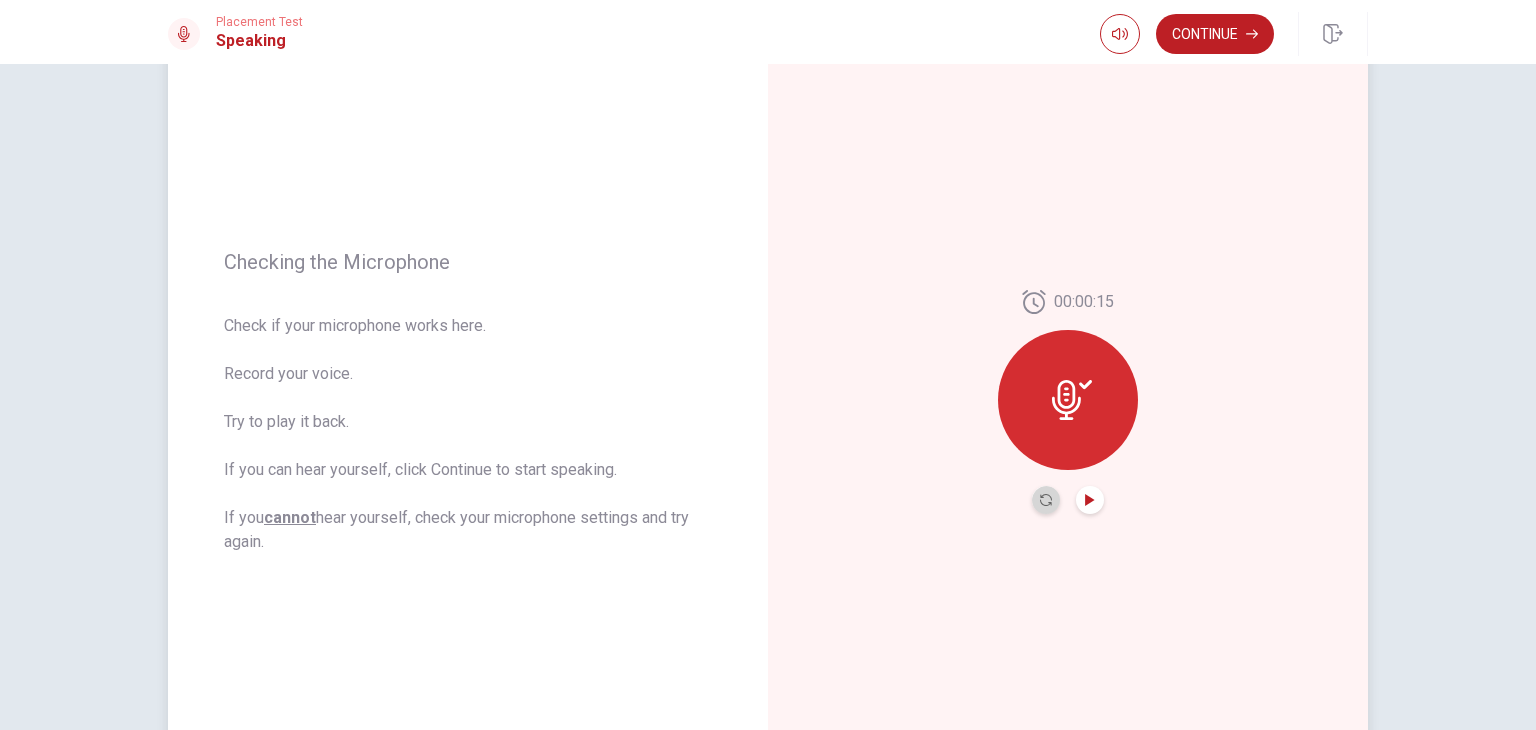click at bounding box center [1046, 500] 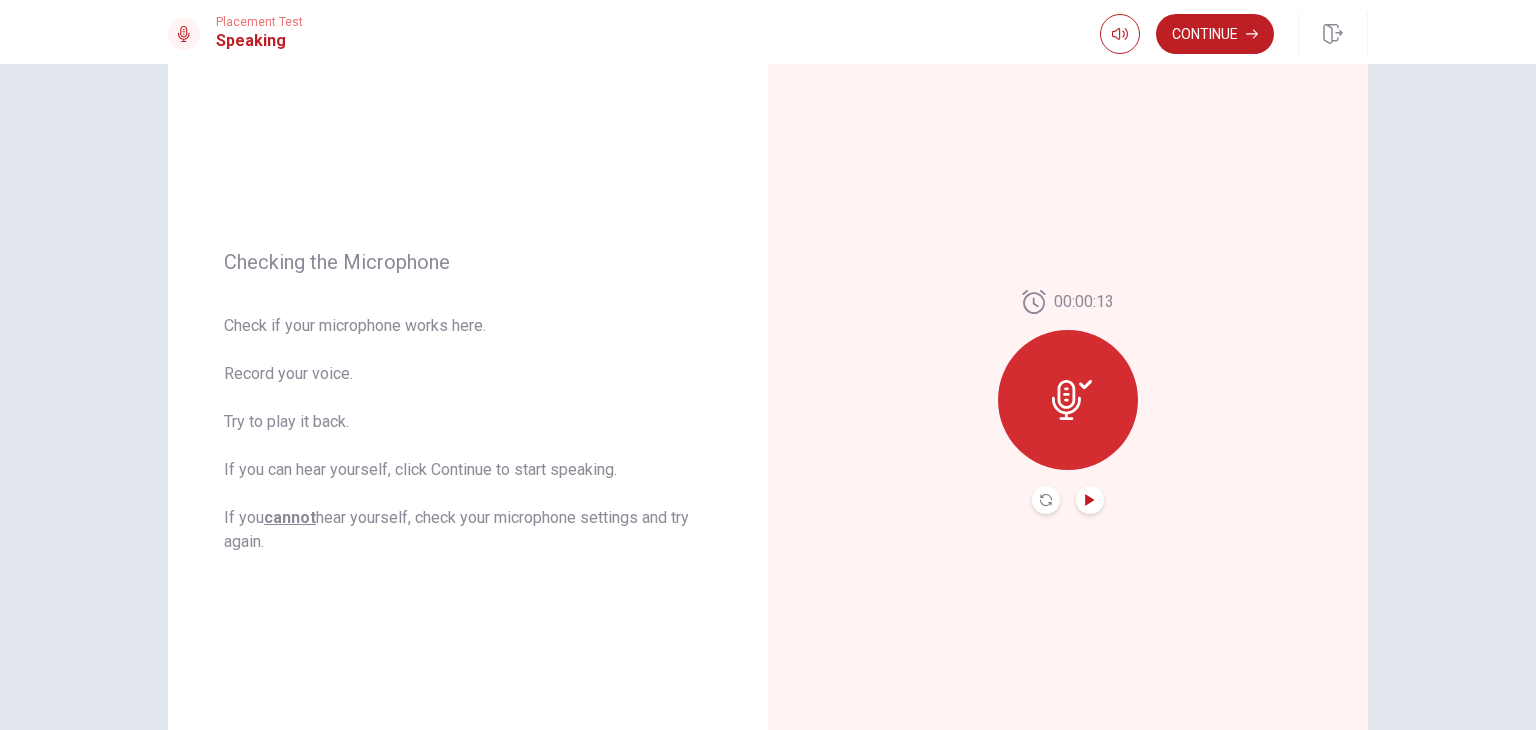 click 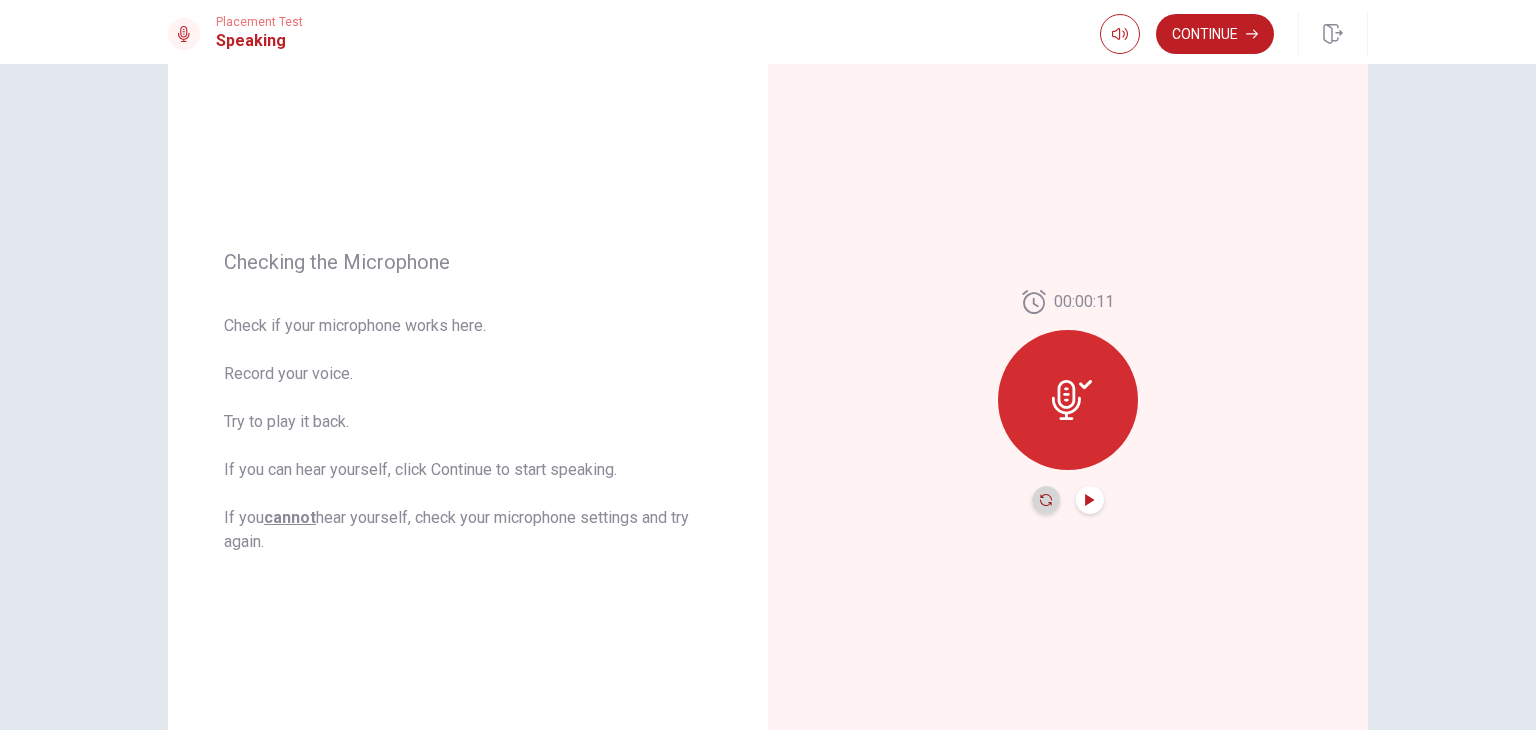 click at bounding box center [1046, 500] 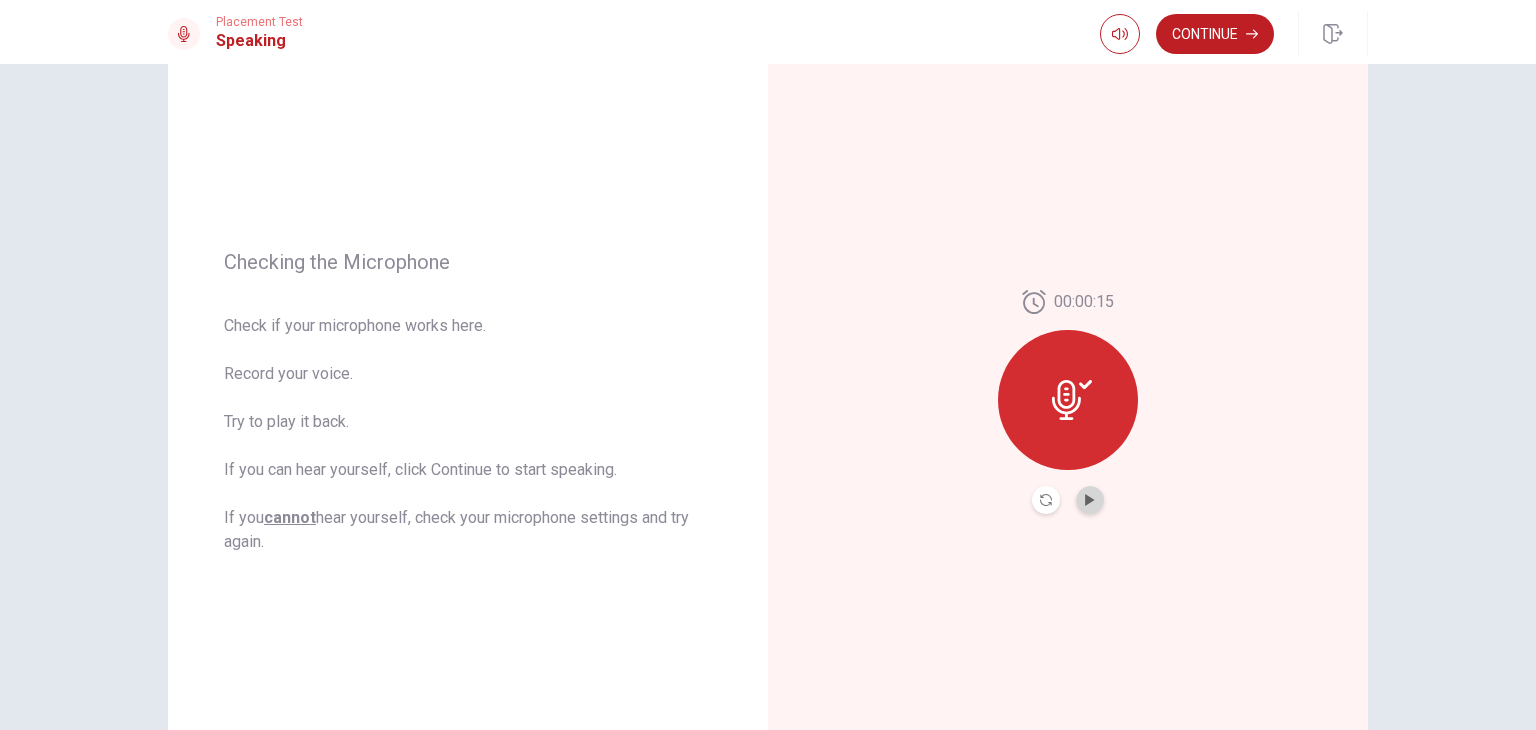 click at bounding box center (1090, 500) 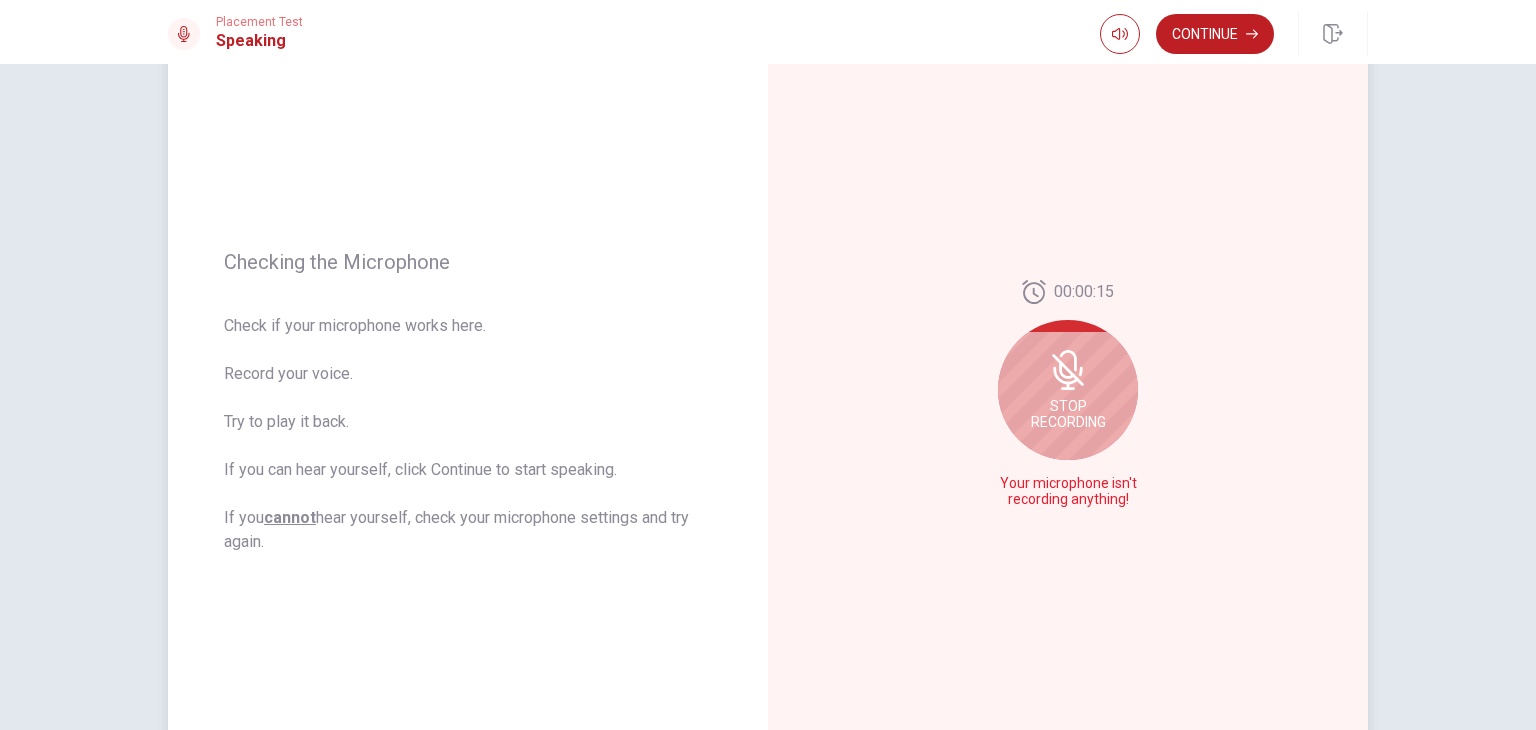 click on "00:00:15 Stop   Recording Your microphone isn't recording anything!" at bounding box center (1068, 402) 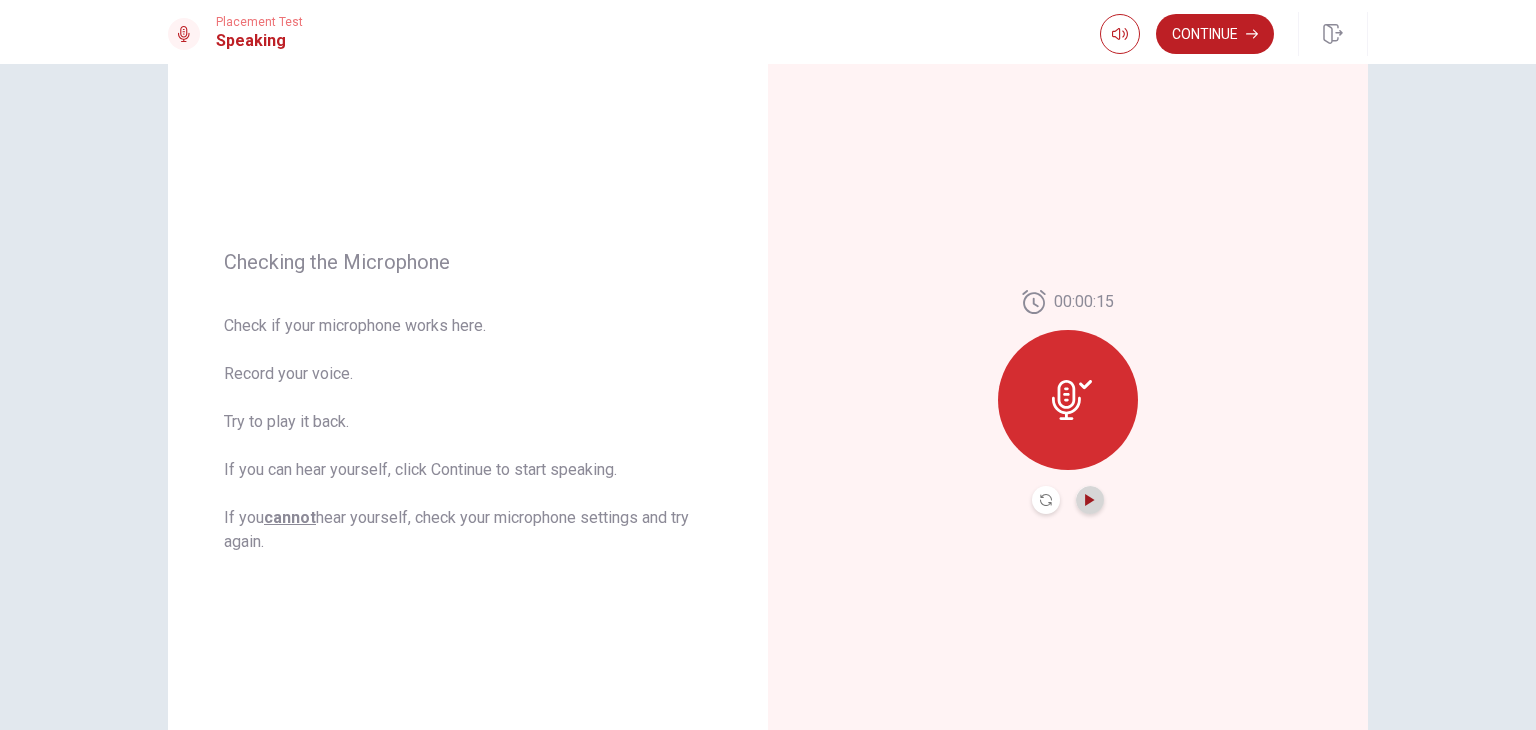 click 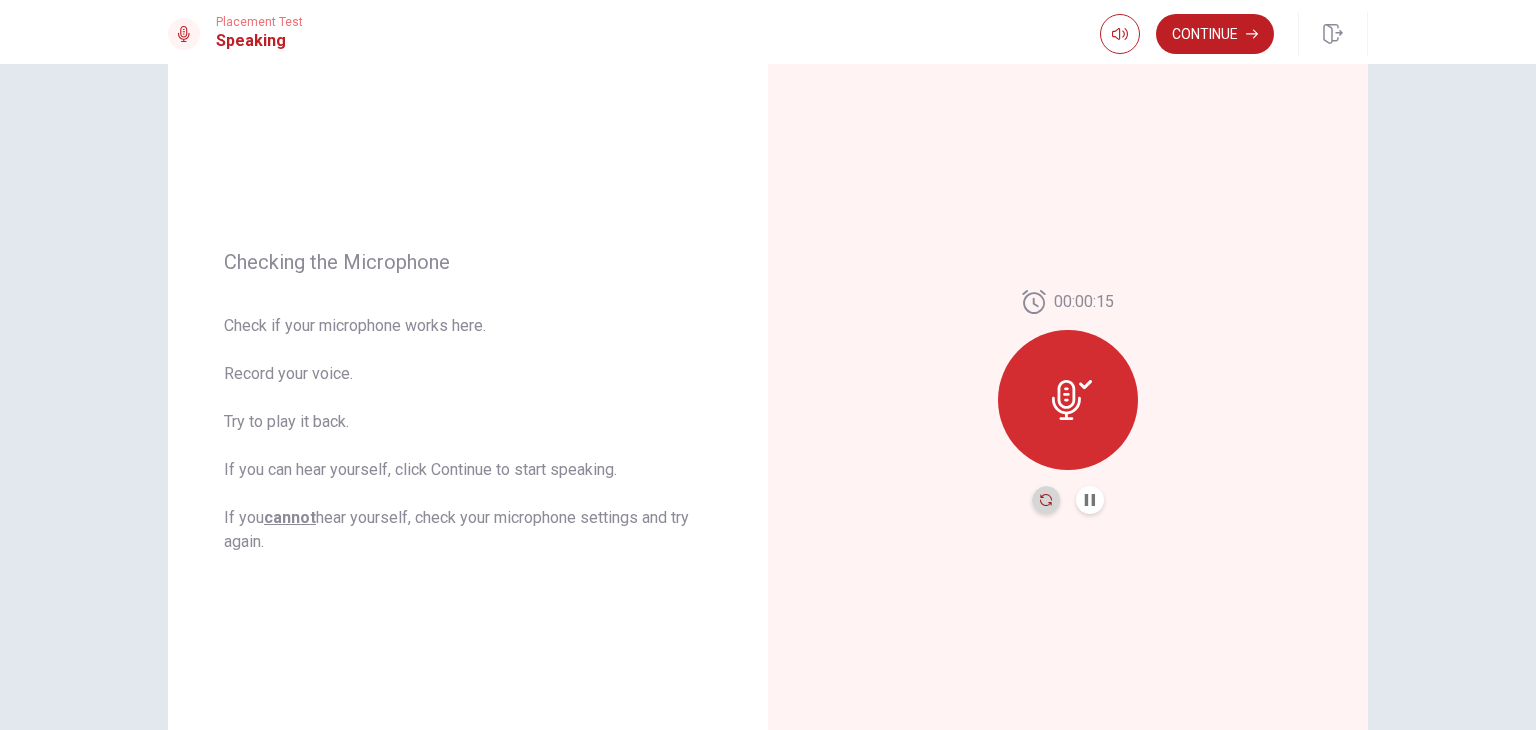 click 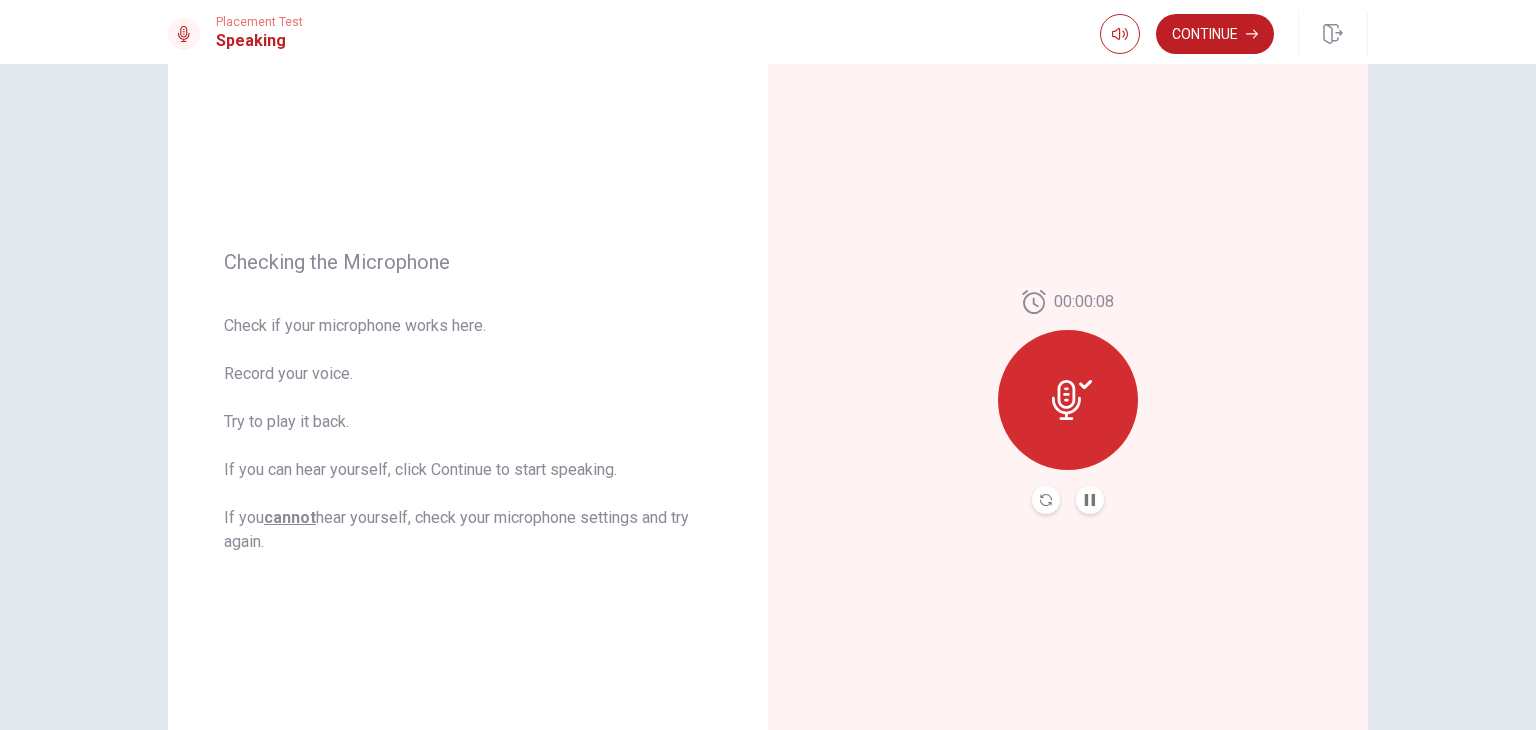 click 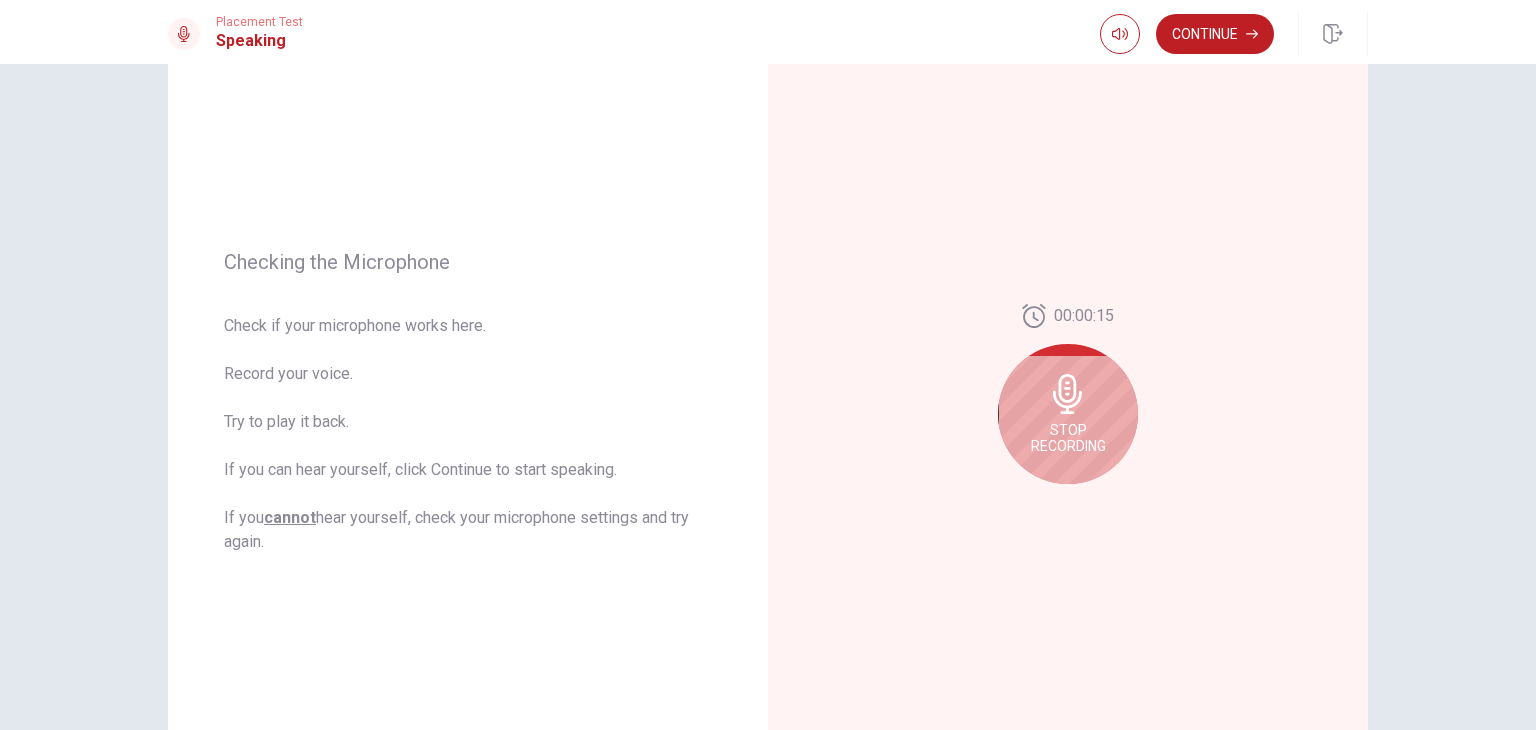 click 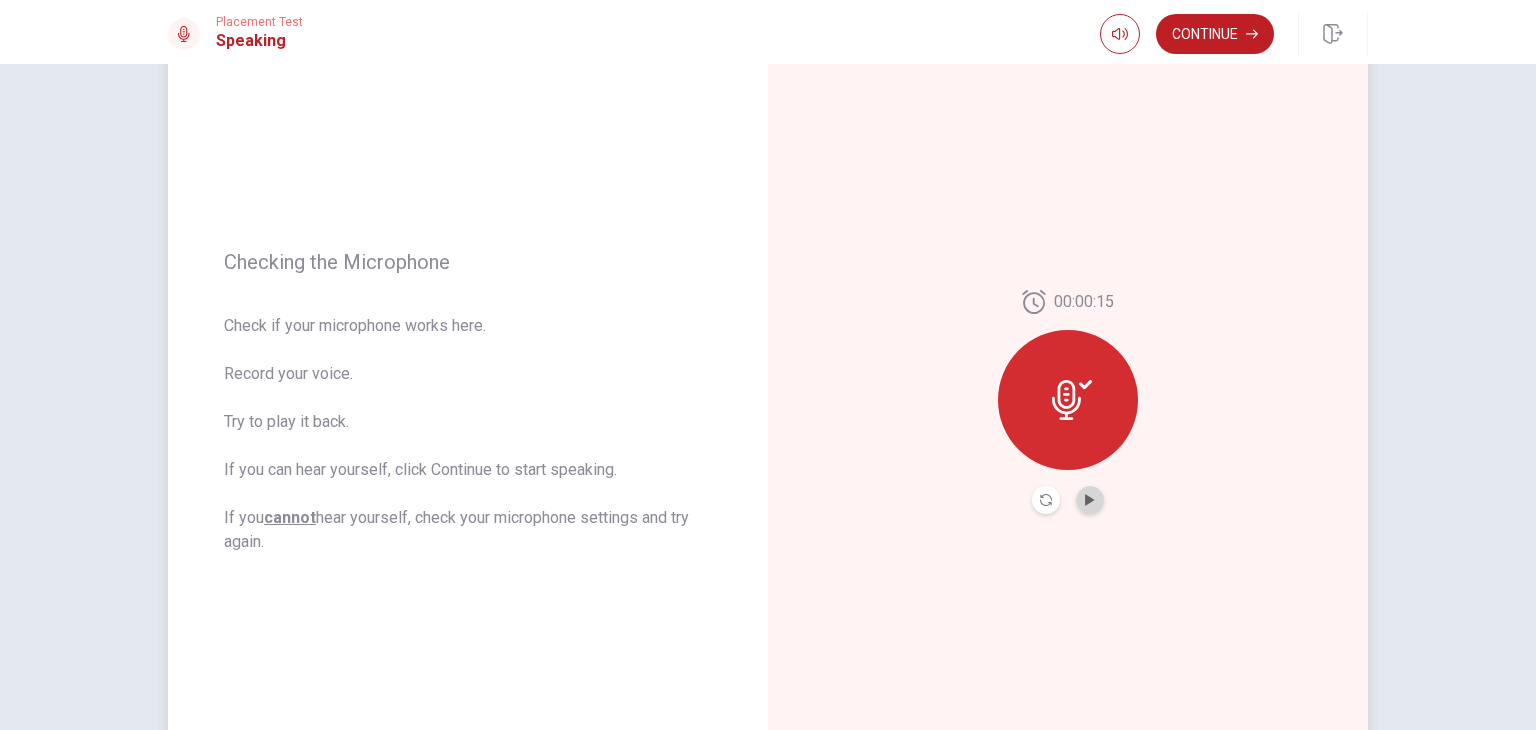 click at bounding box center (1090, 500) 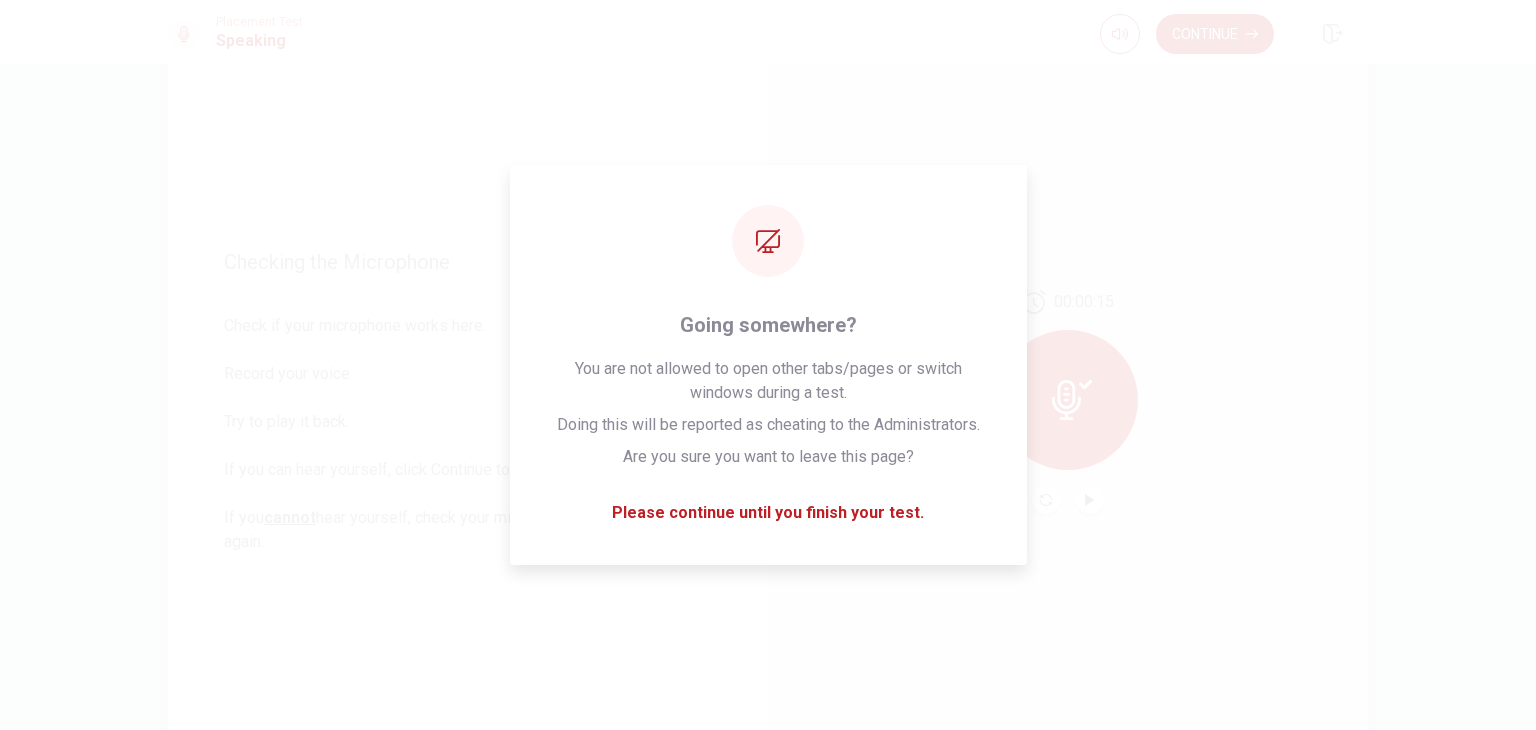 click on "00:00:15" at bounding box center [1068, 402] 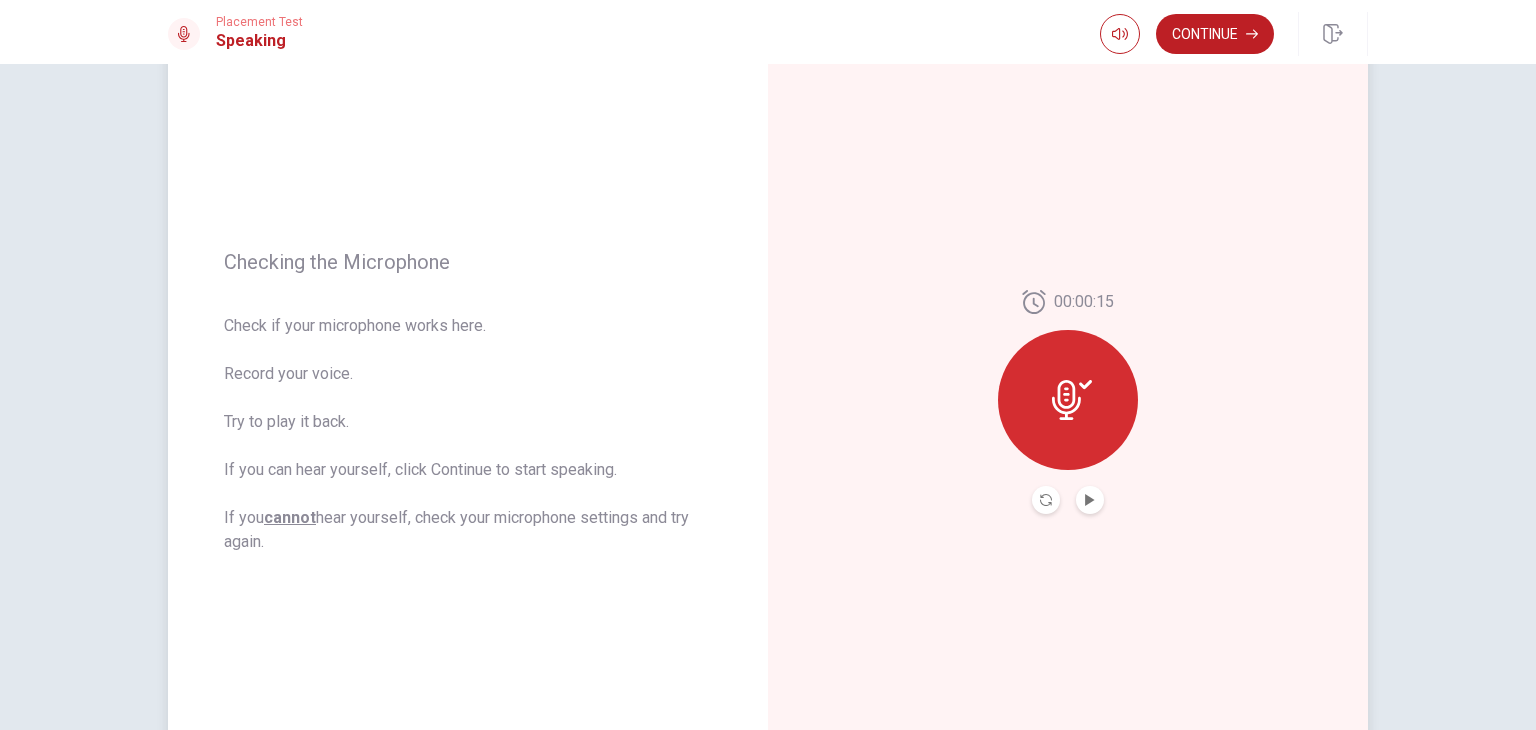 click on "00:00:15" at bounding box center [1068, 402] 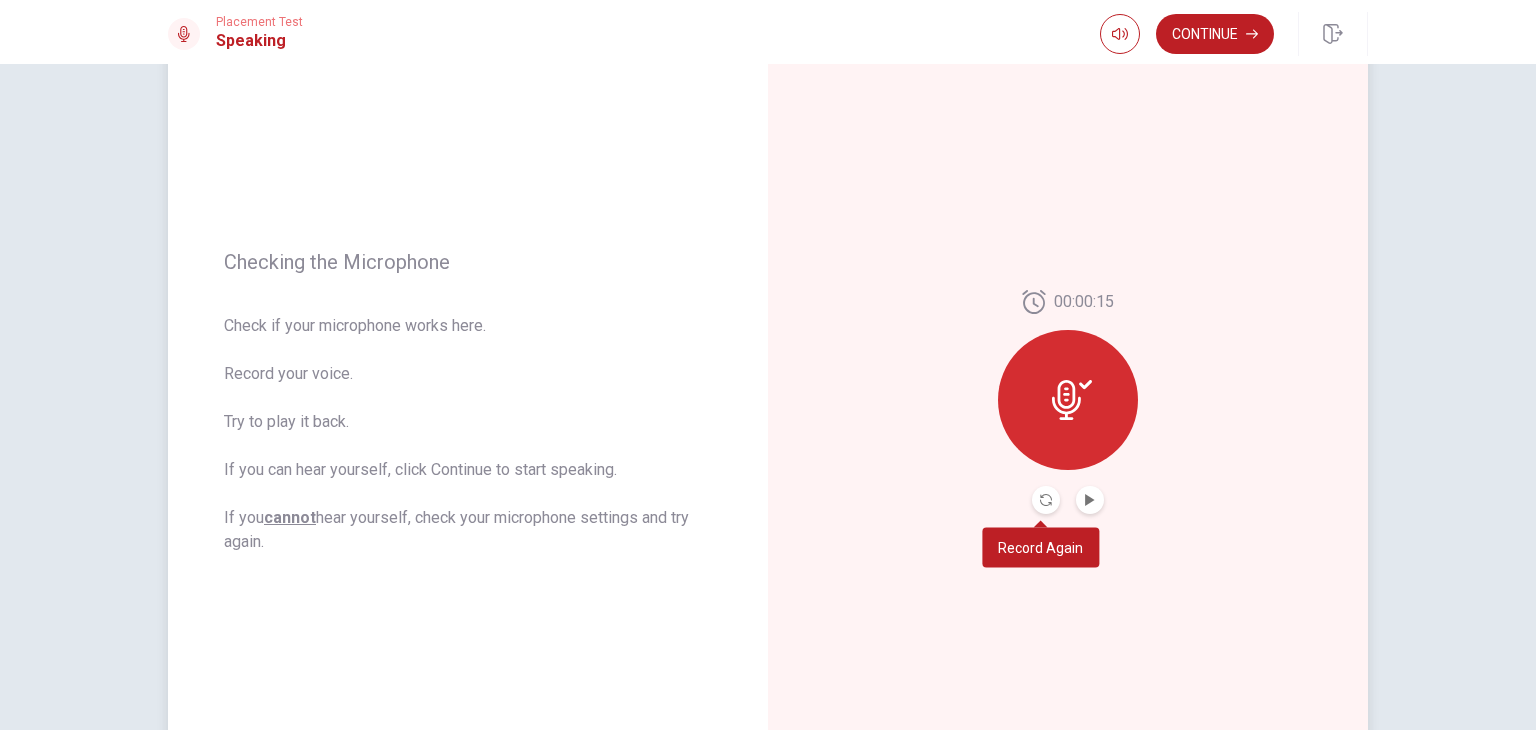 click at bounding box center (1046, 500) 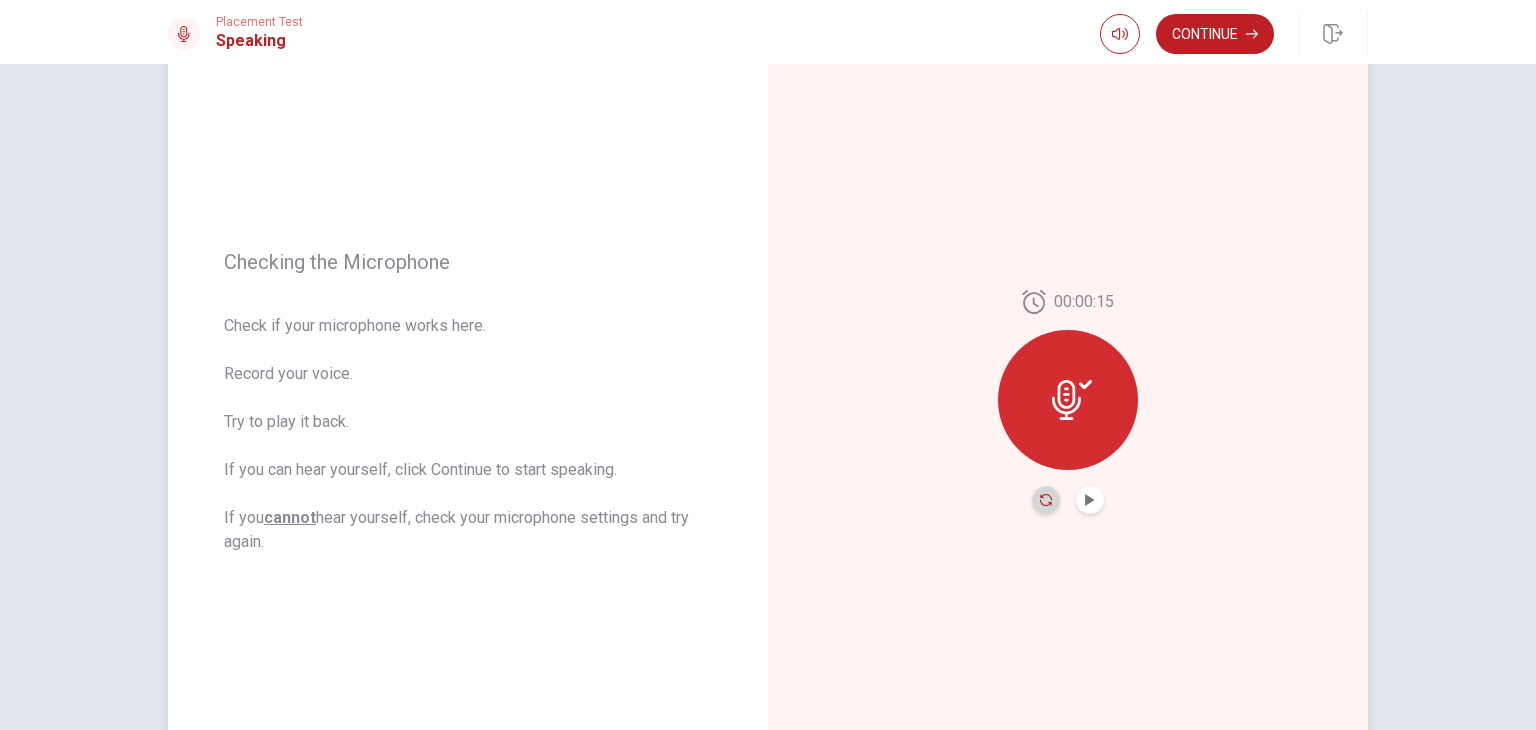 click 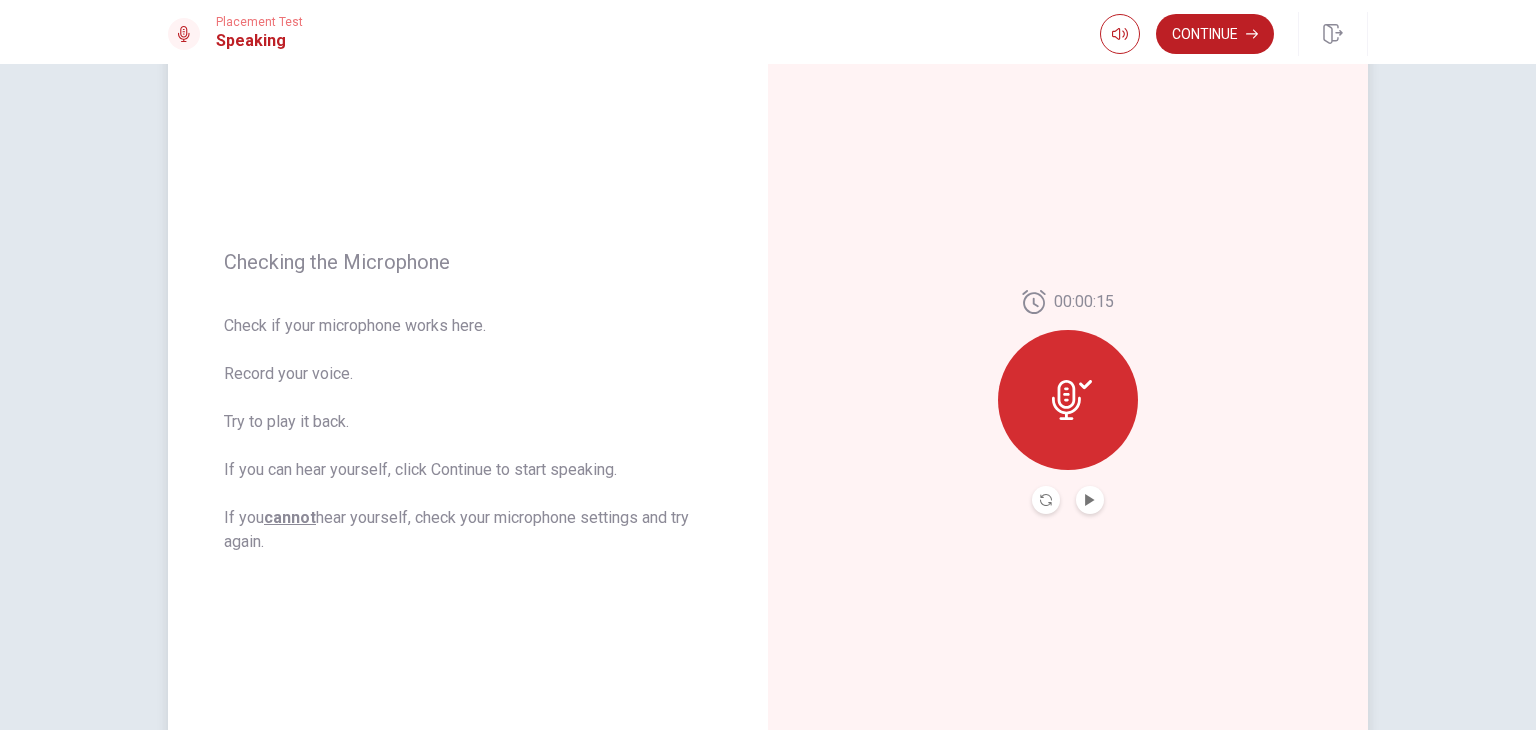 click at bounding box center (1090, 500) 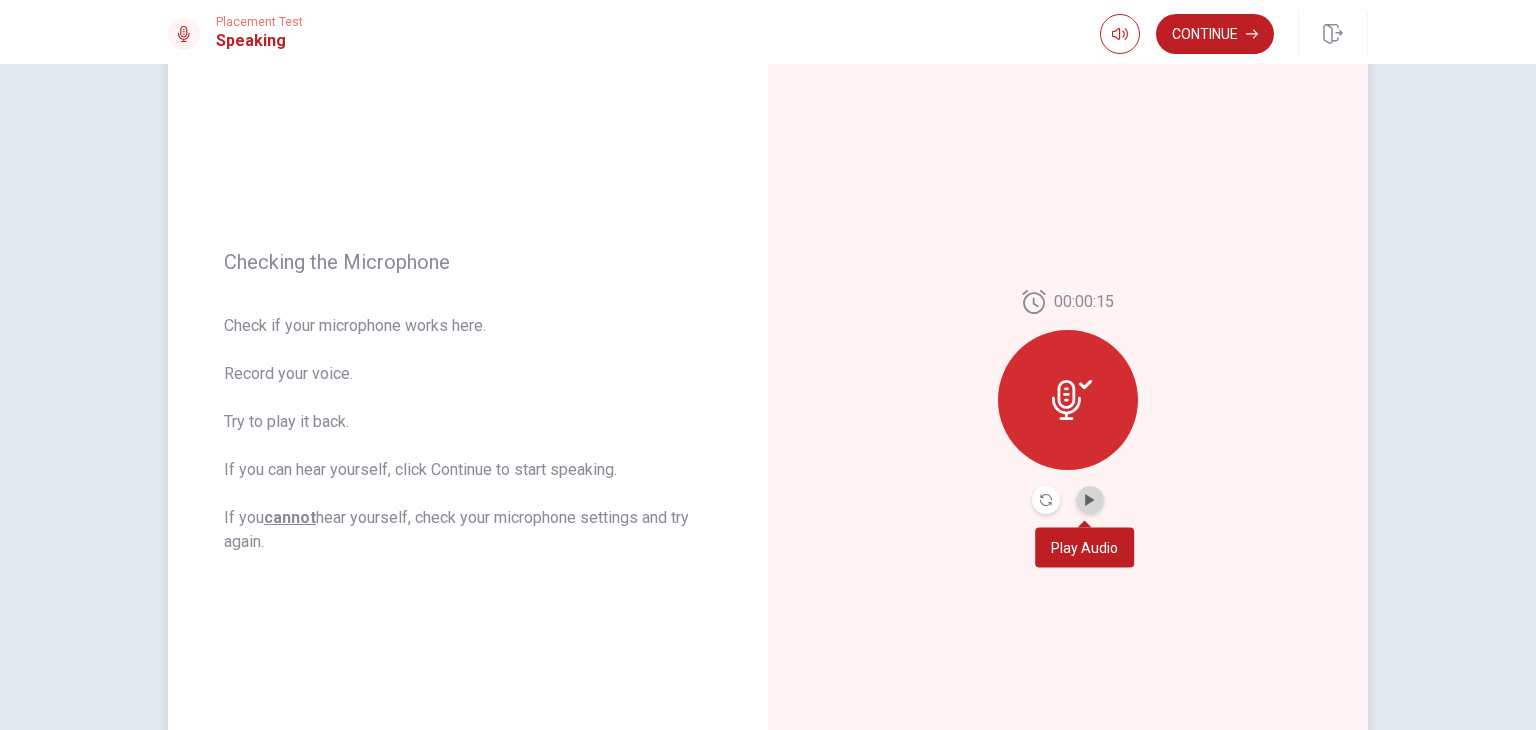 click at bounding box center (1090, 500) 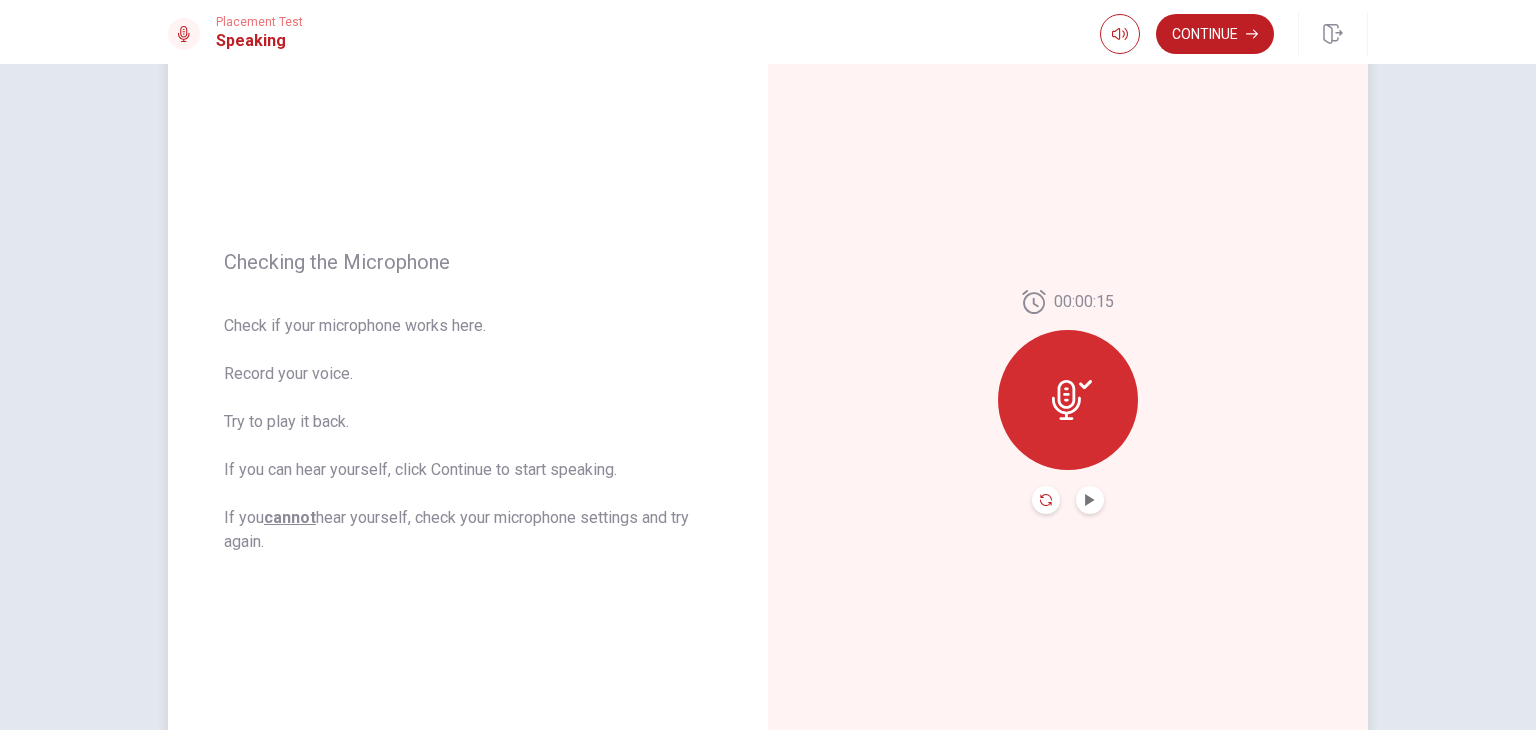 click 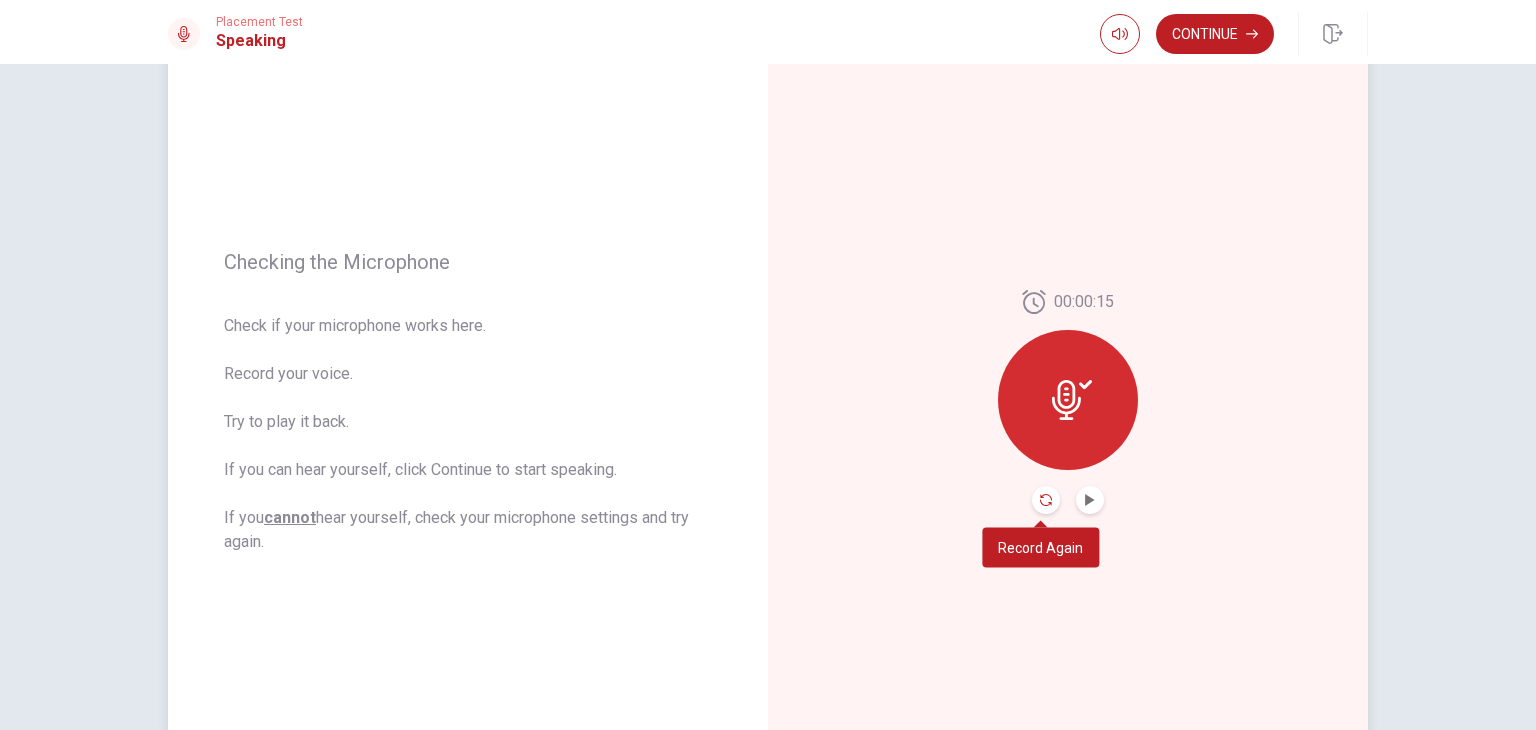 click 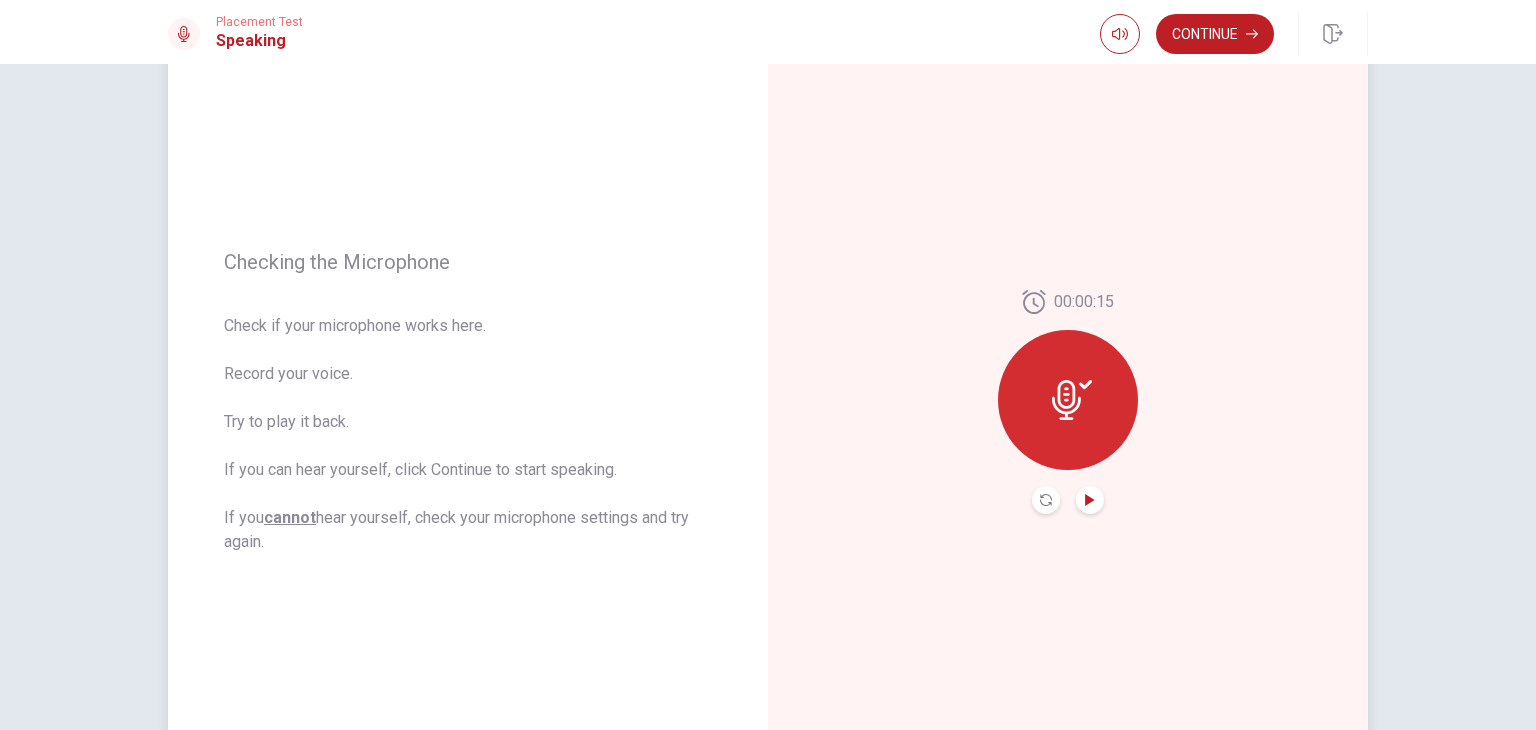 click 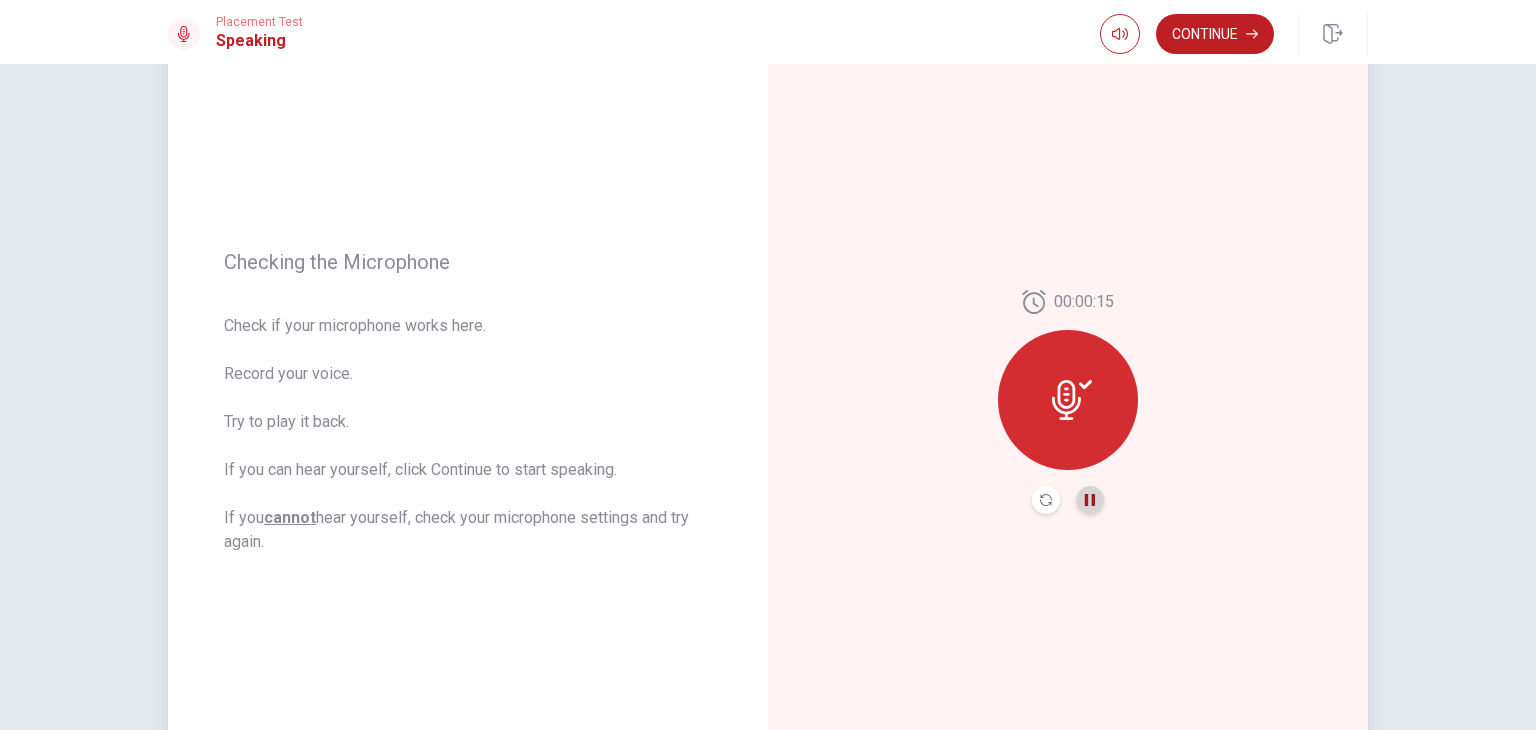 click 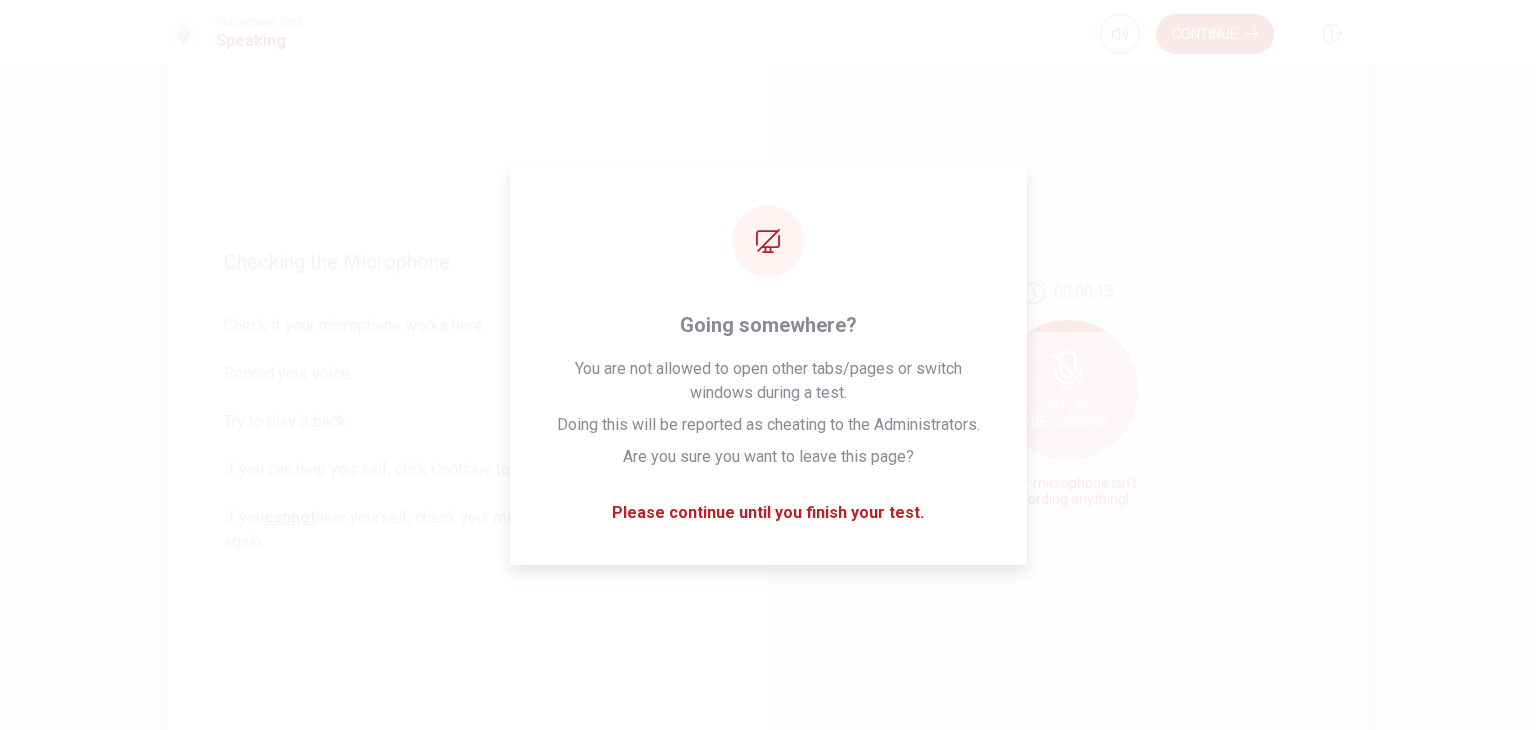 click on "00:00:15 Stop   Recording Your microphone isn't recording anything!" at bounding box center (1068, 402) 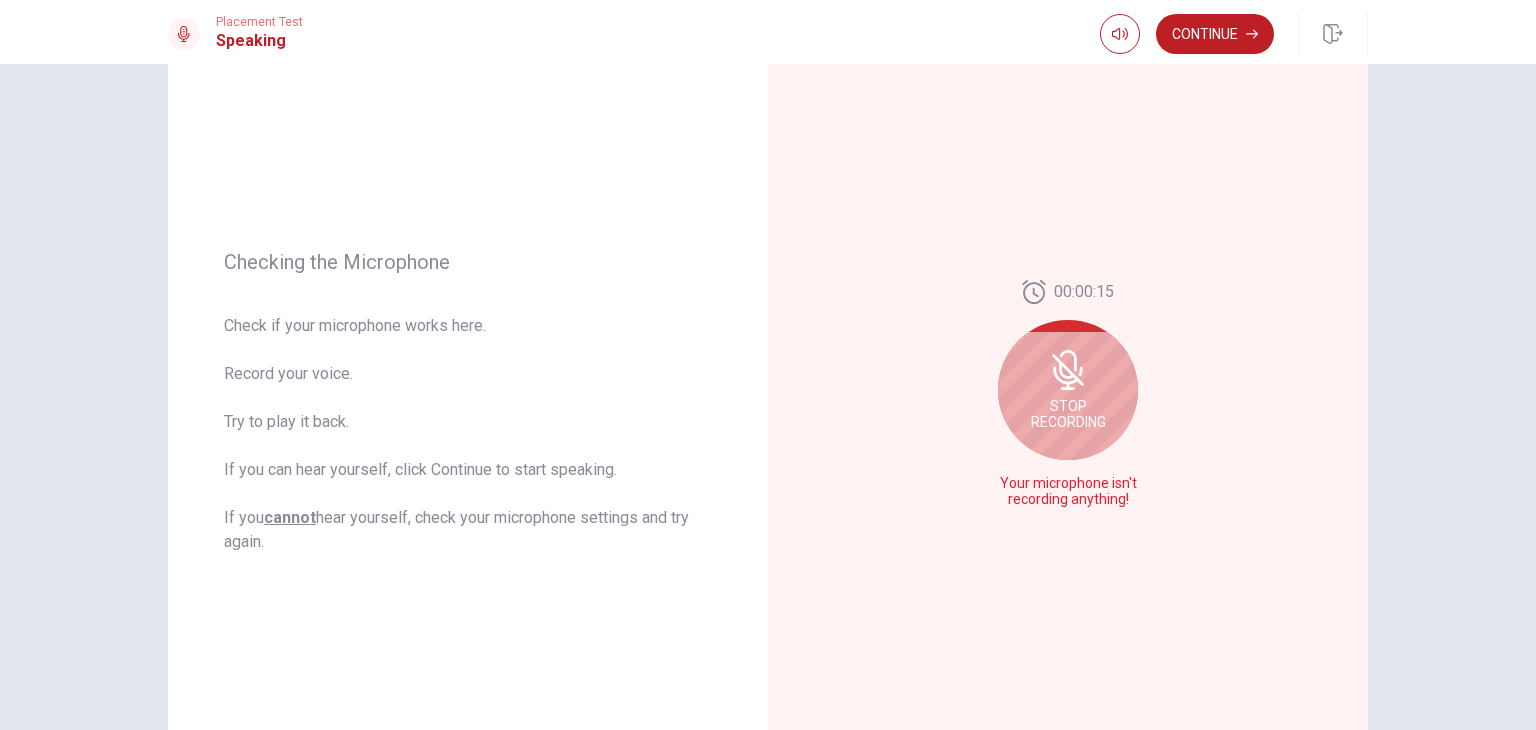 click on "00:00:15 Stop   Recording Your microphone isn't recording anything!" at bounding box center [1068, 402] 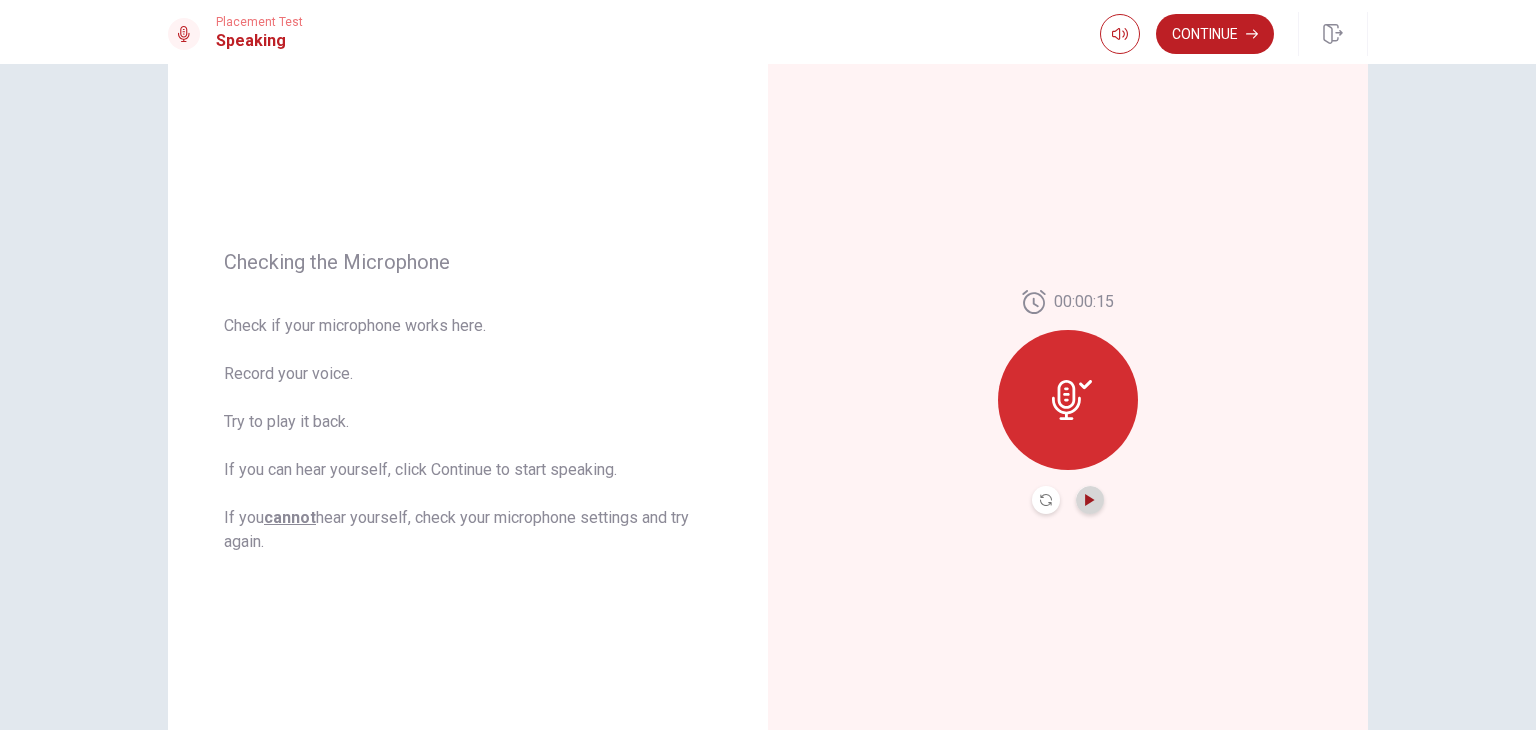 click 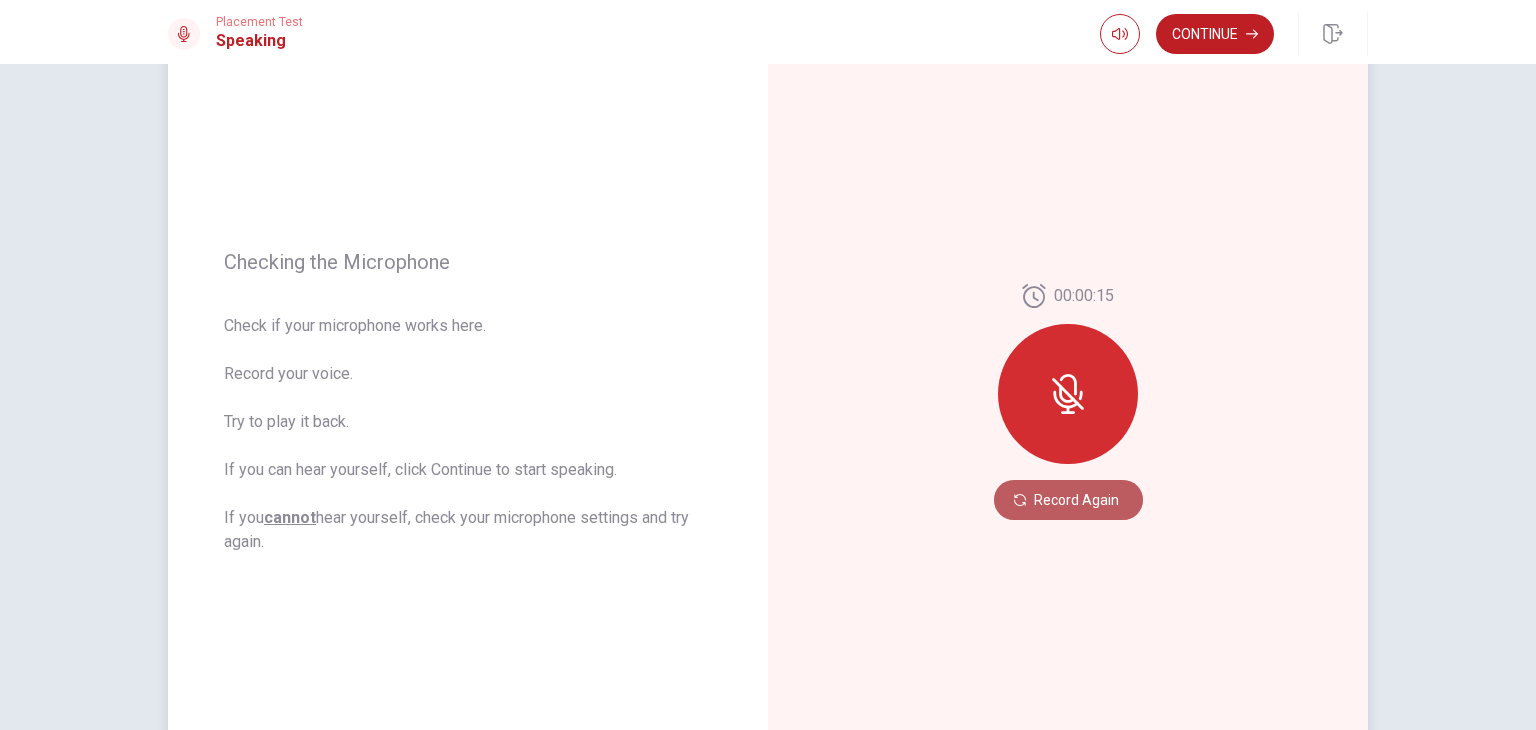click on "Record Again" at bounding box center (1068, 500) 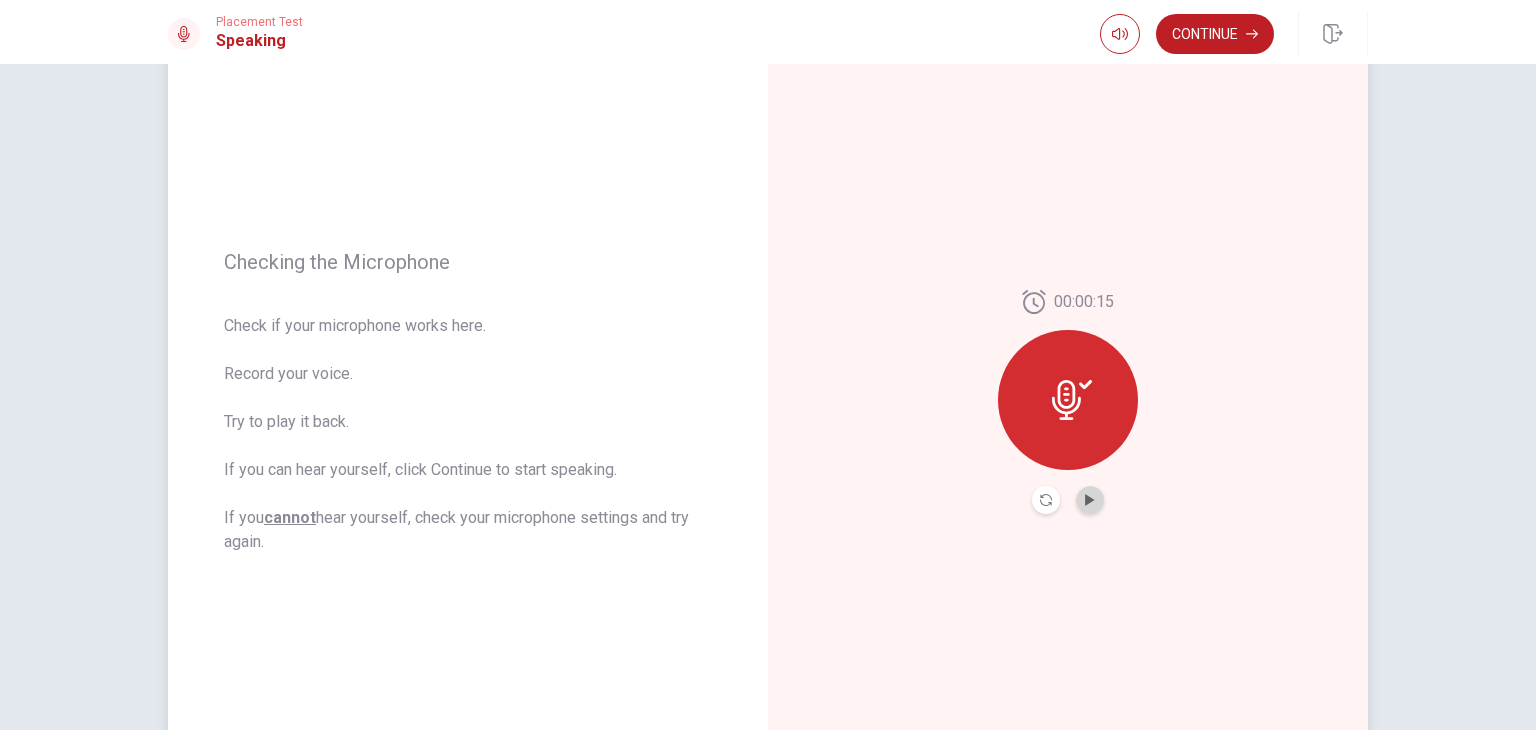 click at bounding box center (1090, 500) 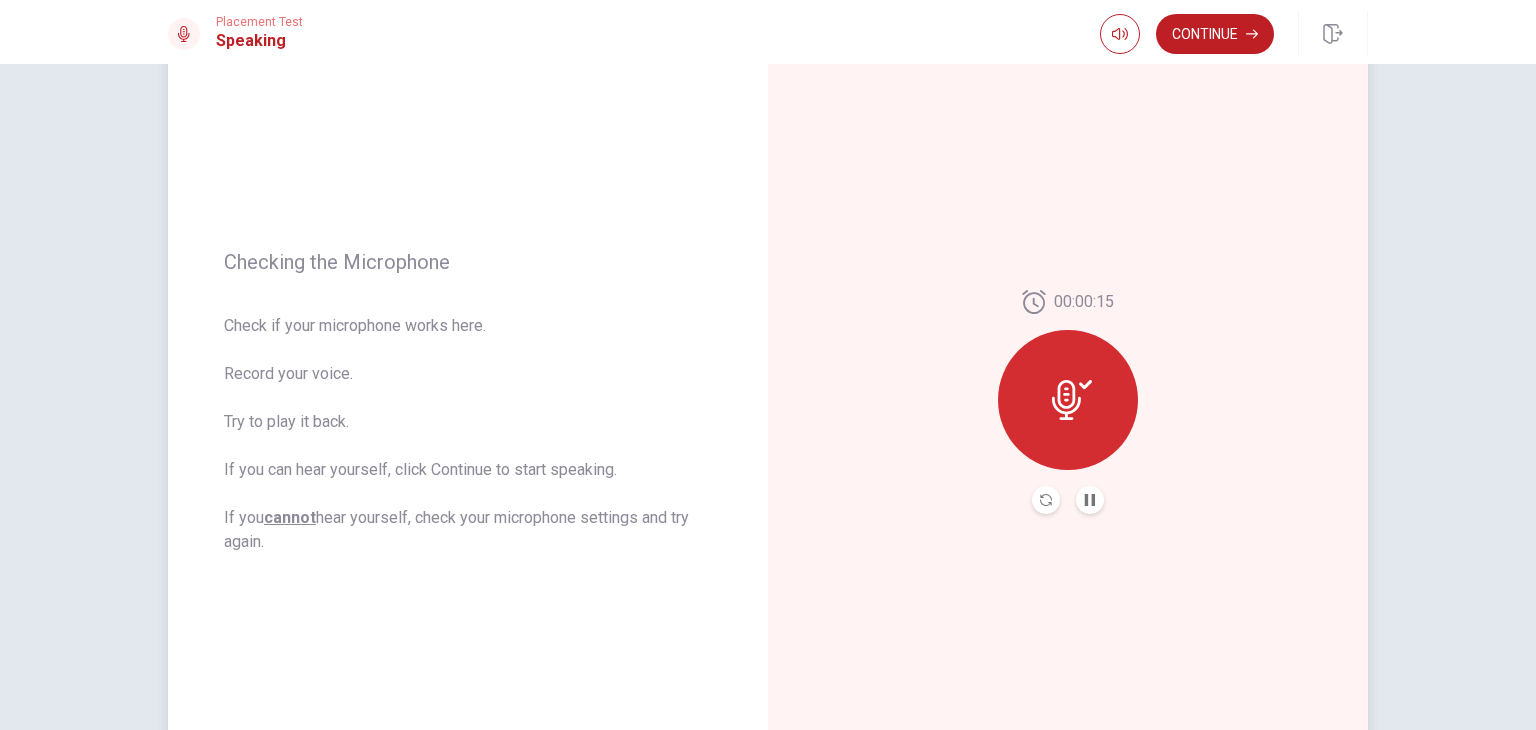 click on "00:00:15" at bounding box center [1068, 402] 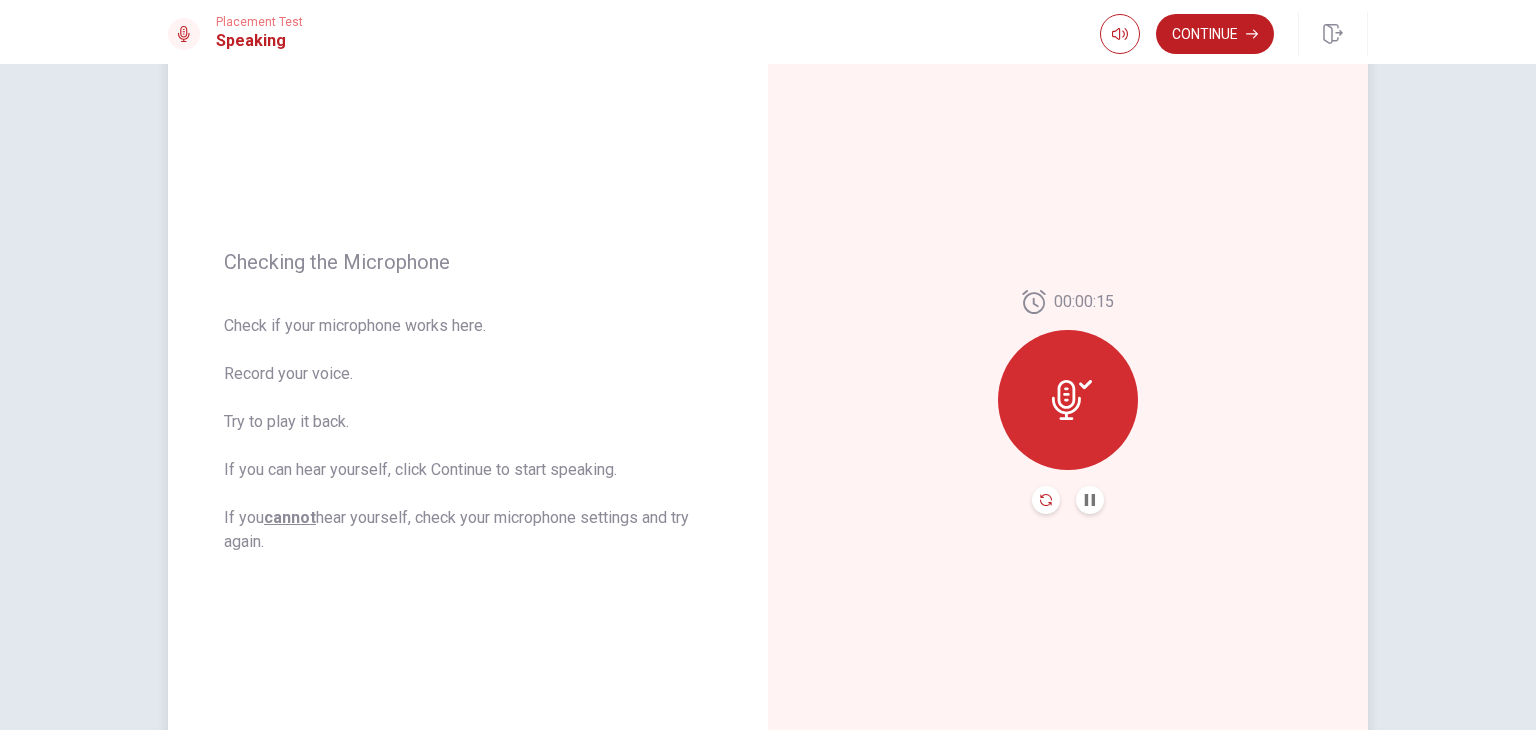 click 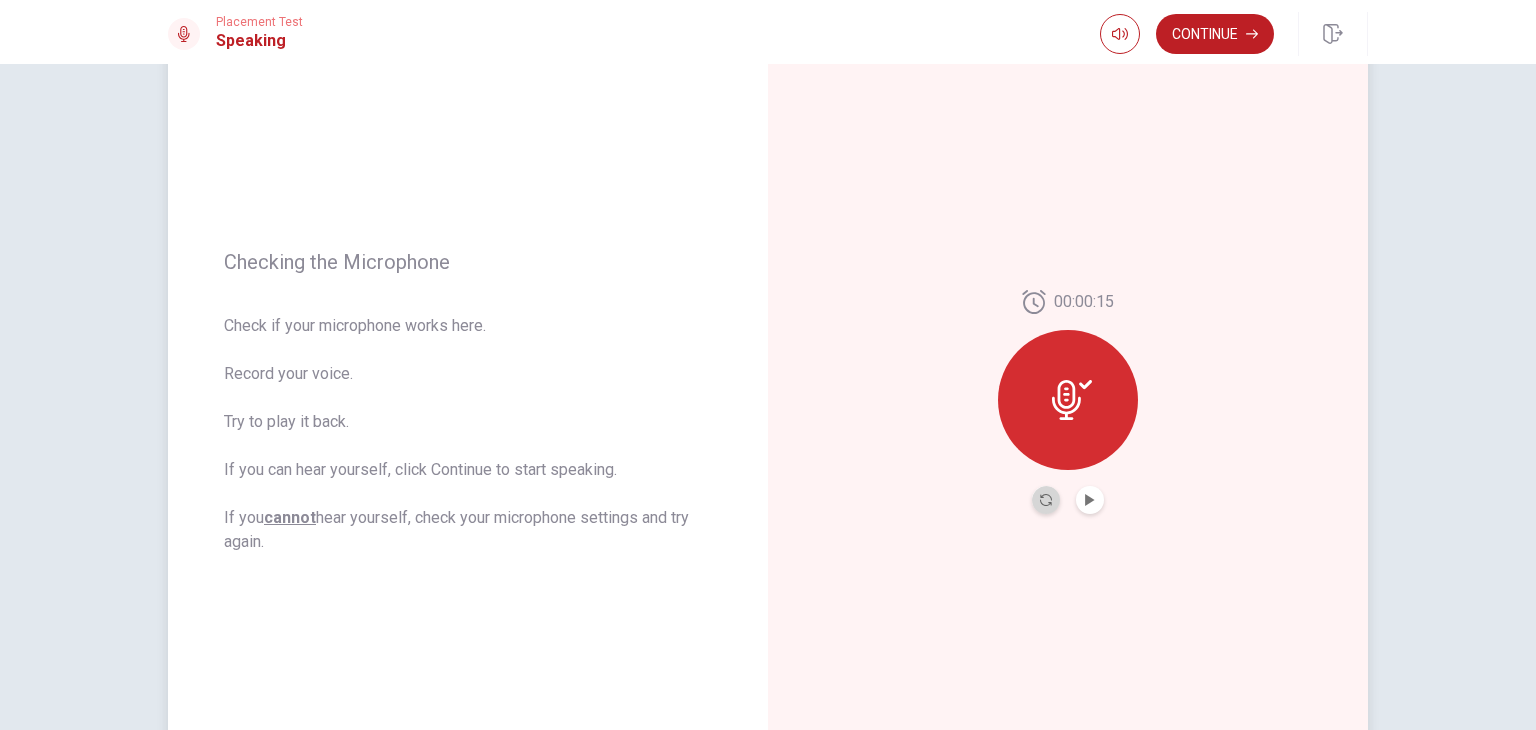 click at bounding box center (1046, 500) 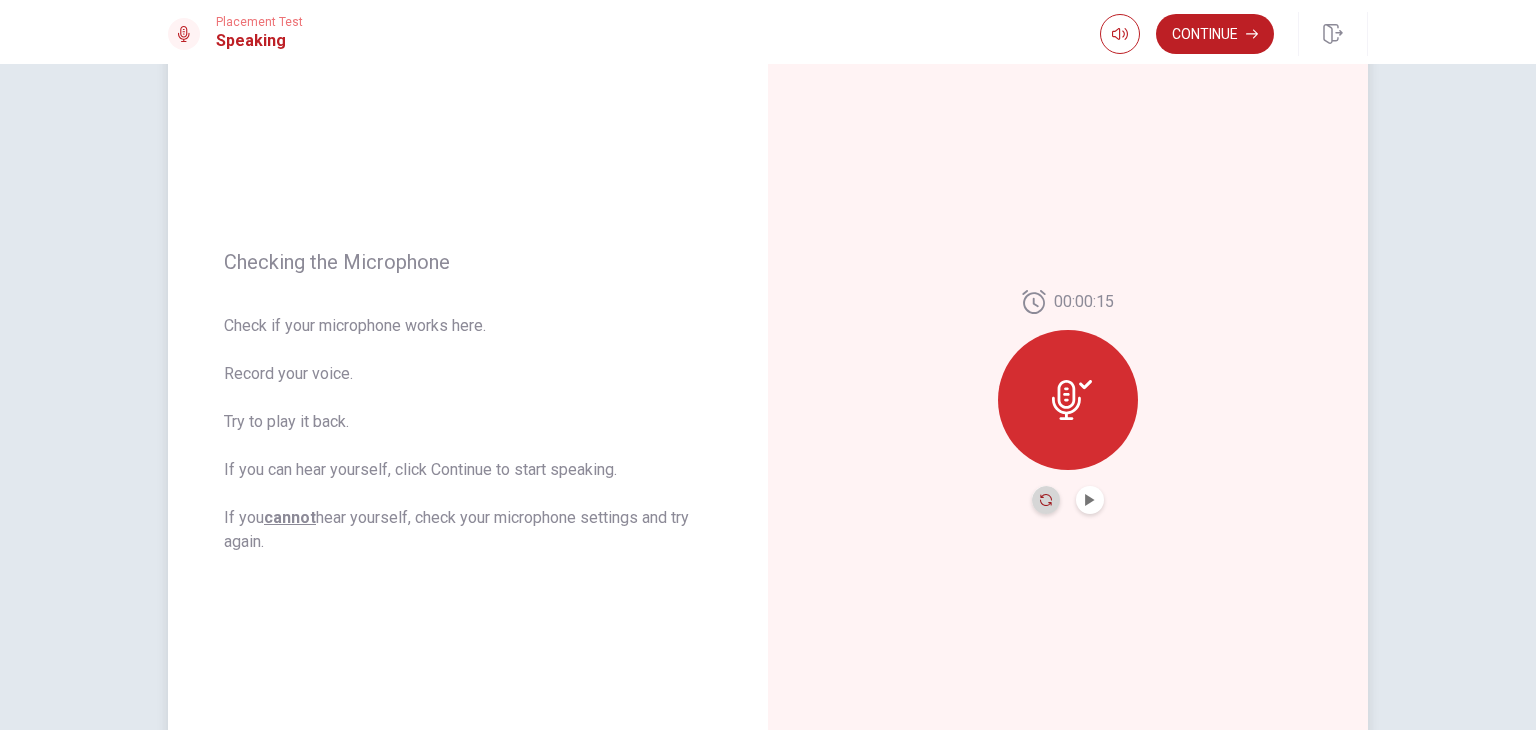 click 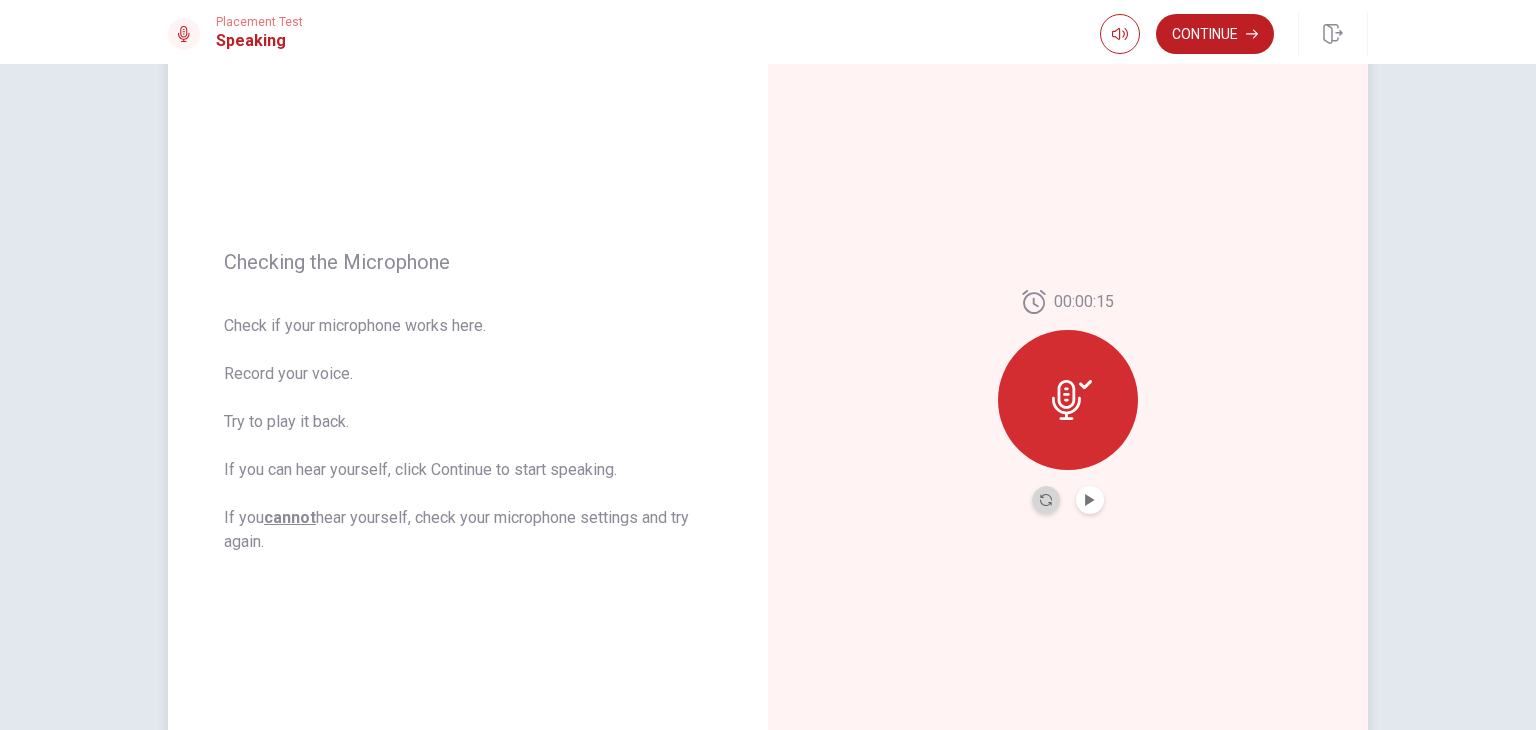 click at bounding box center [1046, 500] 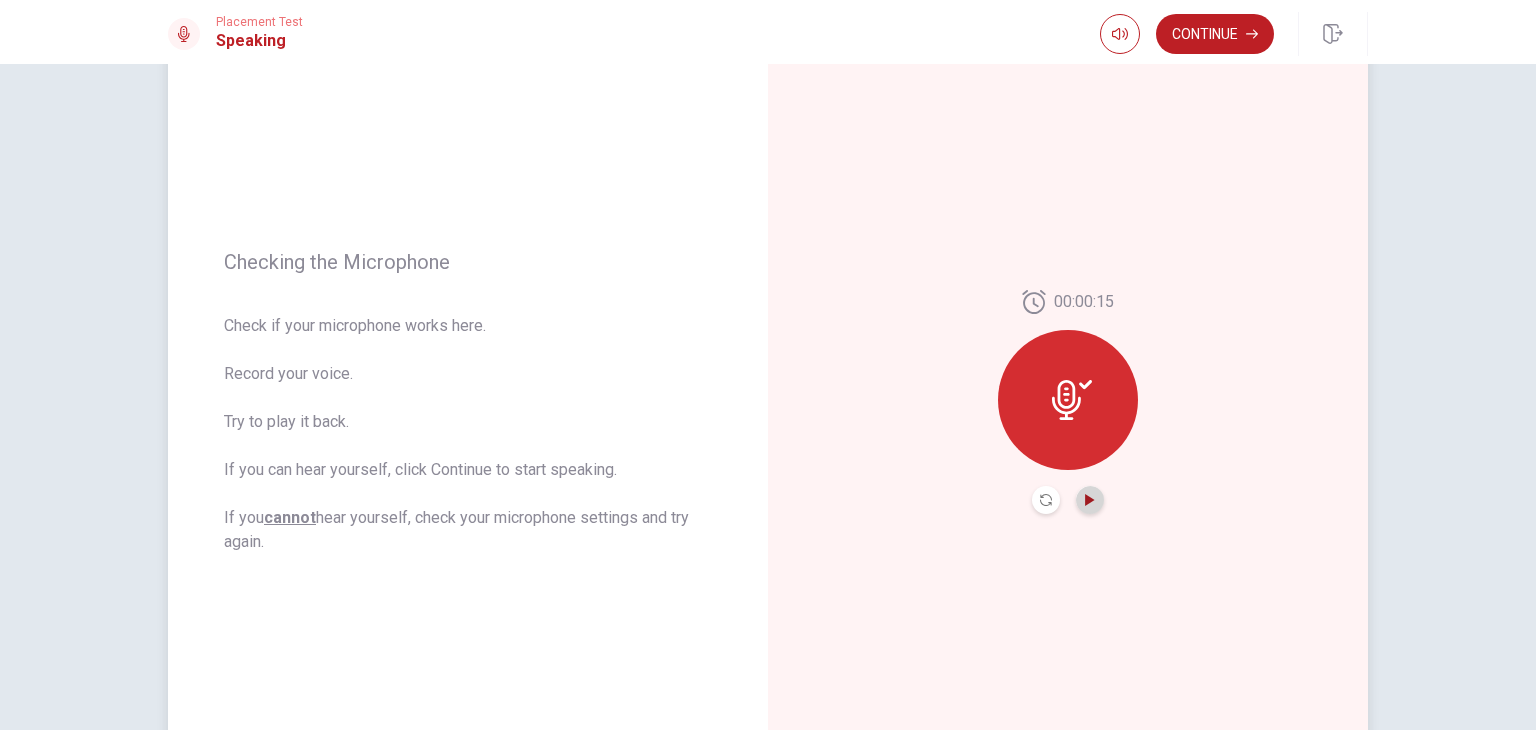 click 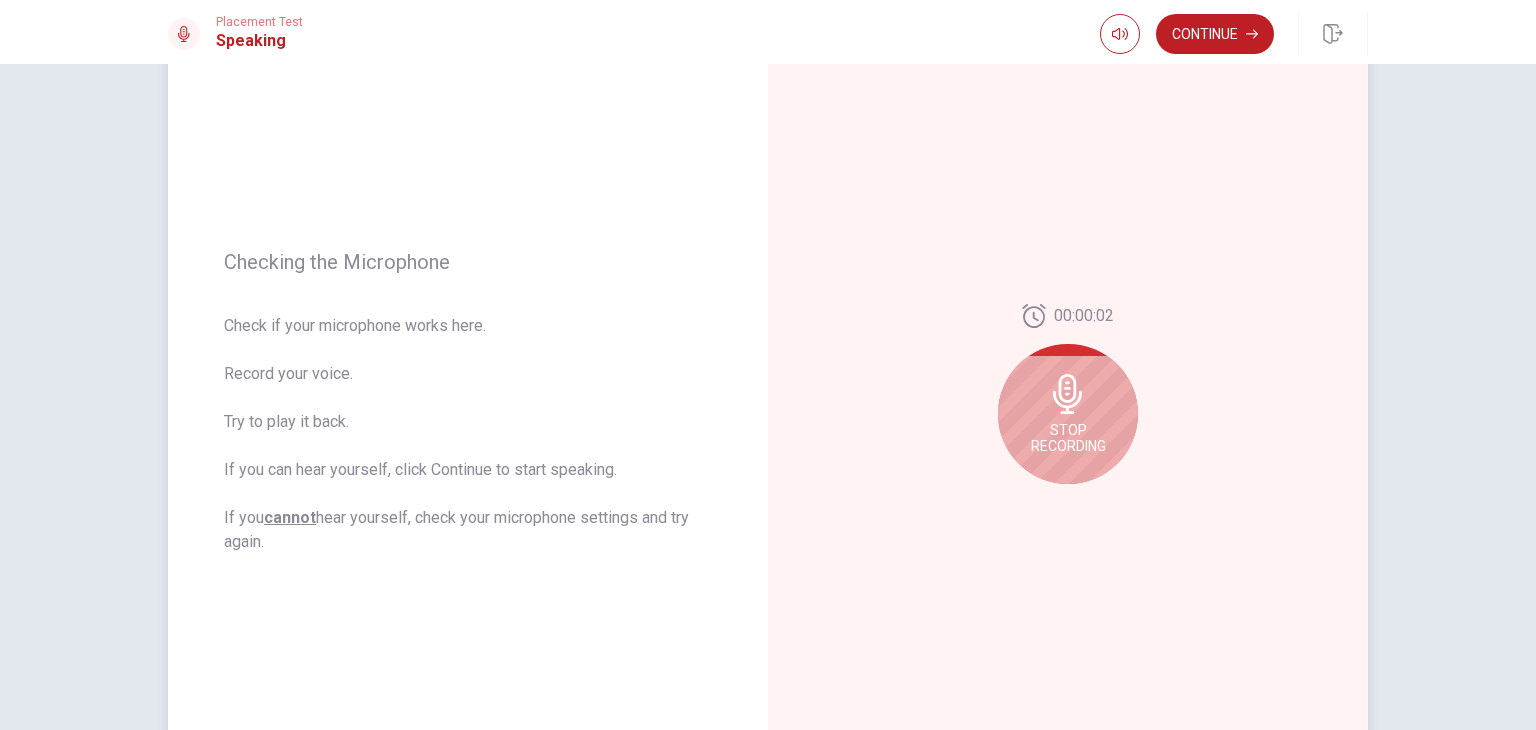 click on "Stop   Recording" at bounding box center [1068, 438] 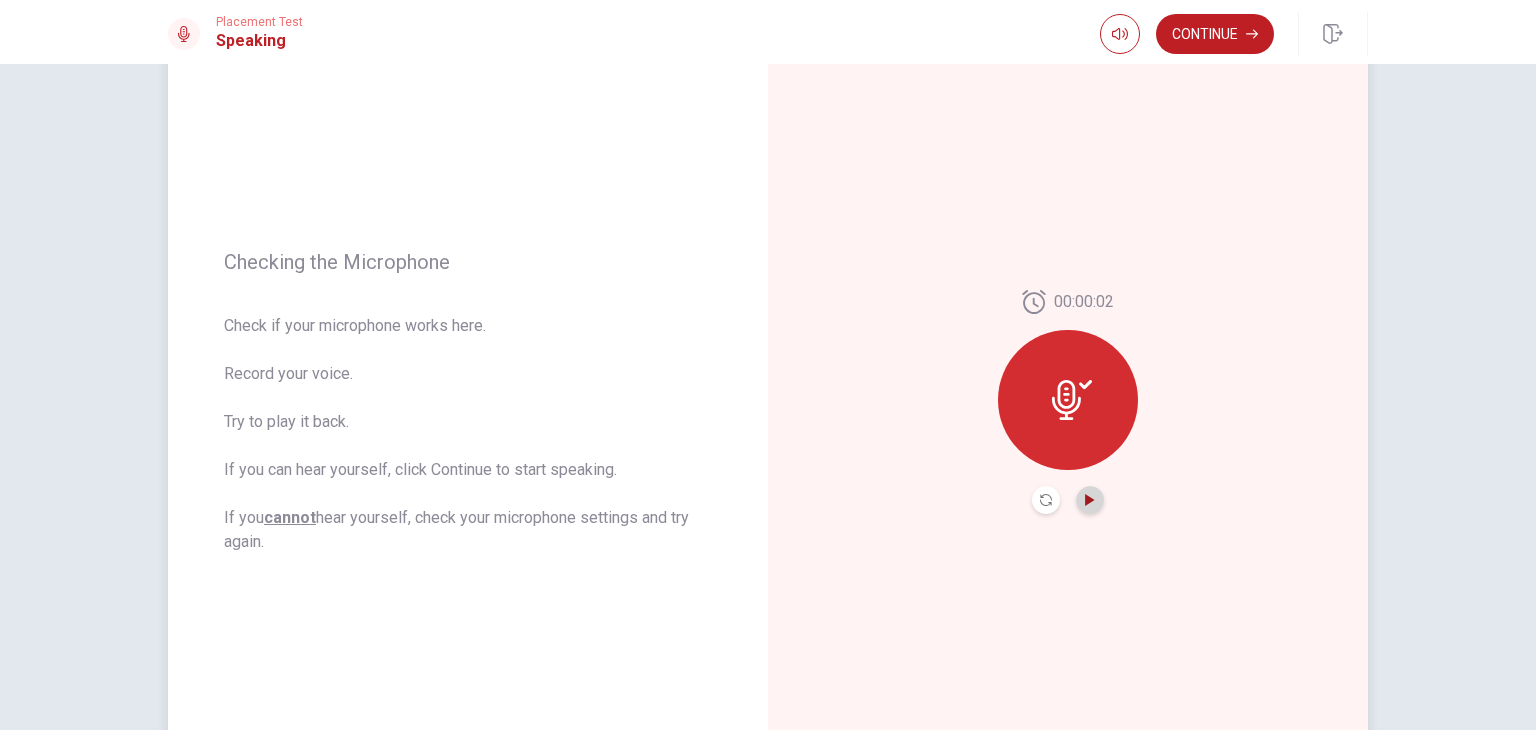 click 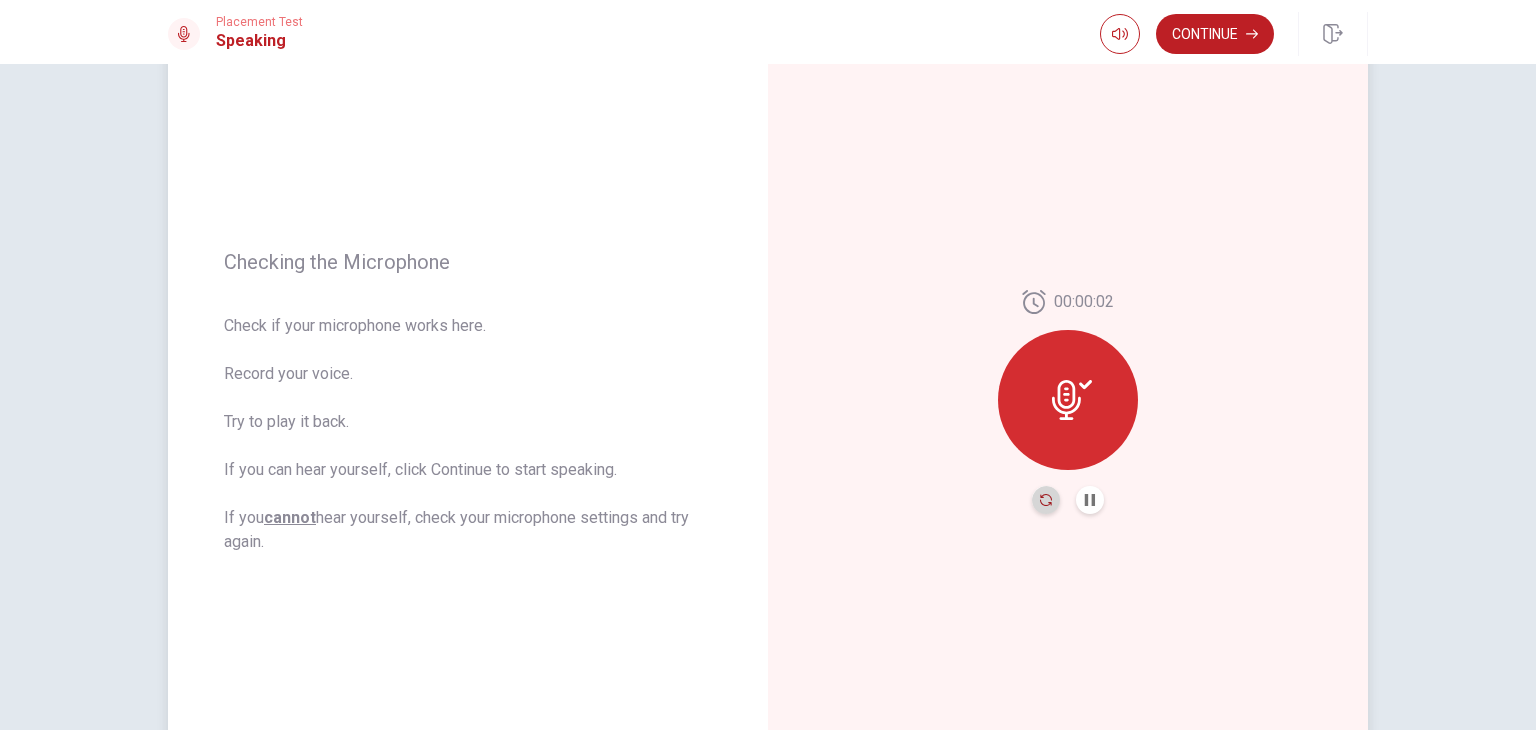 click 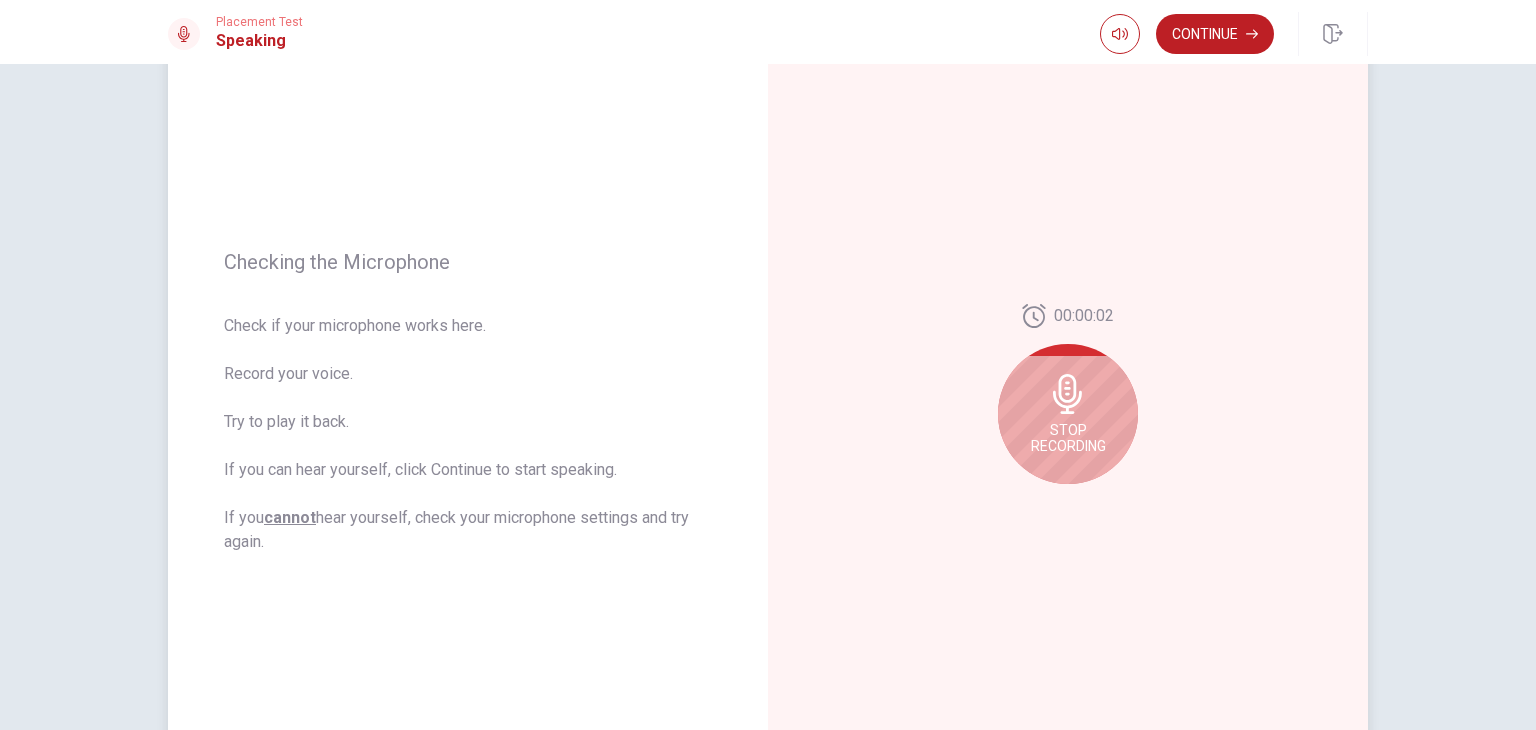click on "Stop   Recording" at bounding box center (1068, 438) 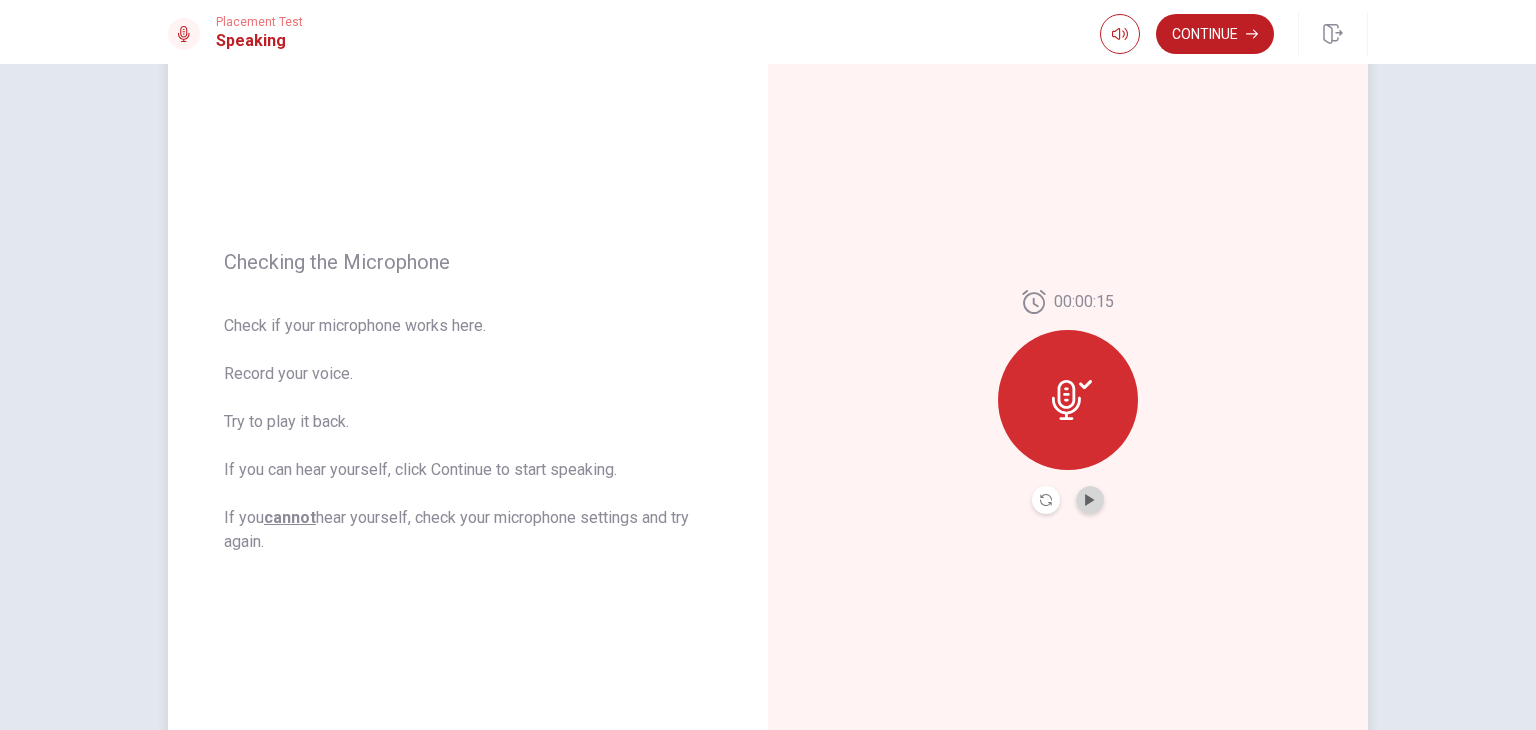 click at bounding box center [1090, 500] 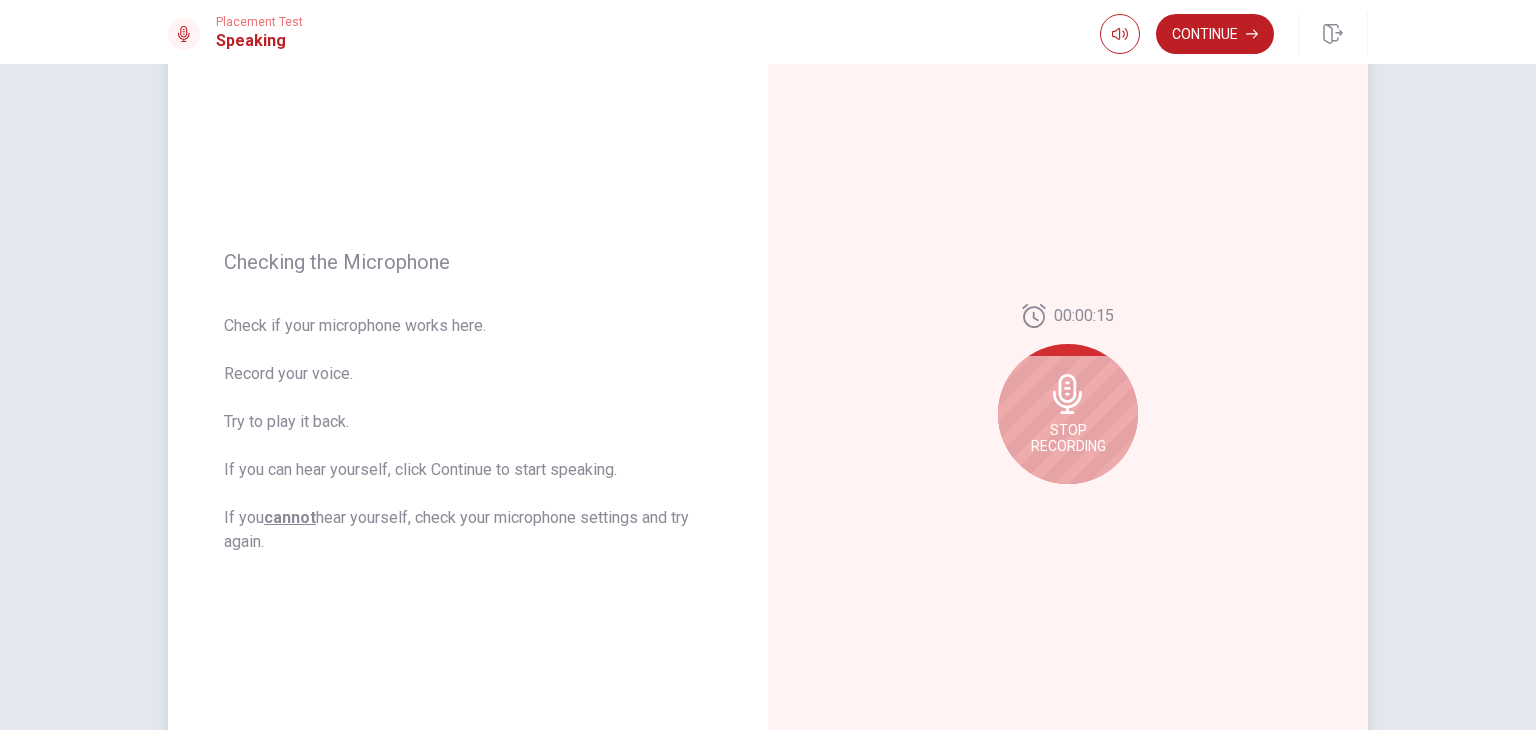 click on "Stop   Recording" at bounding box center (1068, 414) 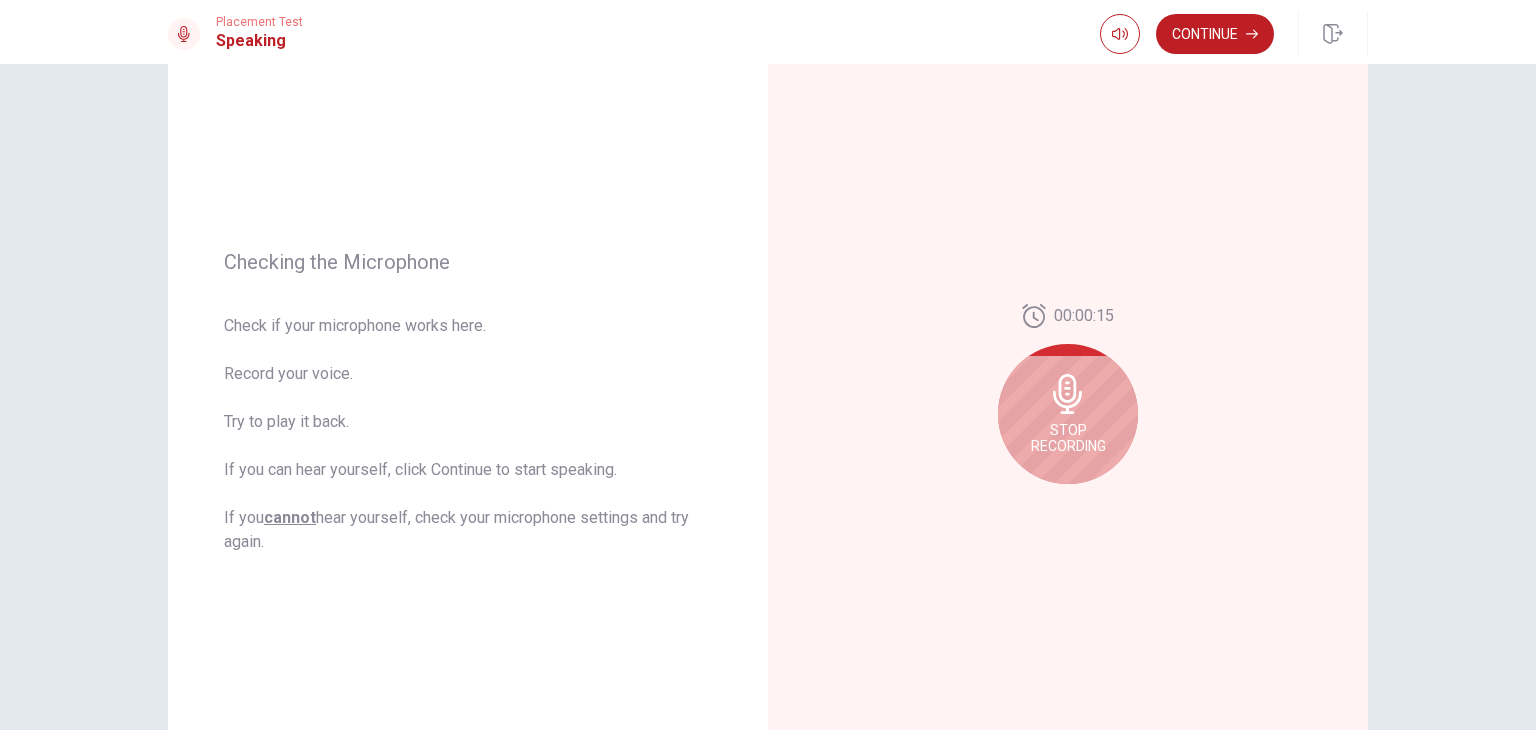 click 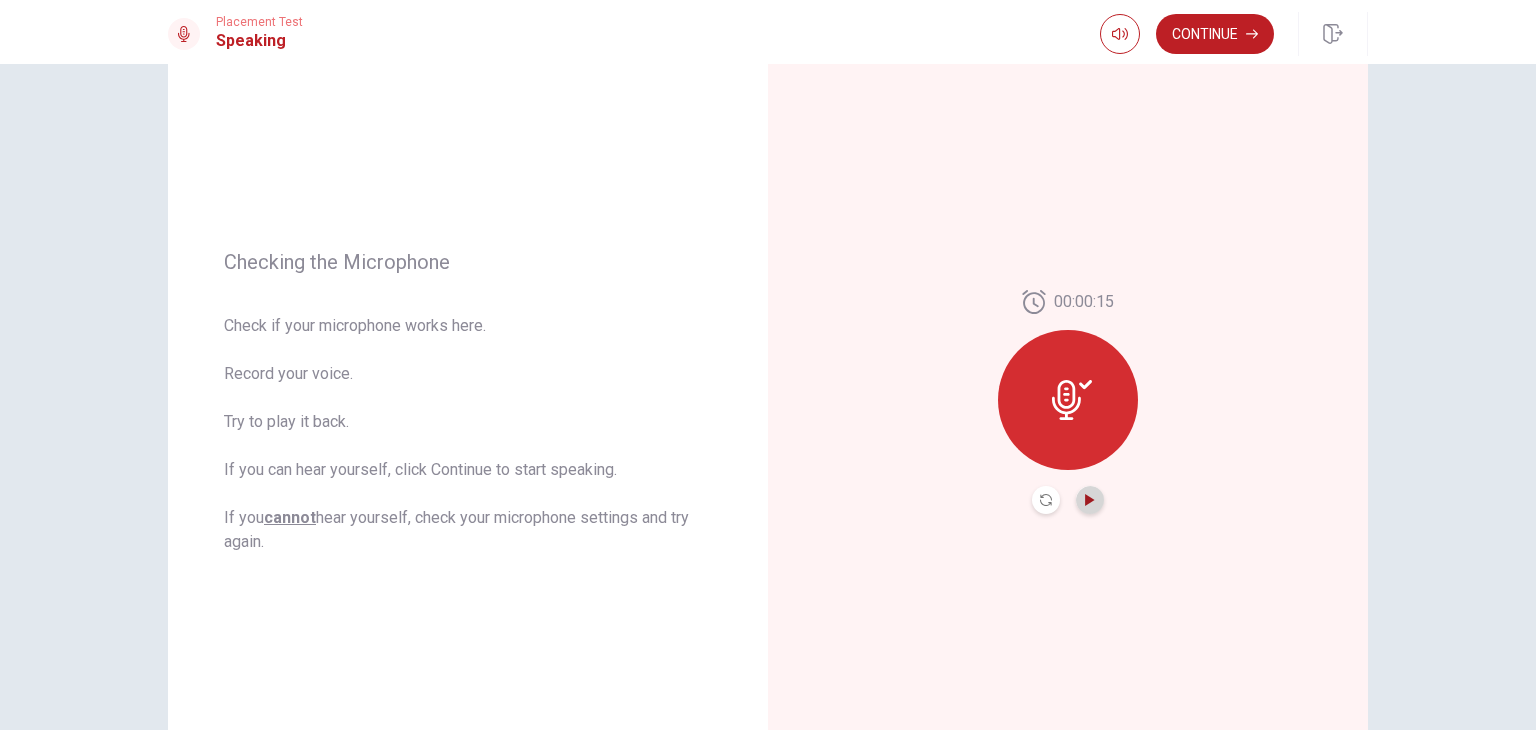 click 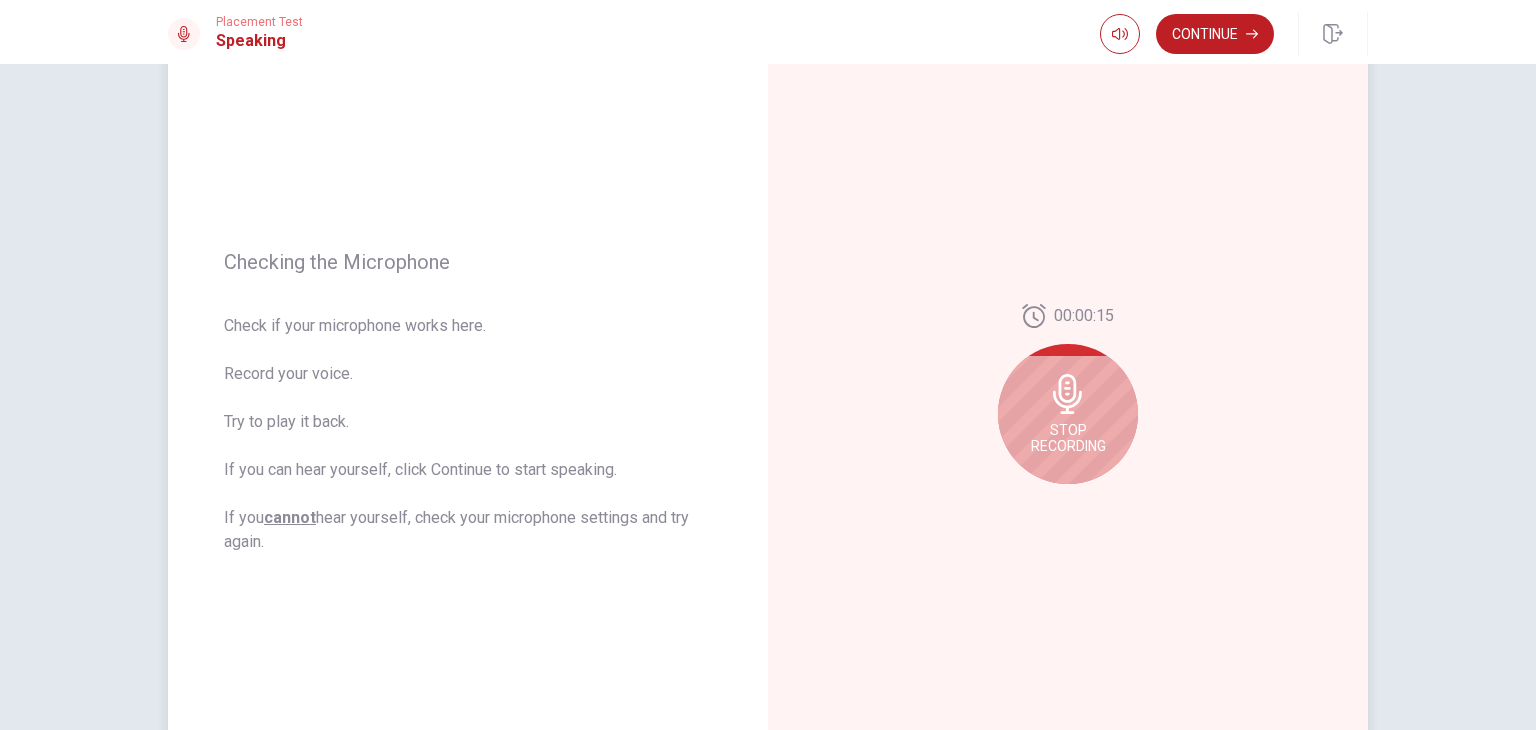 click on "00:00:15 Stop   Recording" at bounding box center (1068, 402) 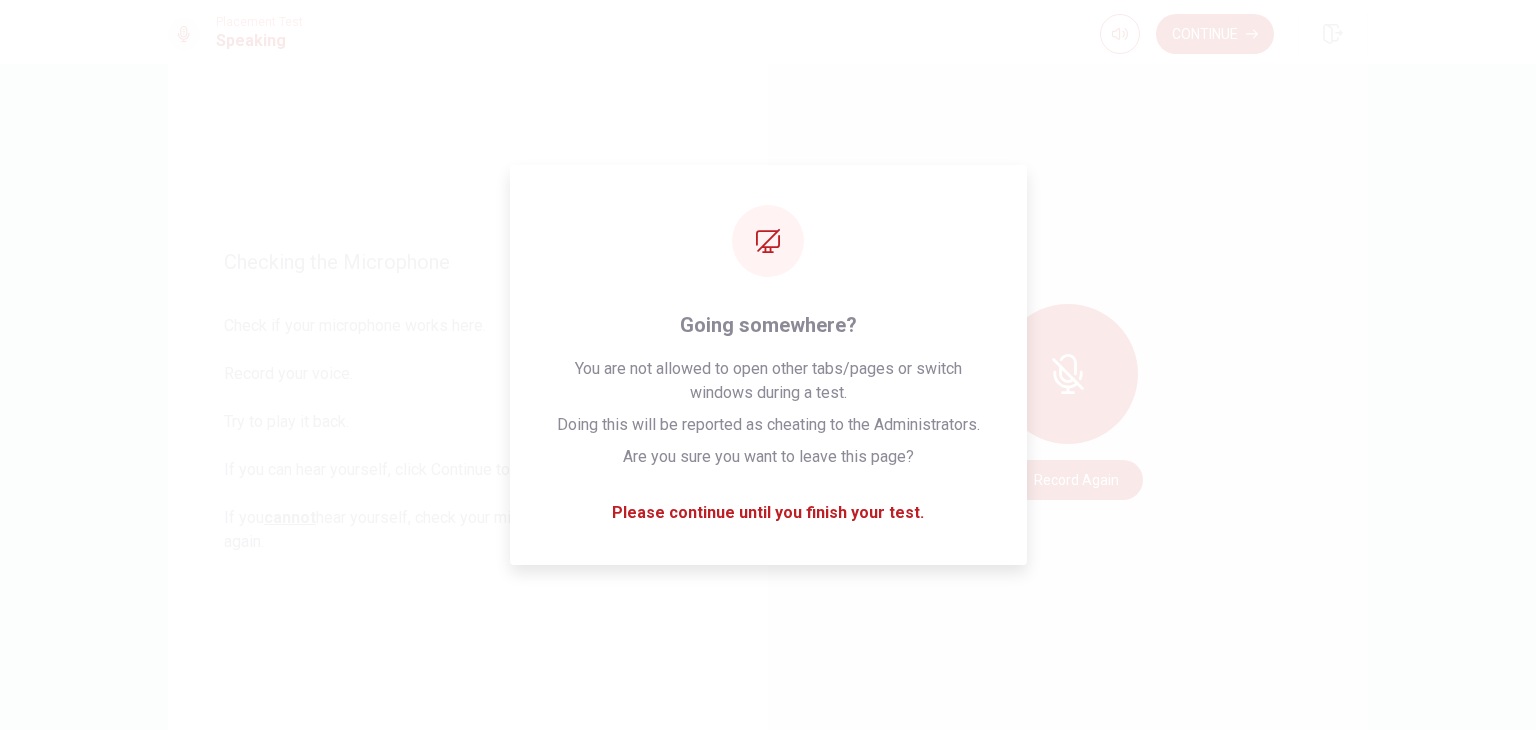click on "Error accessing microphone." at bounding box center (768, 2285) 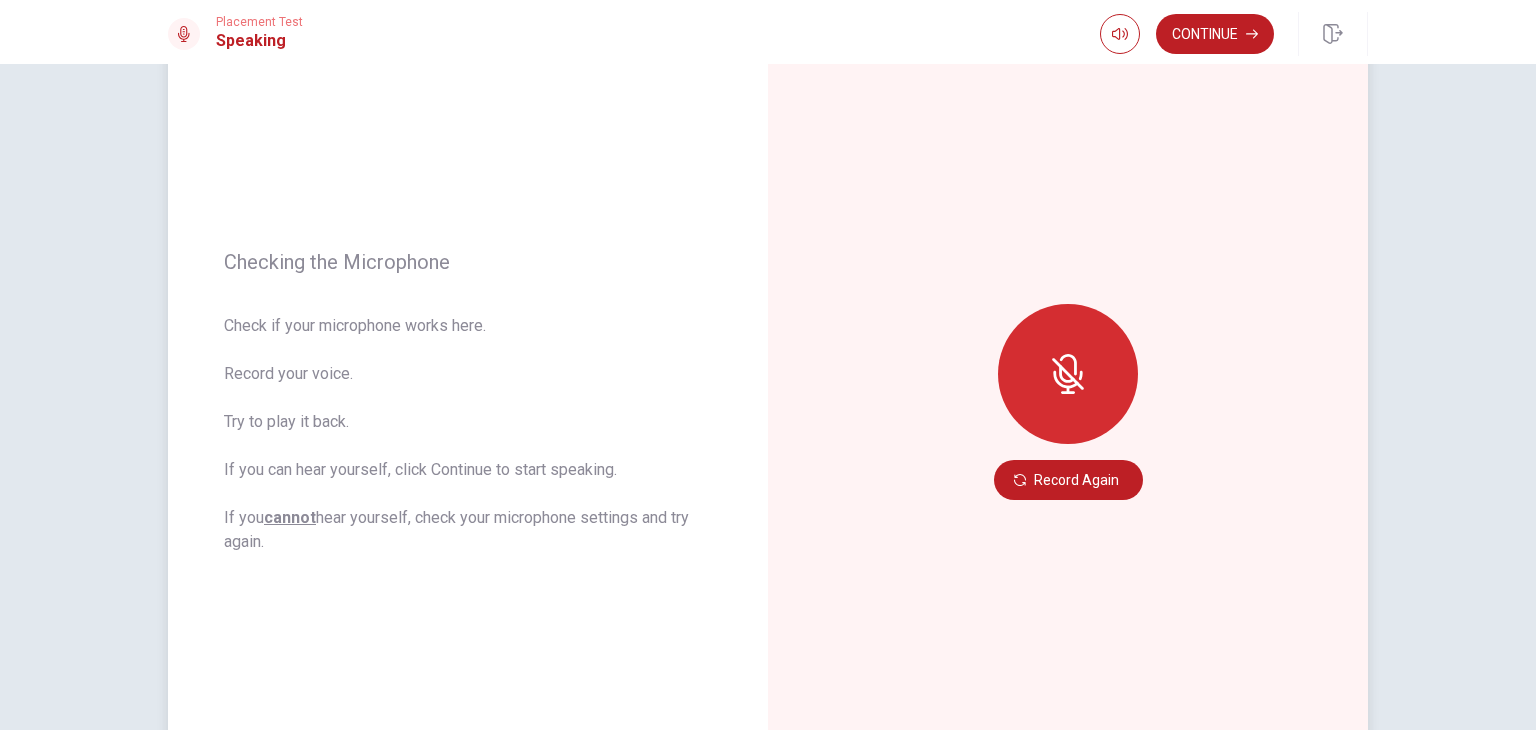 click on "Record Again" at bounding box center [1068, 402] 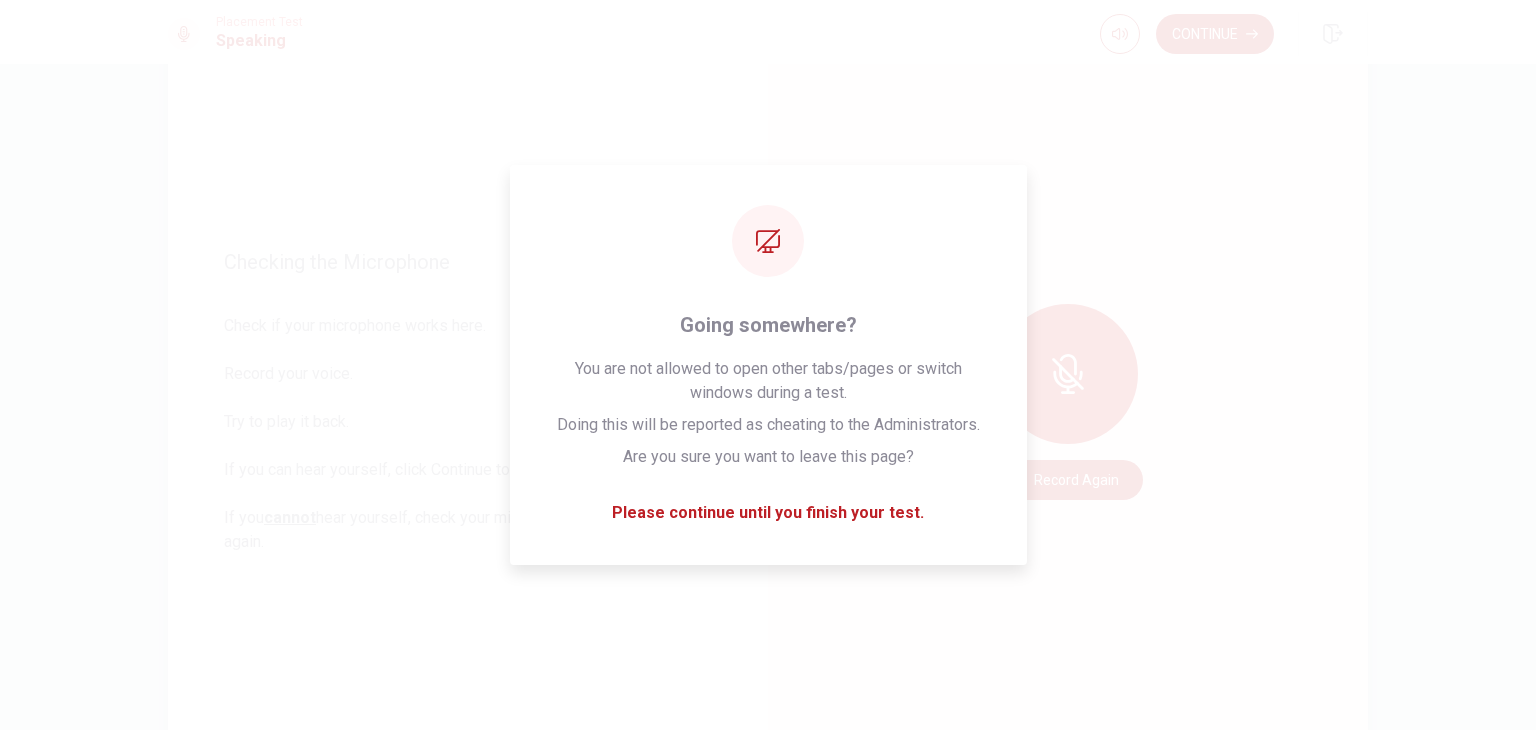 click 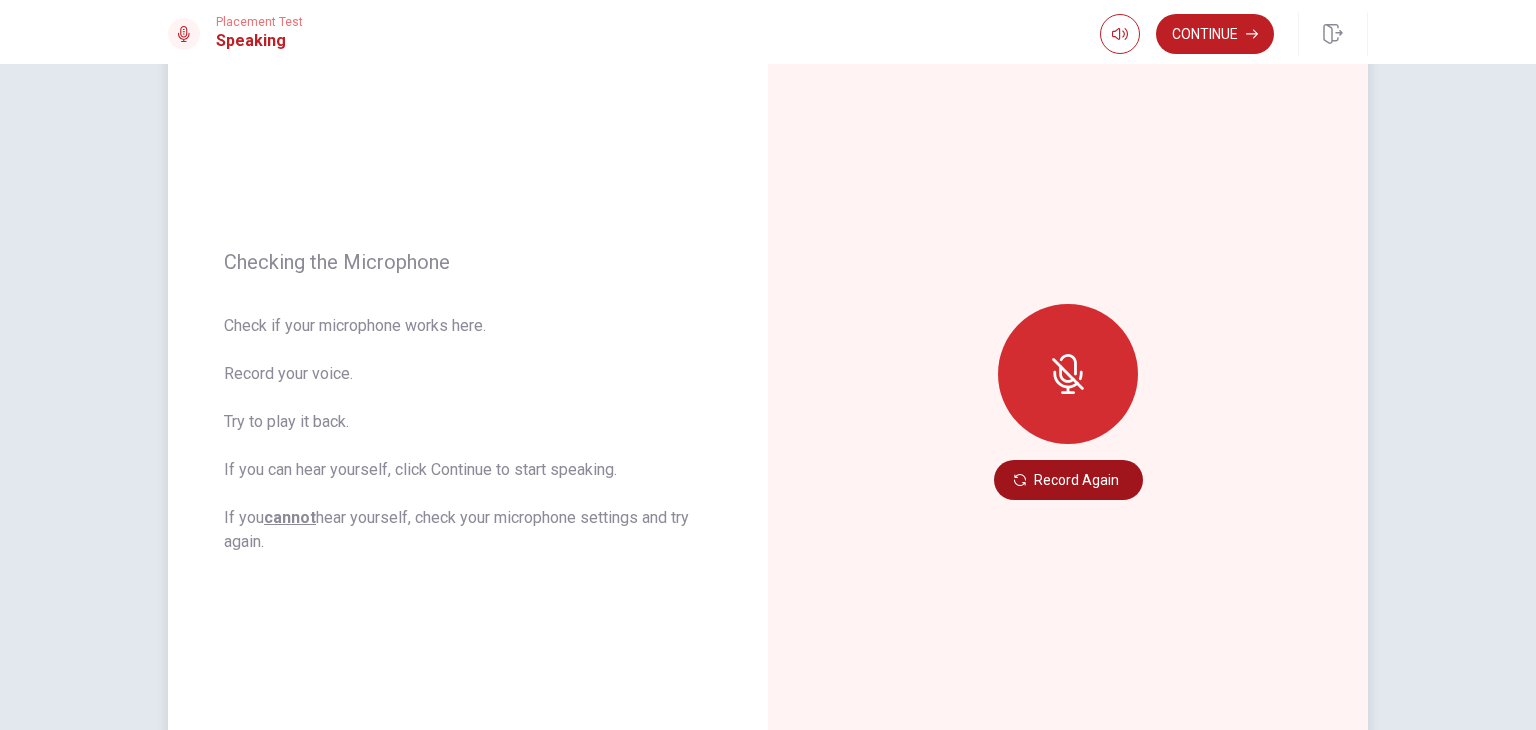 click on "Record Again" at bounding box center [1068, 480] 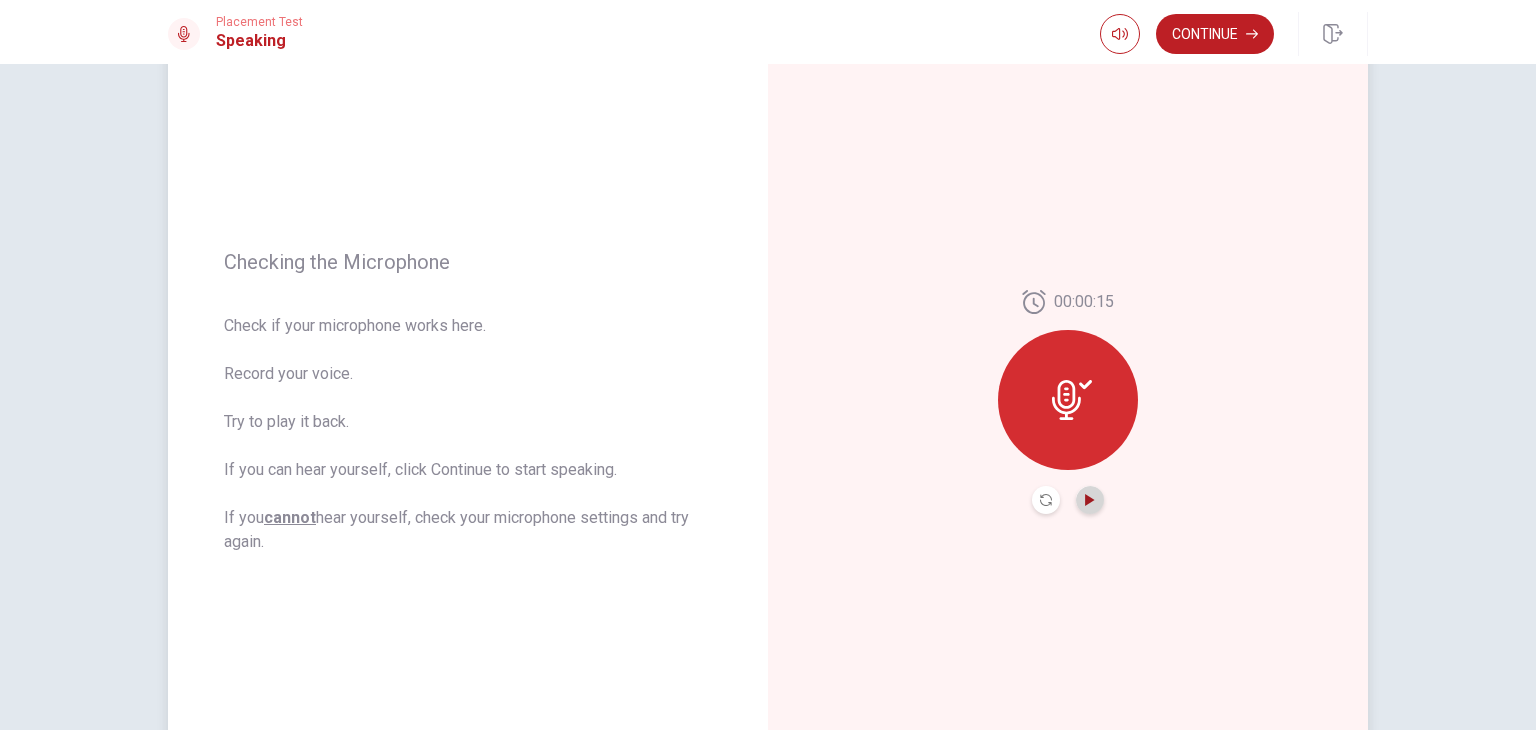click 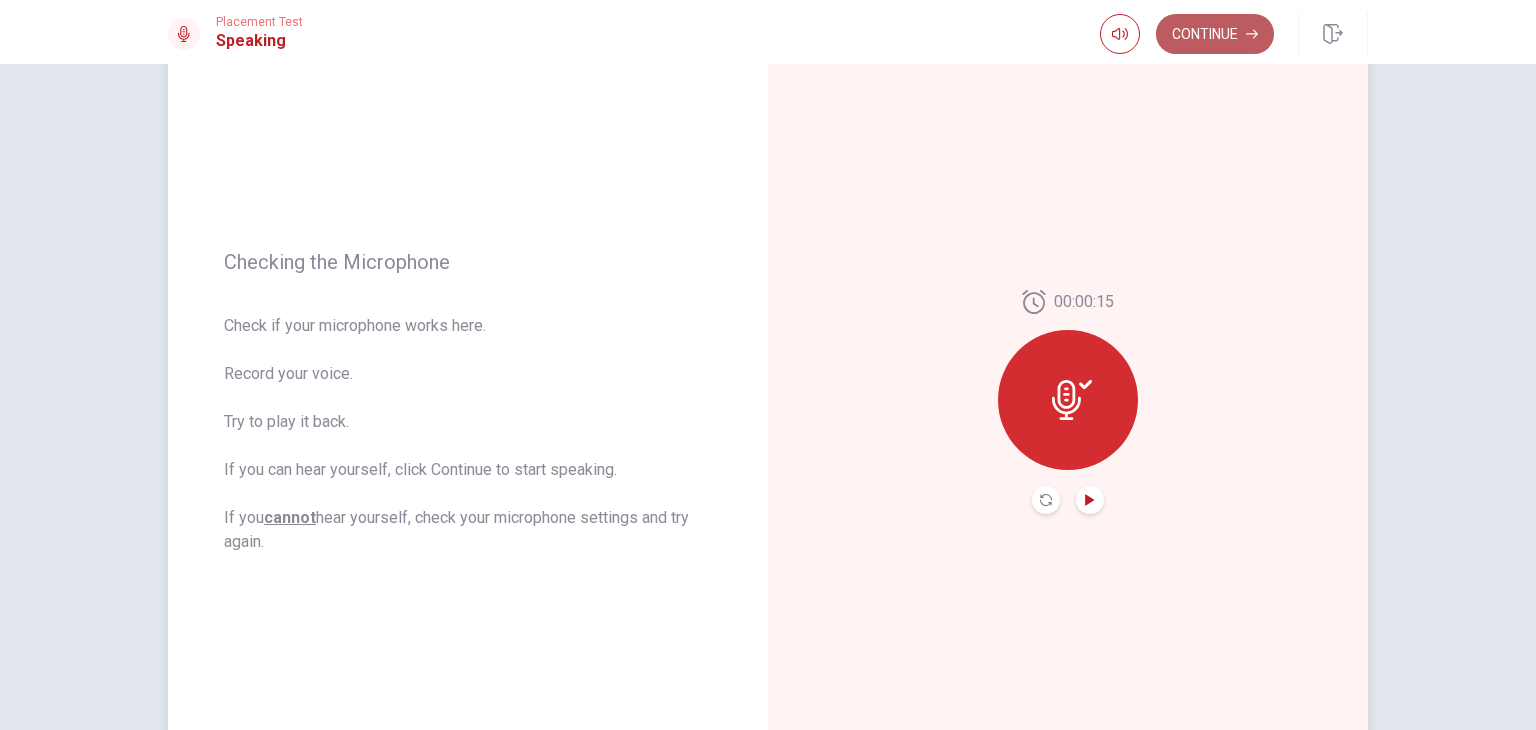 click on "Continue" at bounding box center [1215, 34] 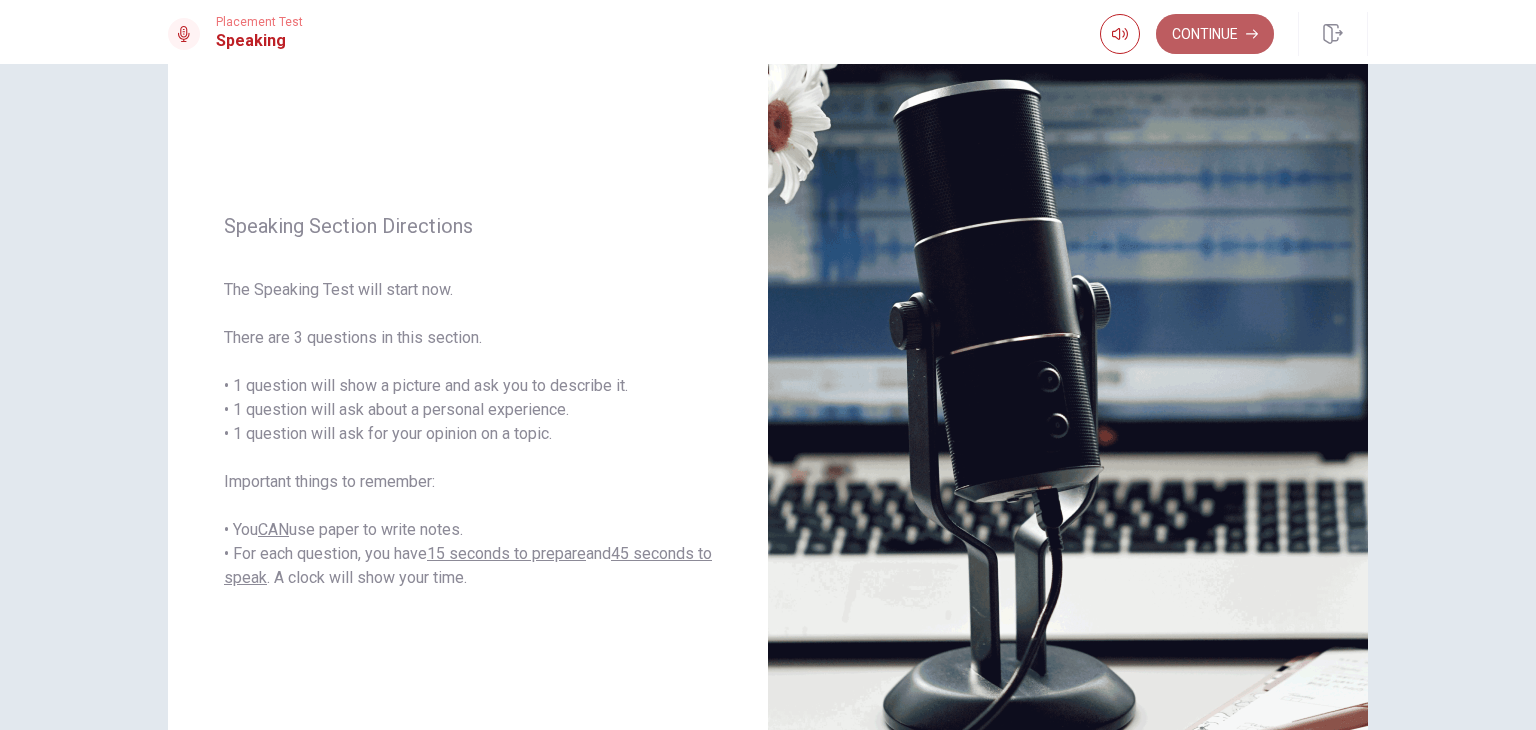click on "Continue" at bounding box center (1215, 34) 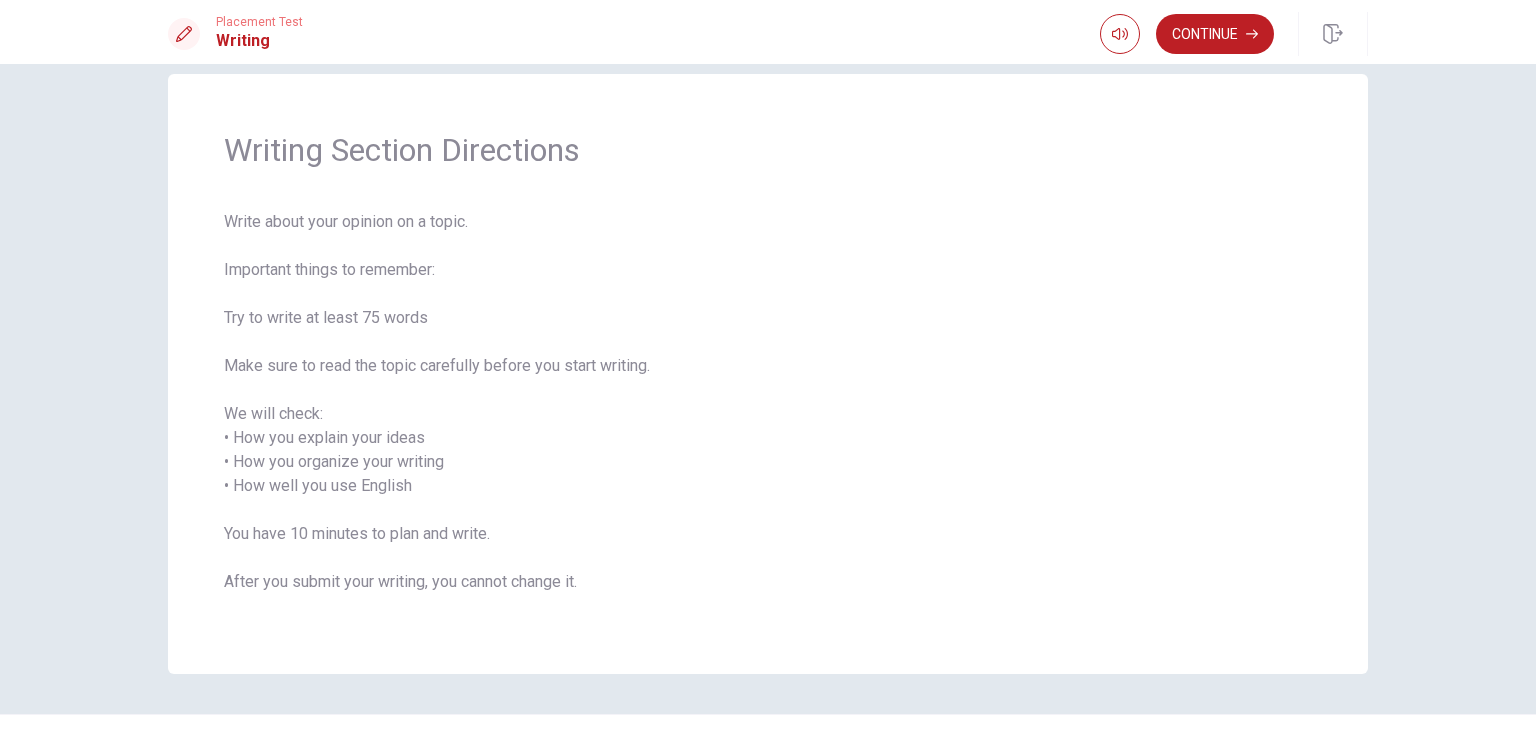 scroll, scrollTop: 0, scrollLeft: 0, axis: both 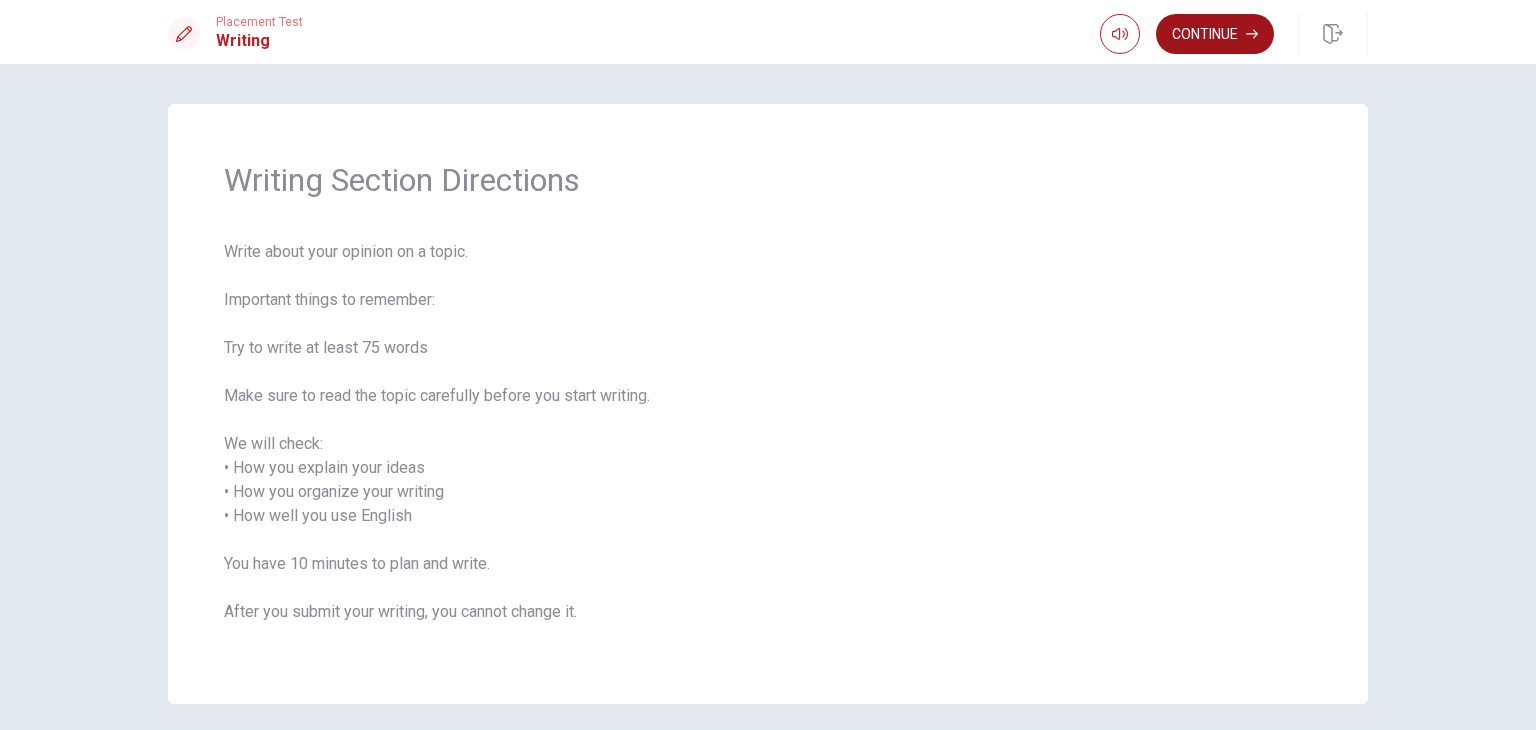 click on "Continue" at bounding box center (1215, 34) 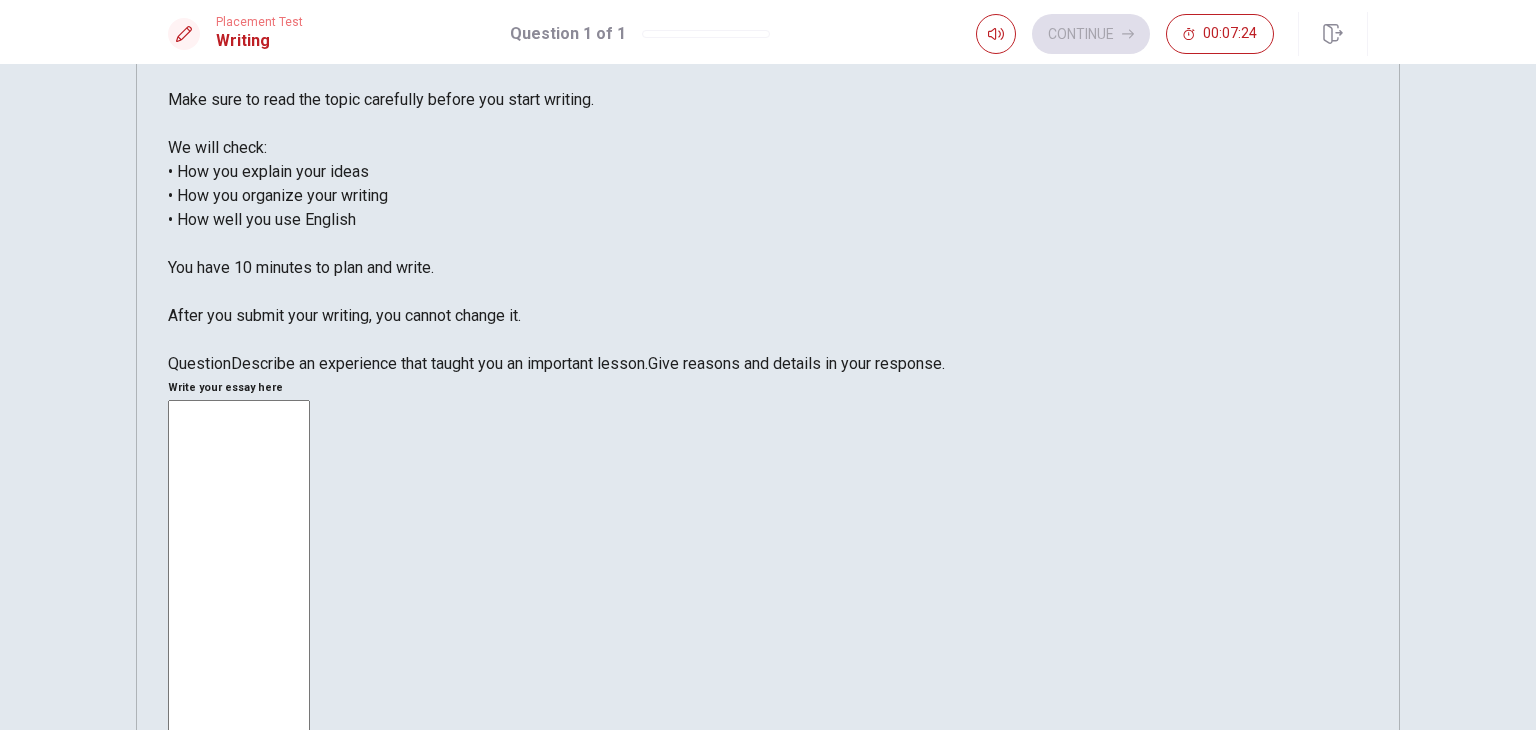 scroll, scrollTop: 0, scrollLeft: 0, axis: both 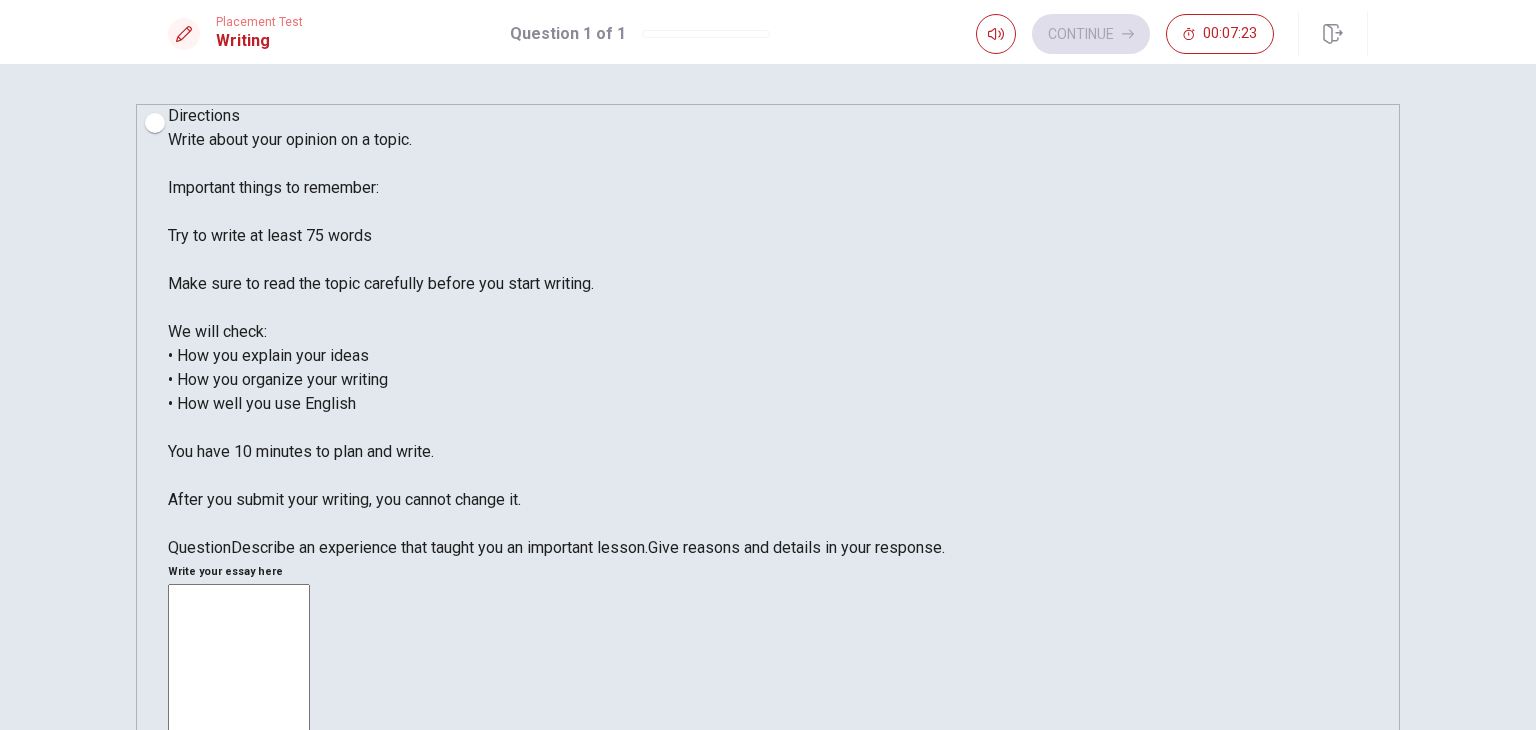 click at bounding box center [239, 865] 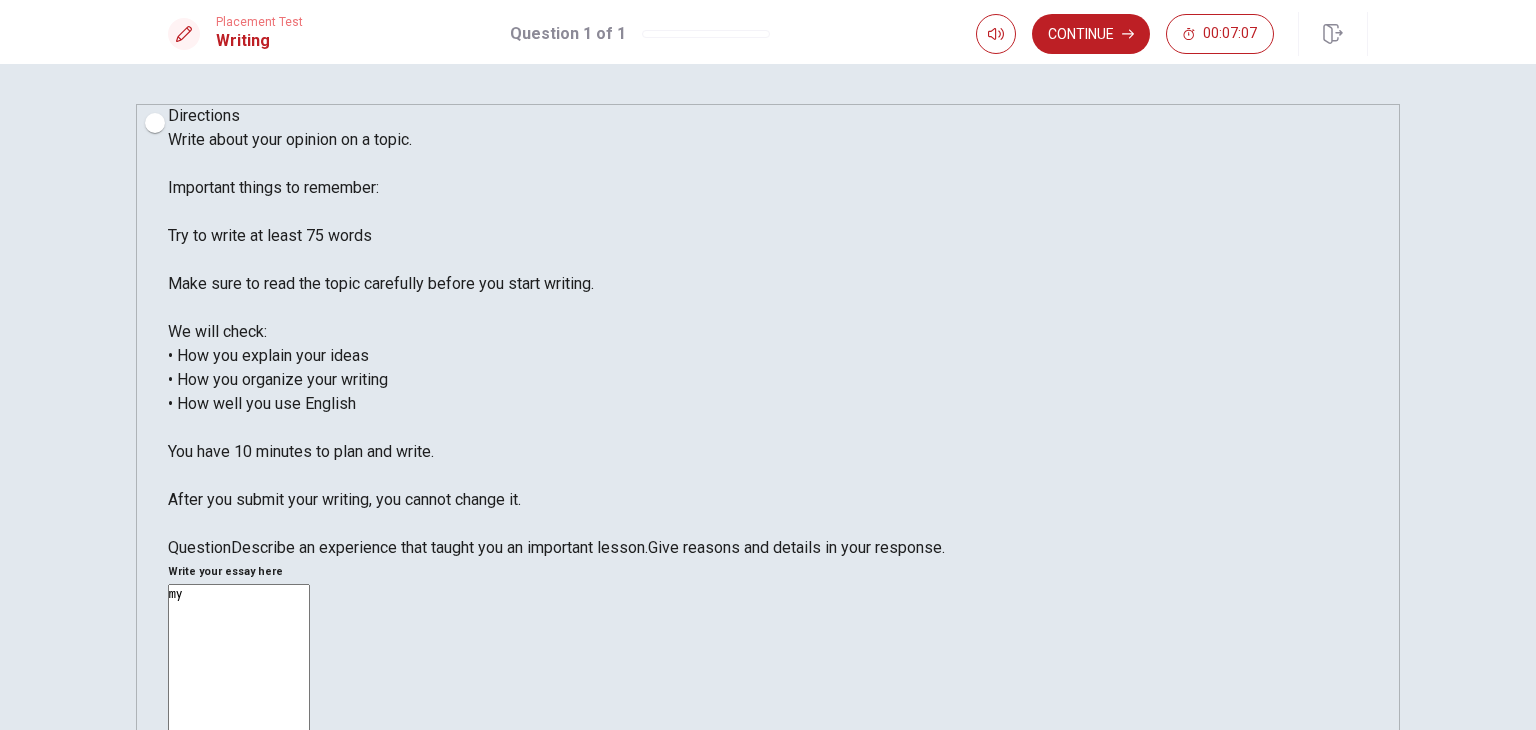 type on "m" 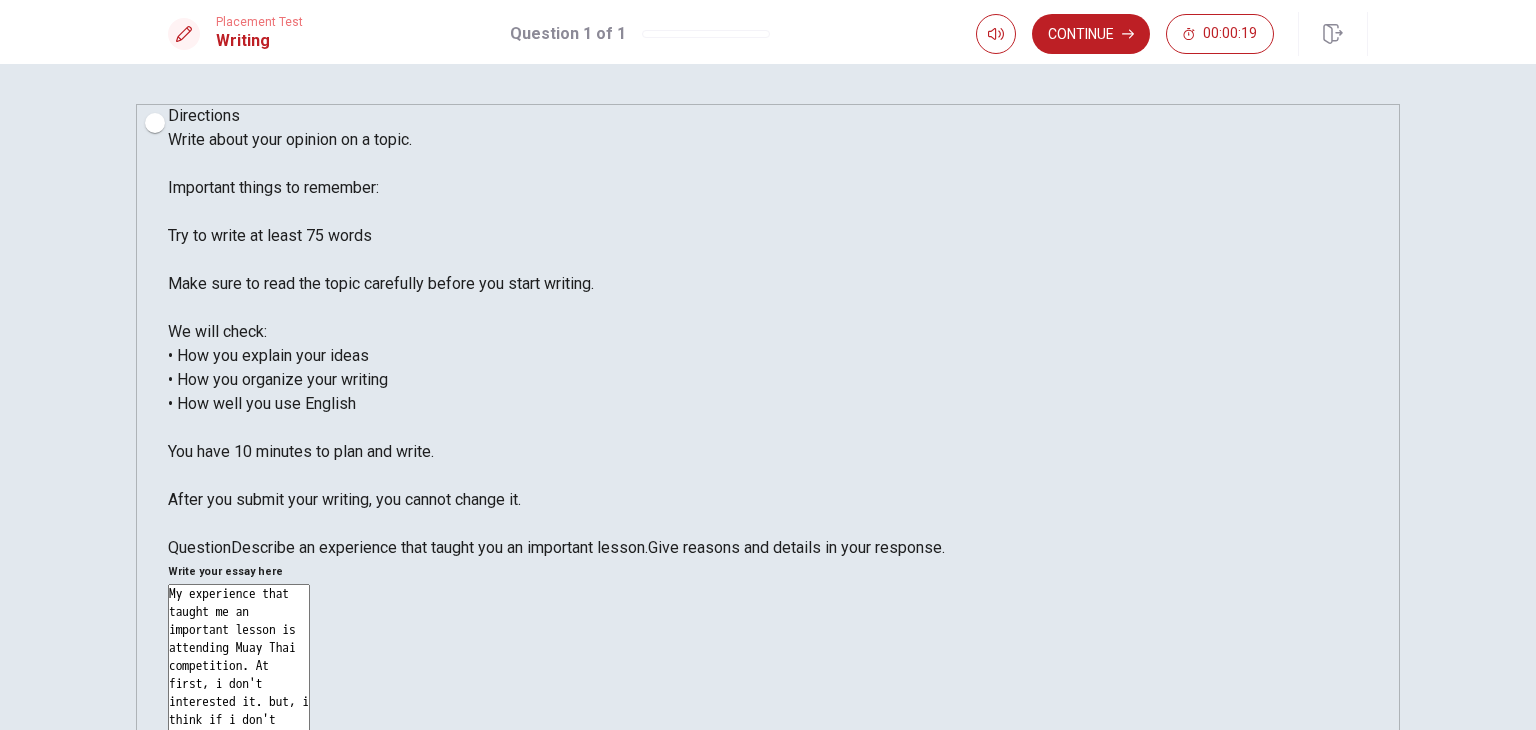 click on "My experience that taught me an important lesson is attending Muay Thai competition. At first, i don't interested it. but, i think if i don't attend i don't know about it and may regret it." at bounding box center [239, 865] 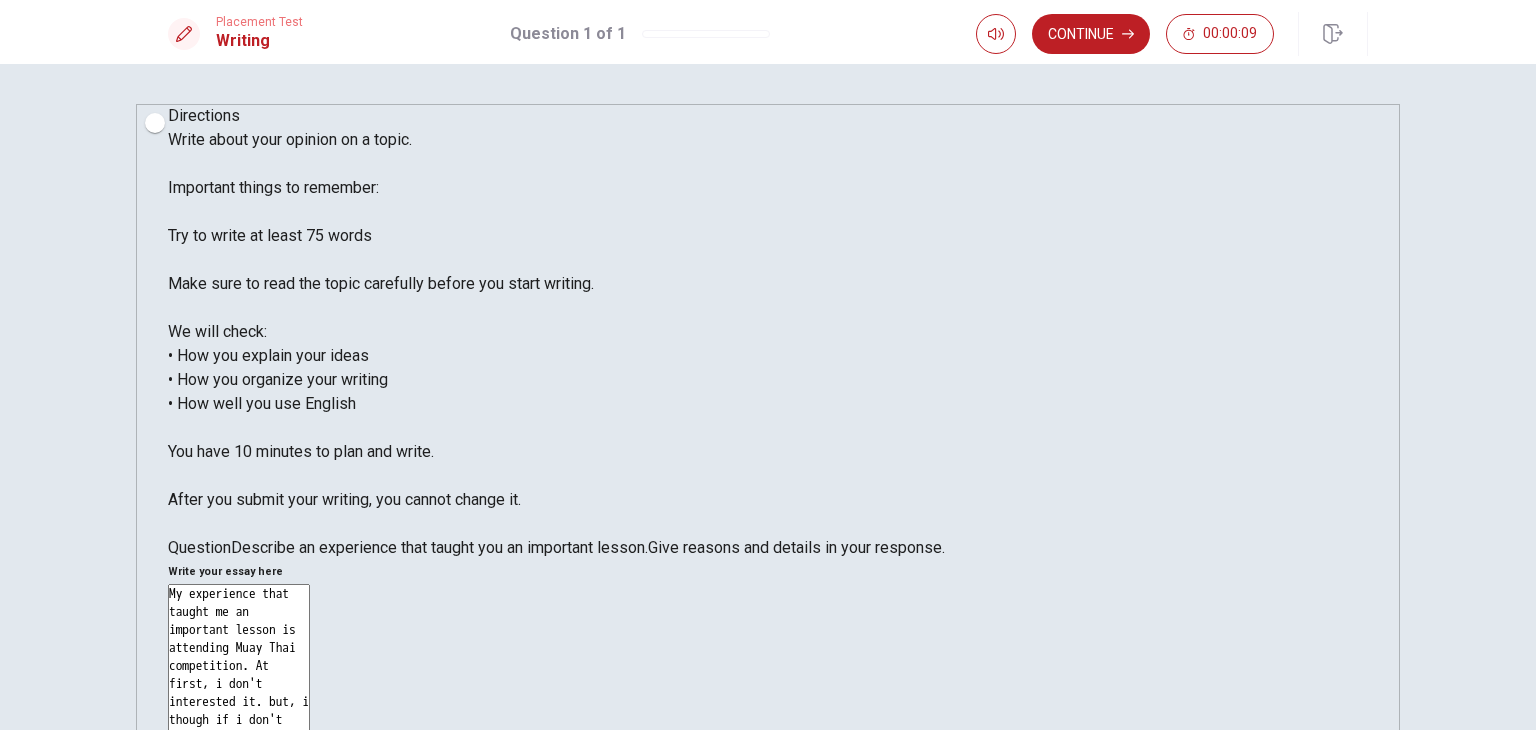 click on "My experience that taught me an important lesson is attending Muay Thai competition. At first, i don't interested it. but, i though if i don't attend i don't know about it and may regret it." at bounding box center (239, 865) 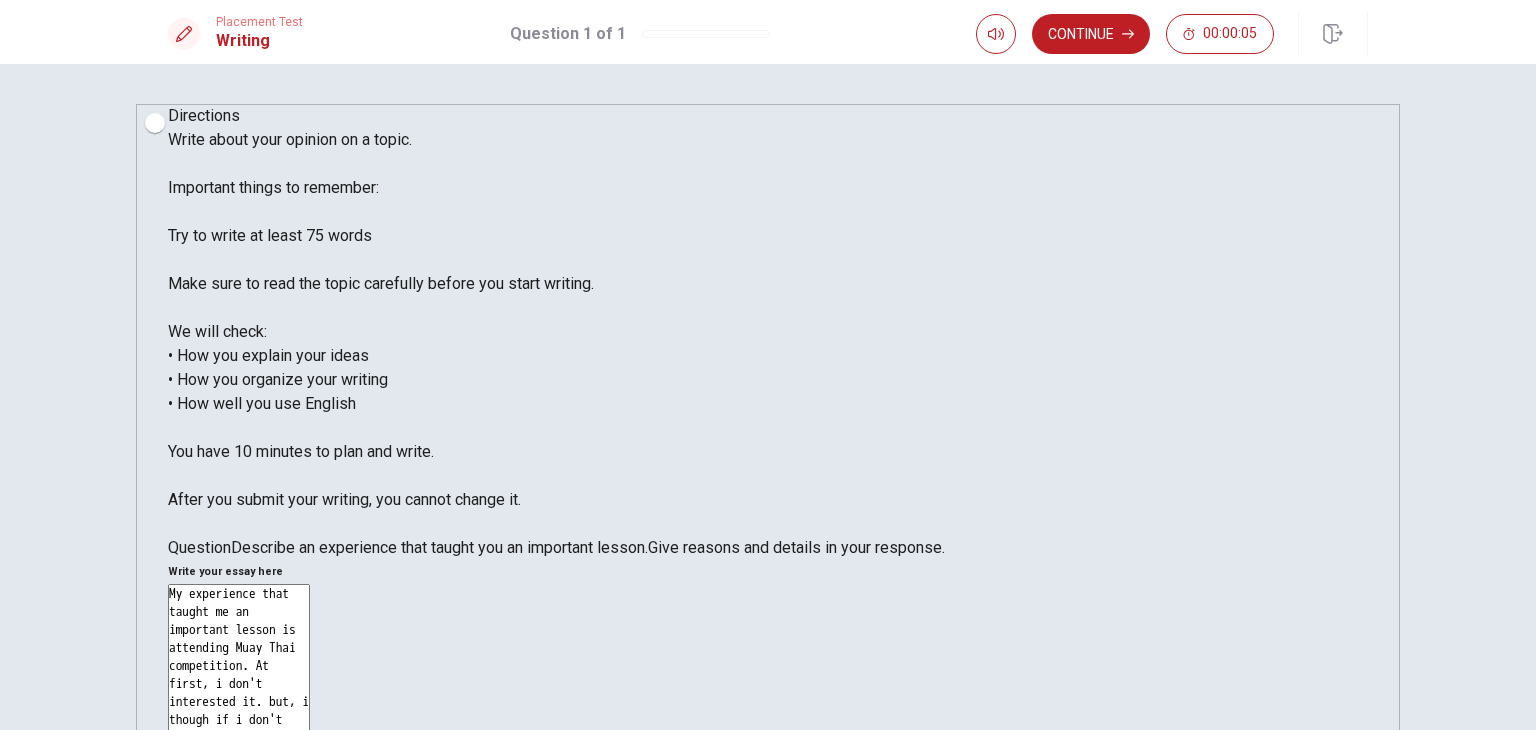 click on "My experience that taught me an important lesson is attending Muay Thai competition. At first, i don't interested it. but, i though if i don't attend i don't know about it and may regret it." at bounding box center [239, 865] 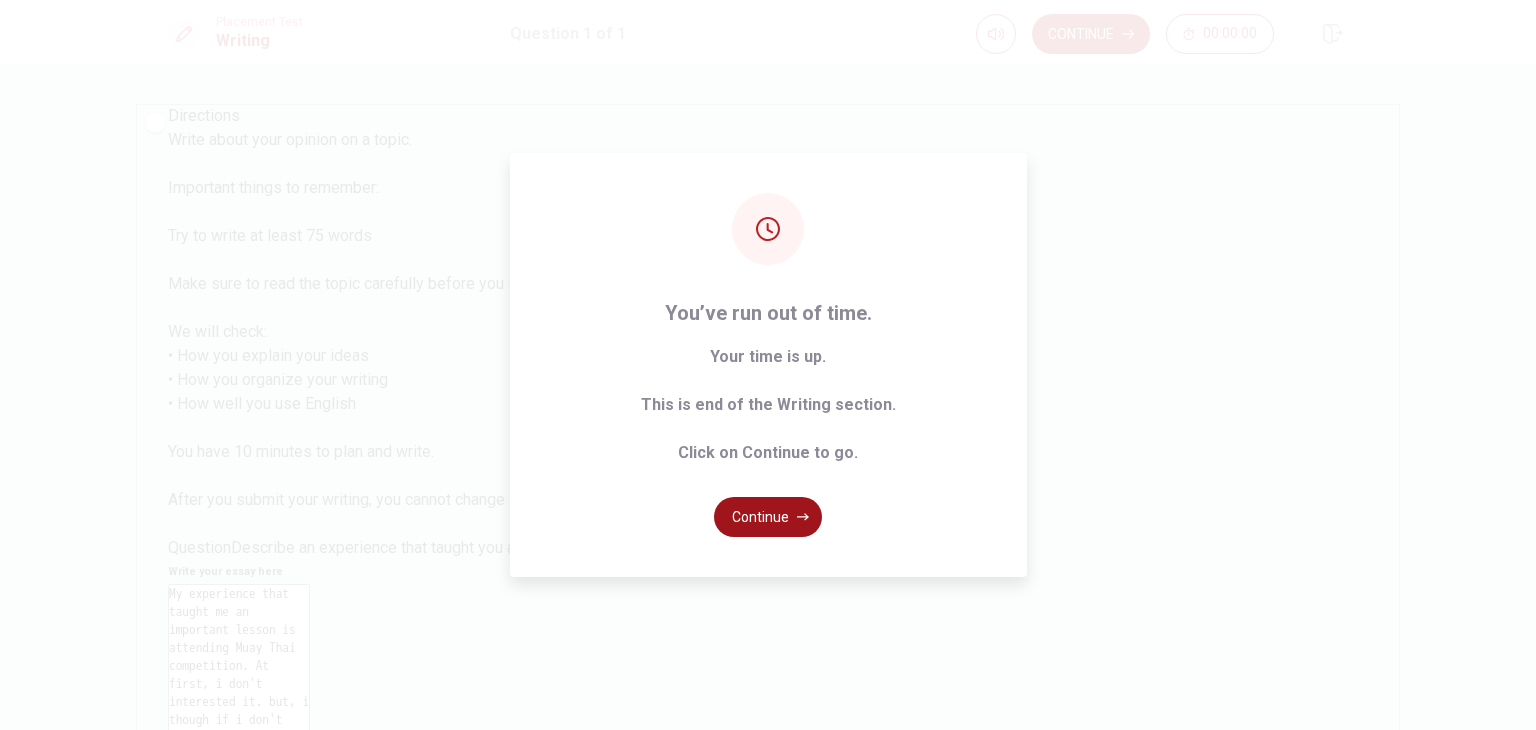 type on "My experience that taught me an important lesson is attending Muay Thai competition. At first, i don't interested it. but, i though if i don't attend i don't know about it and may regret it." 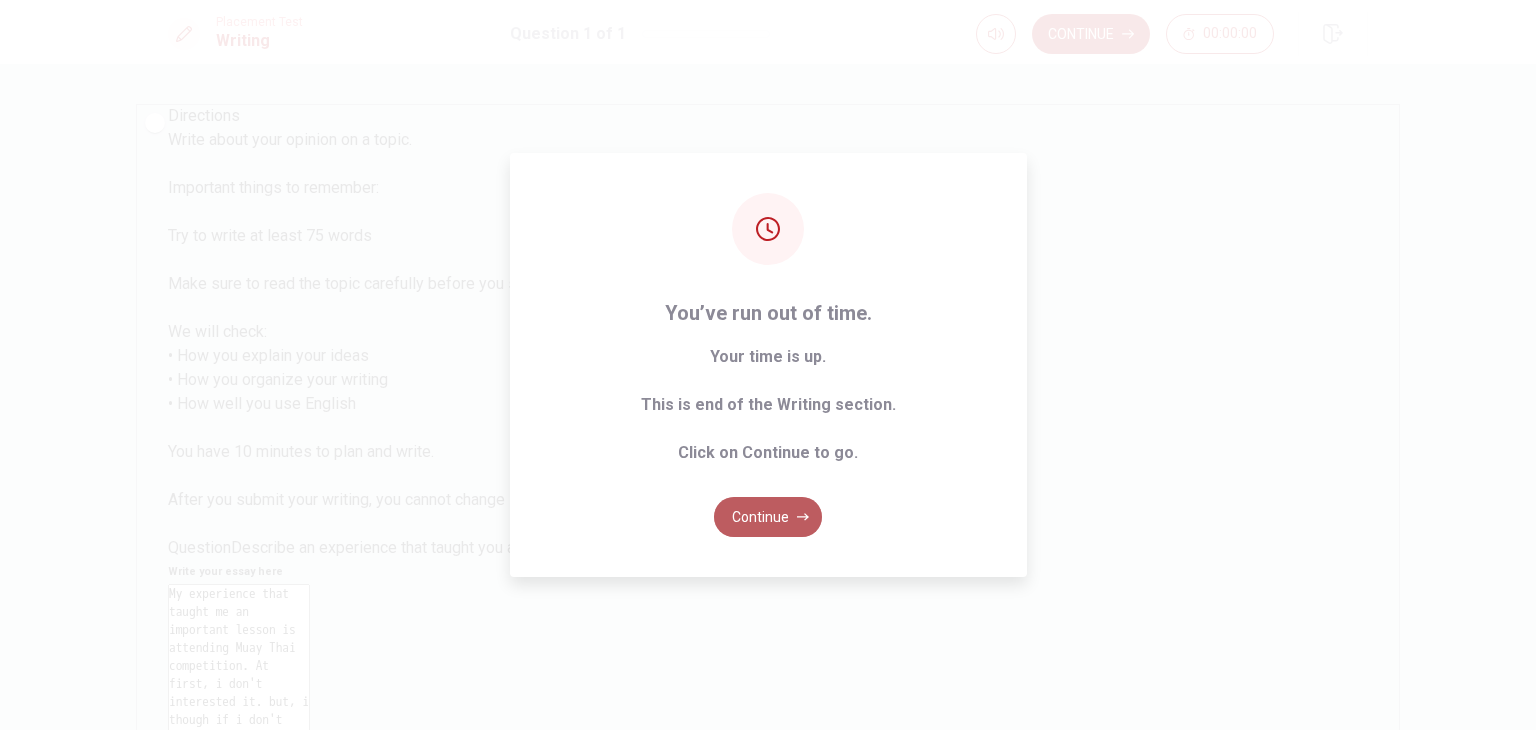 click on "Continue" at bounding box center [768, 517] 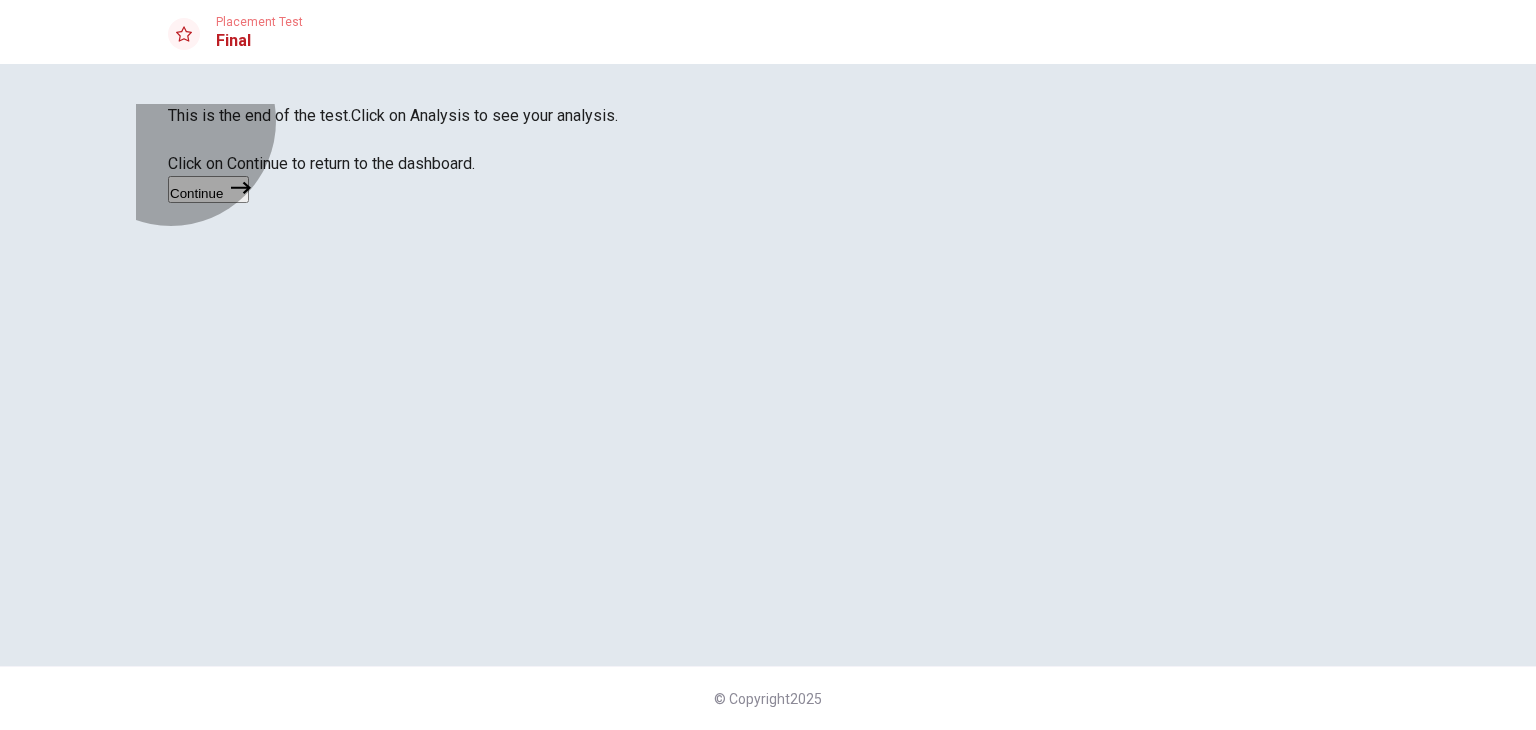 click on "Continue" at bounding box center (208, 189) 